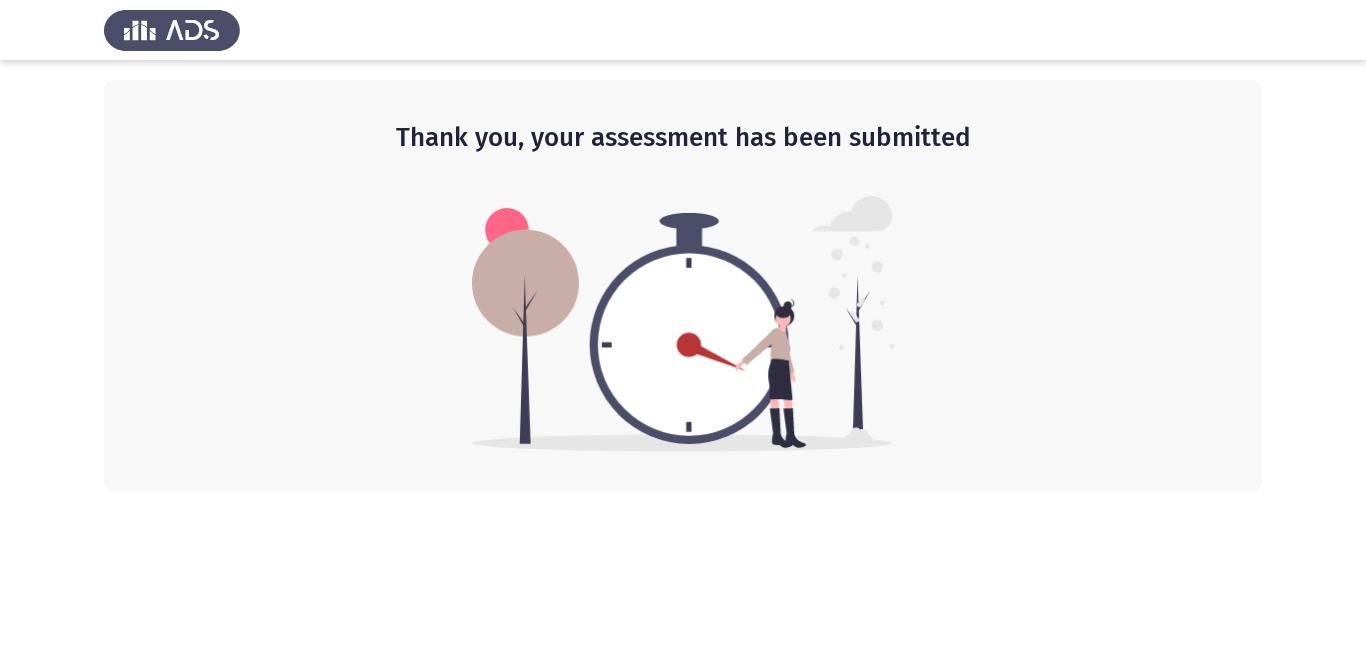 scroll, scrollTop: 0, scrollLeft: 0, axis: both 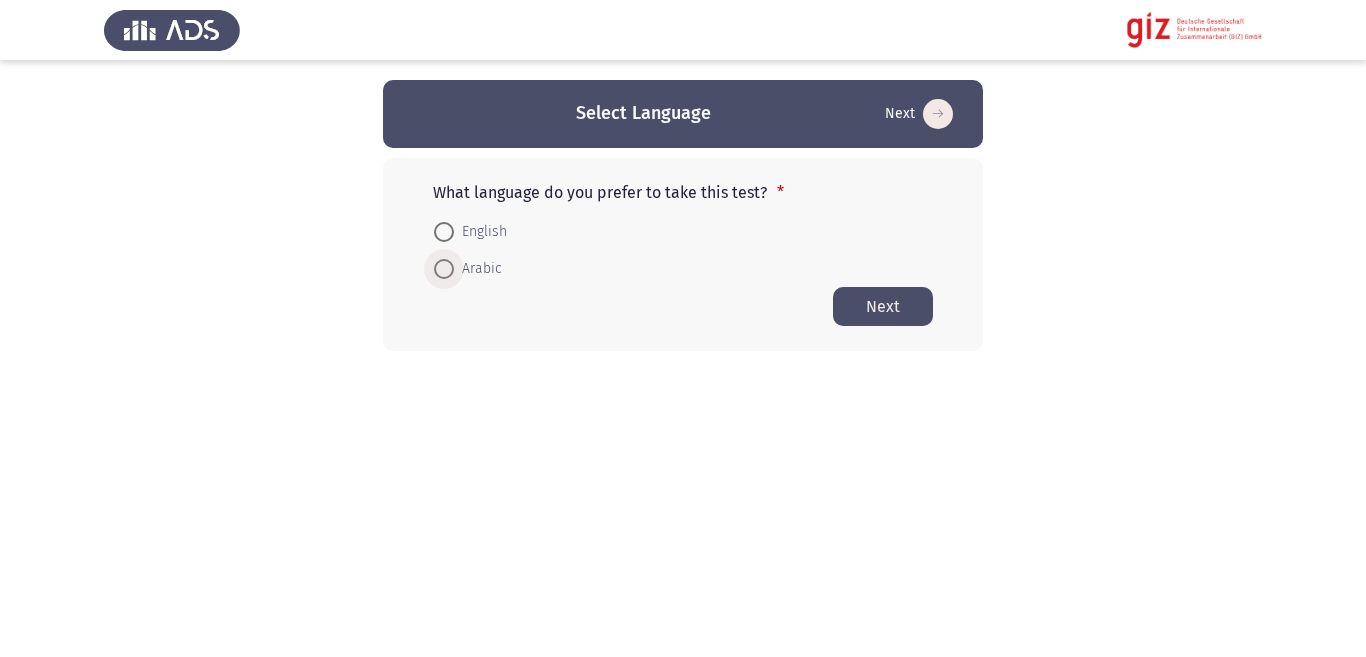 click at bounding box center [444, 269] 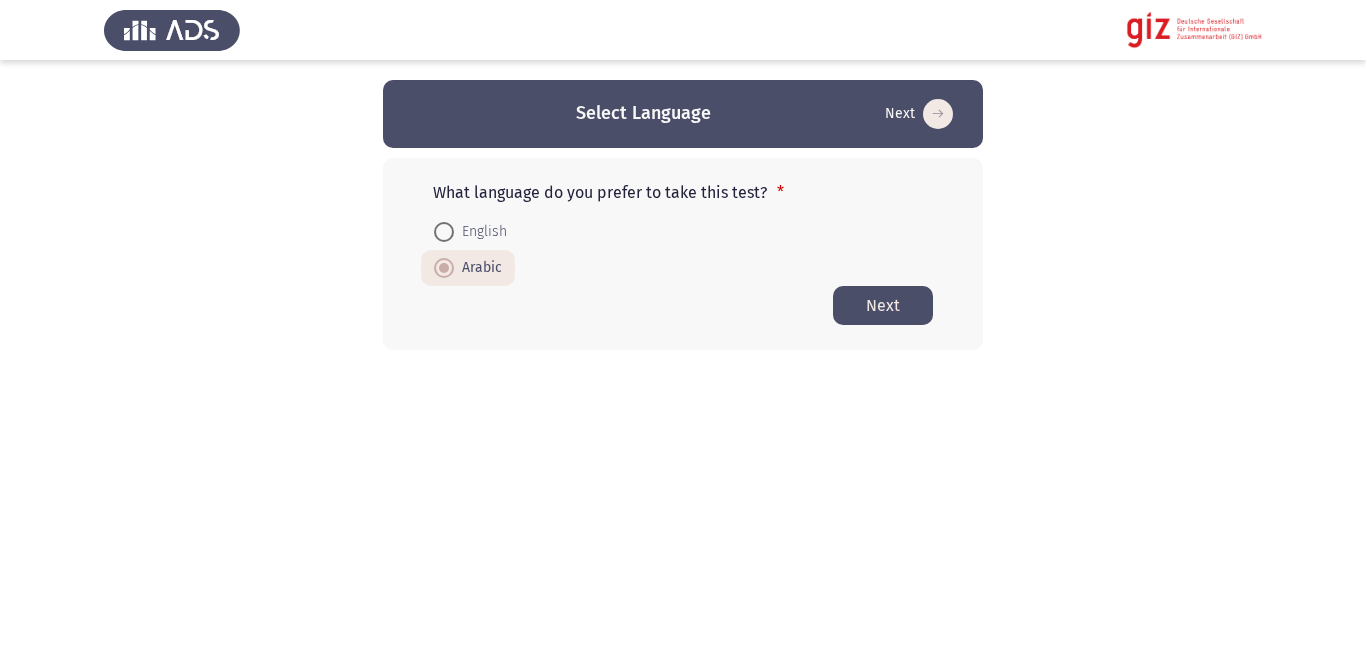 click on "Next" 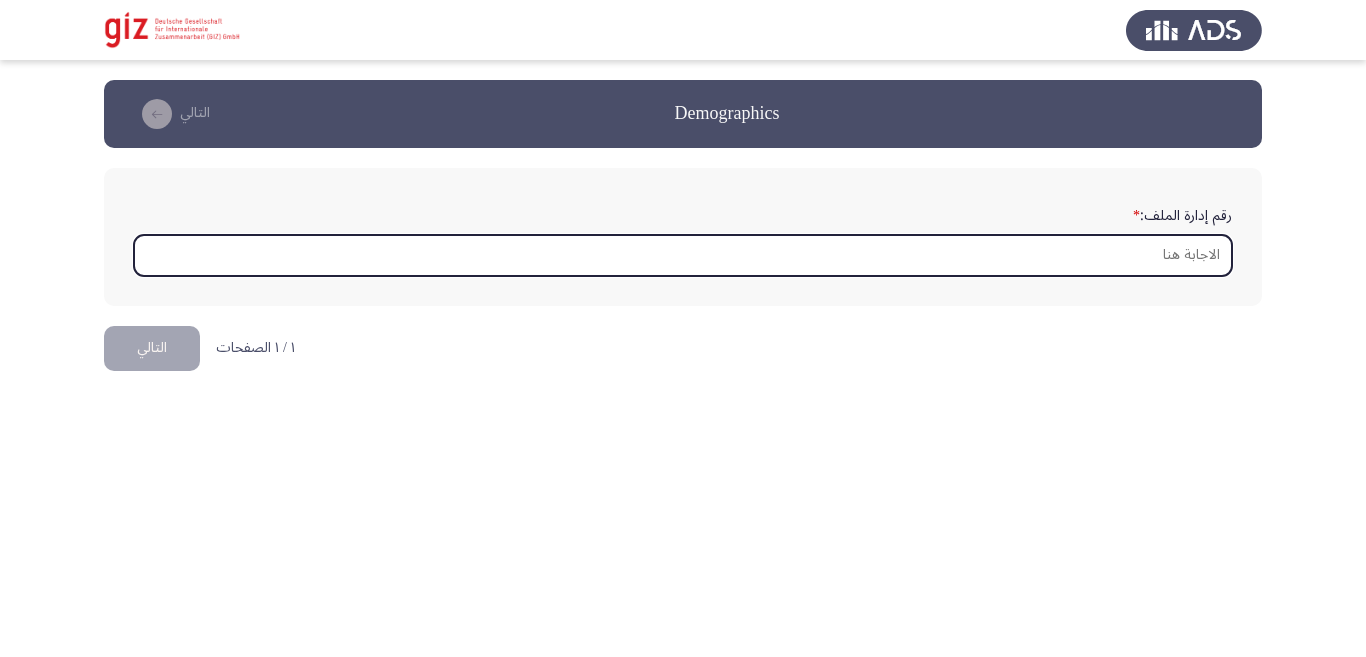 click on "رقم إدارة الملف:    *" at bounding box center (683, 255) 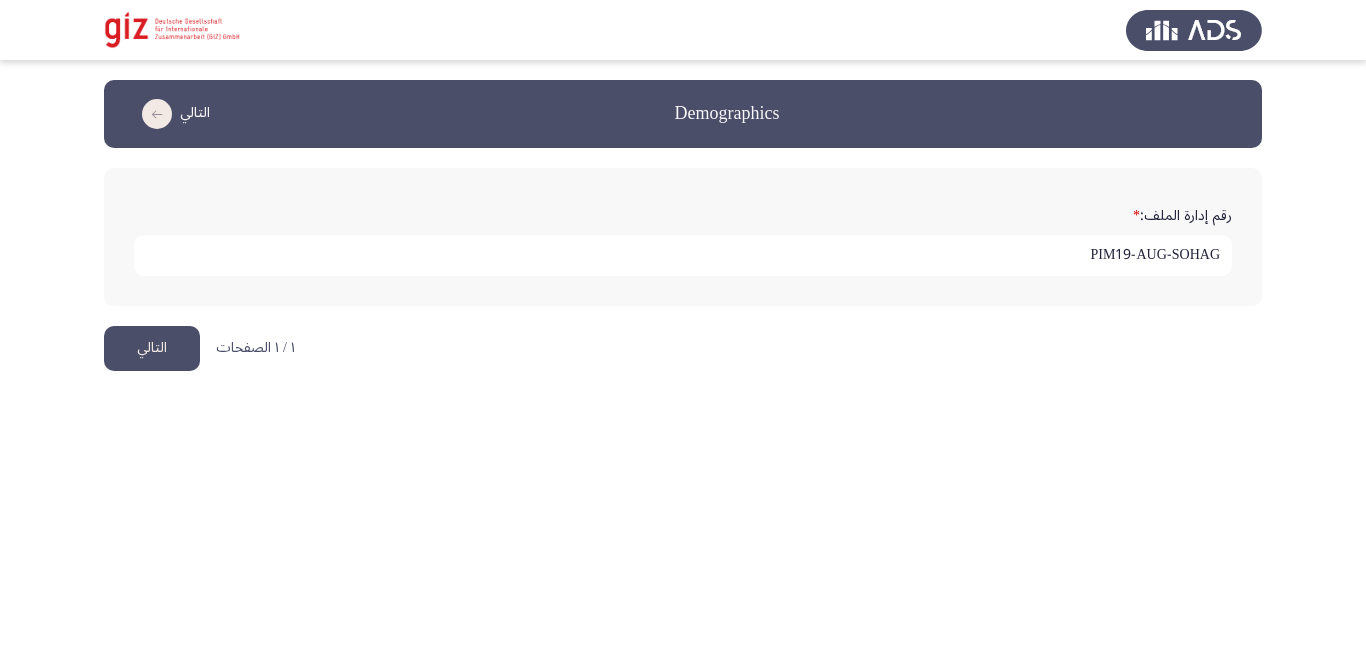 type on "PIM19-AUG-SOHAG" 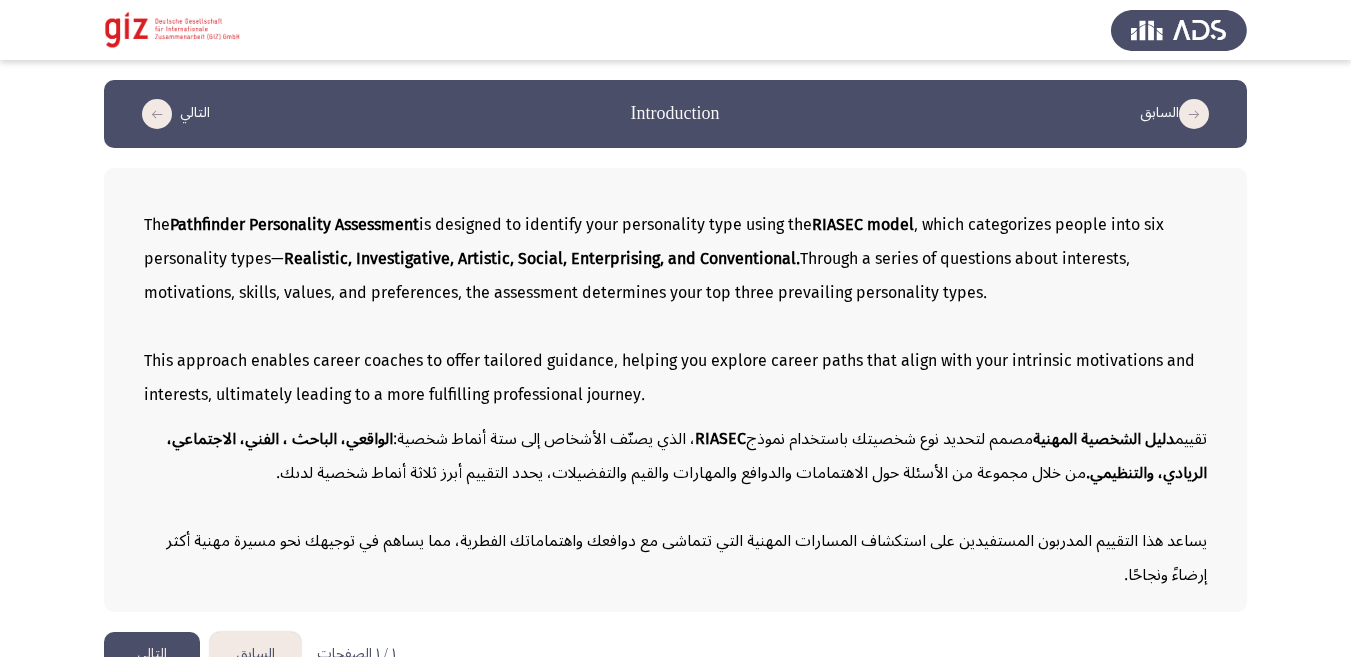 scroll, scrollTop: 40, scrollLeft: 0, axis: vertical 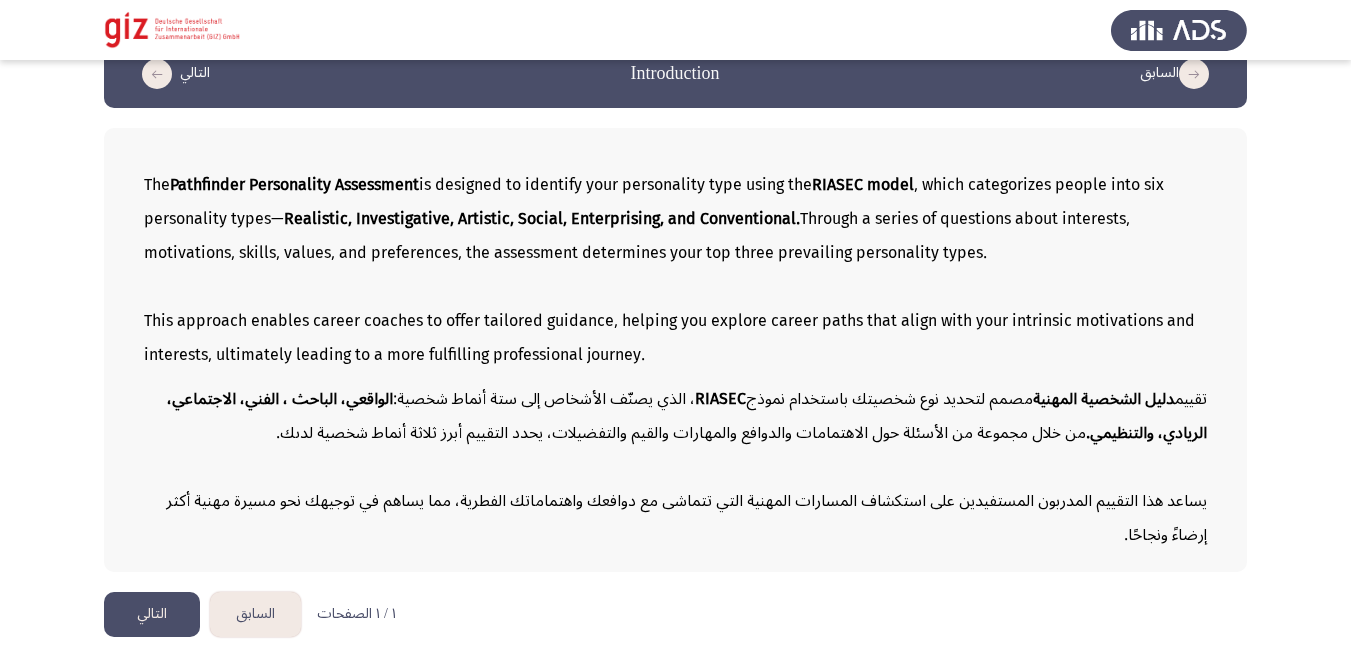 click on "التالي" 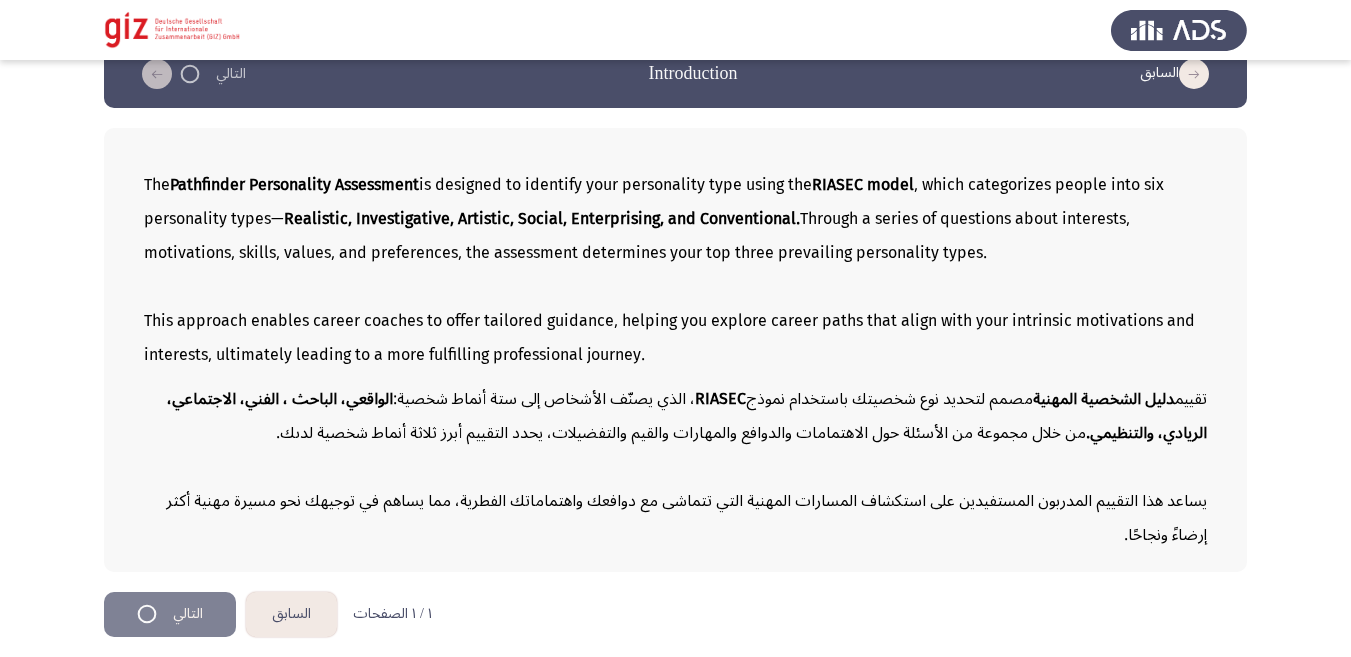 scroll, scrollTop: 0, scrollLeft: 0, axis: both 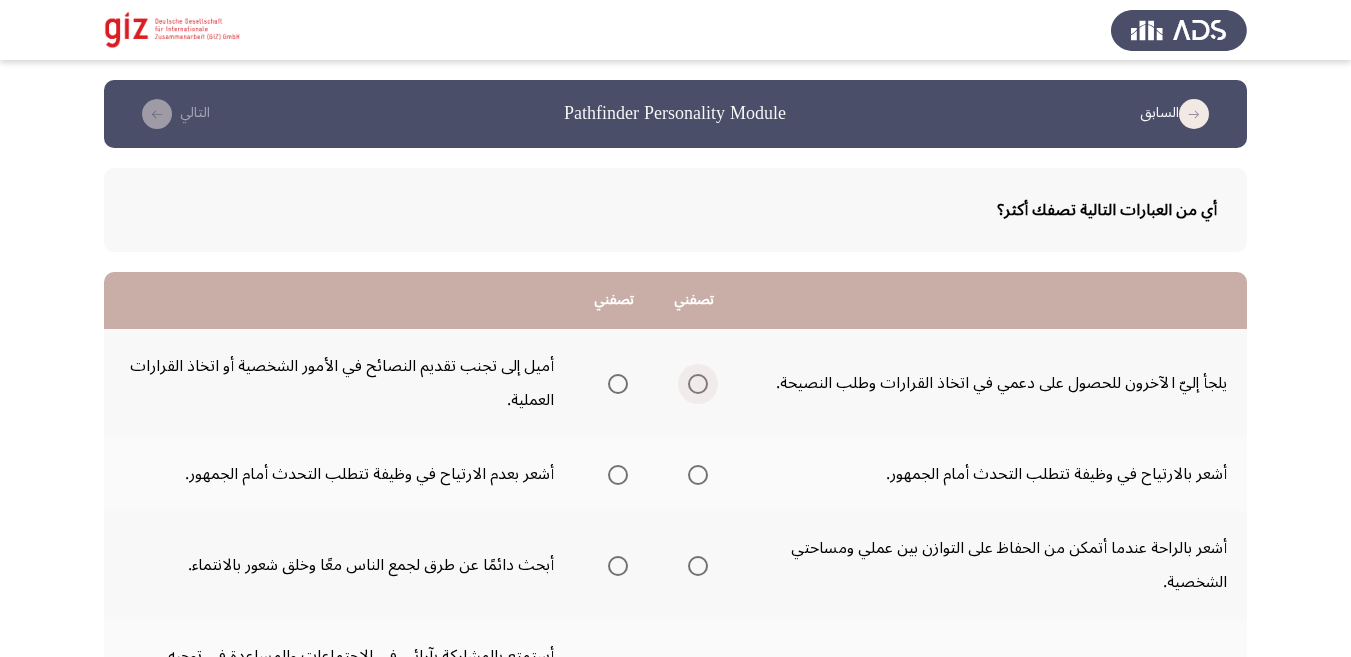 click at bounding box center [698, 384] 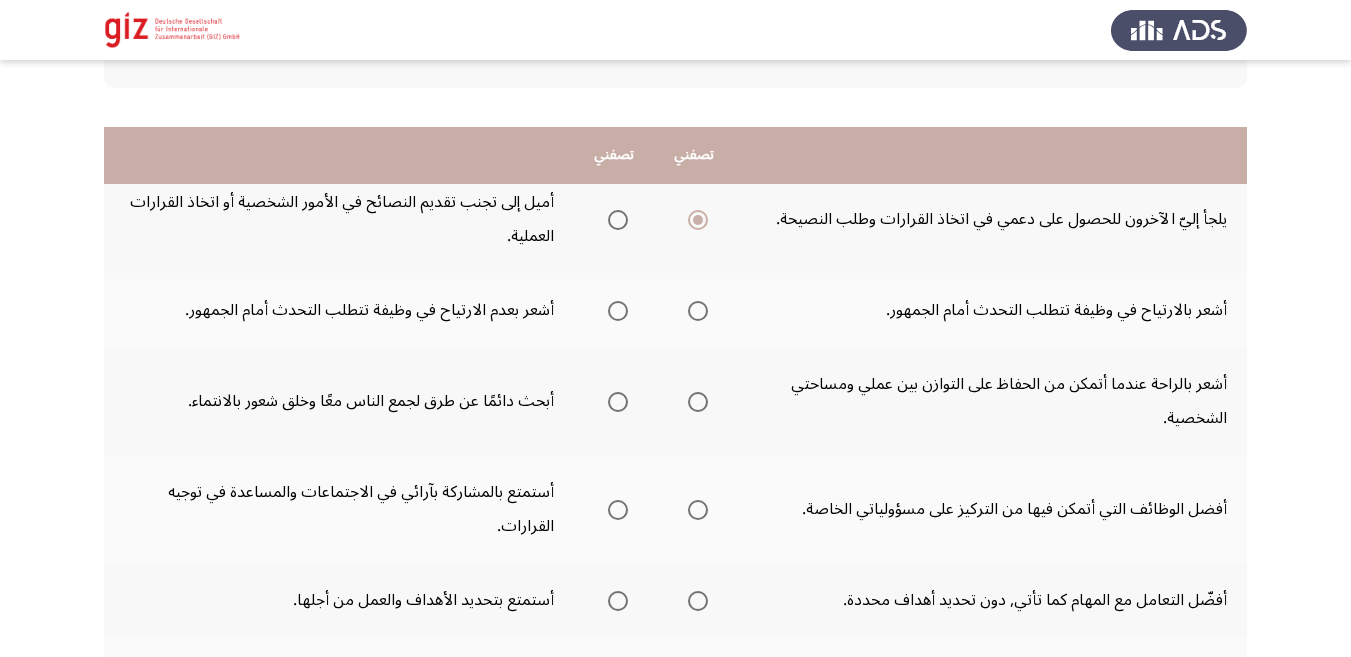 scroll, scrollTop: 246, scrollLeft: 0, axis: vertical 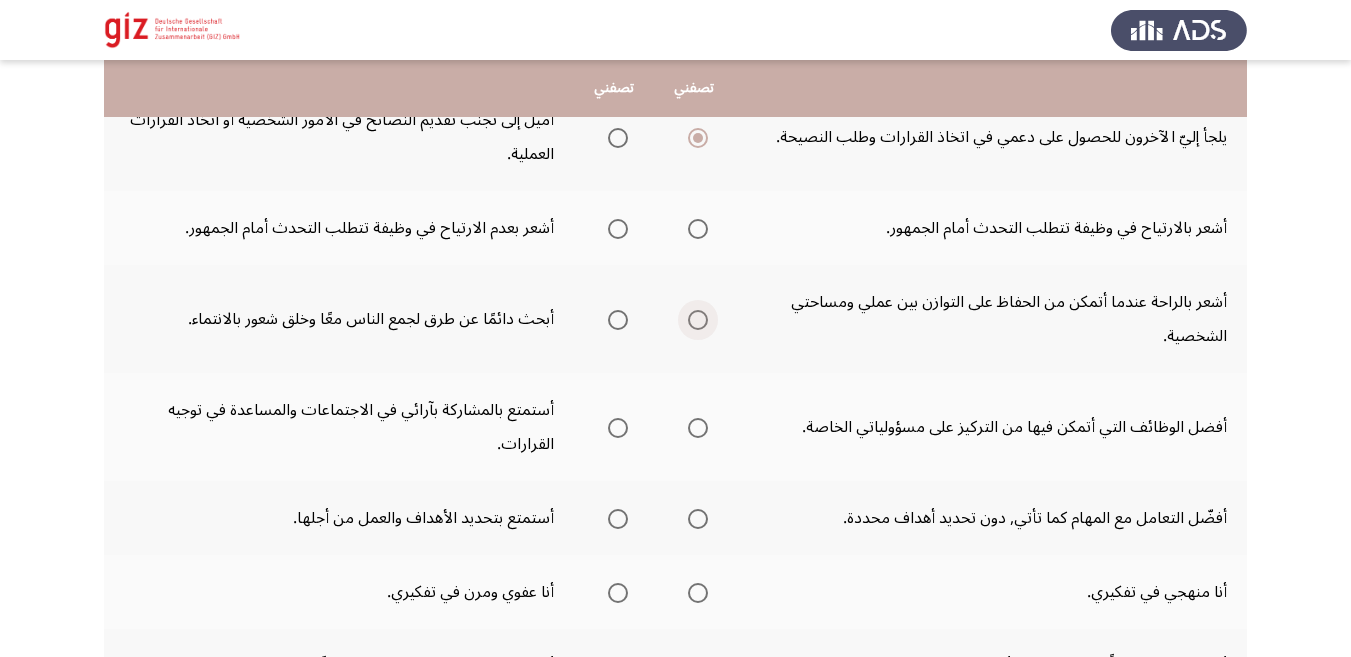 click at bounding box center [698, 320] 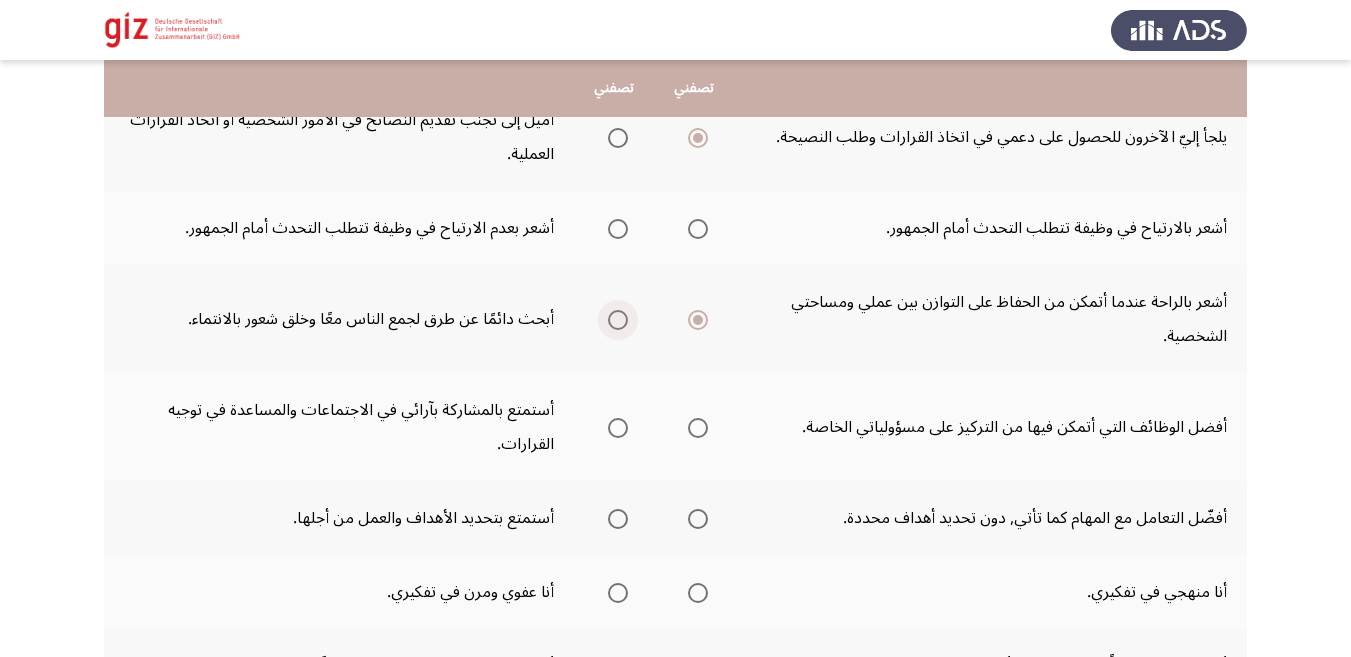 click at bounding box center (618, 320) 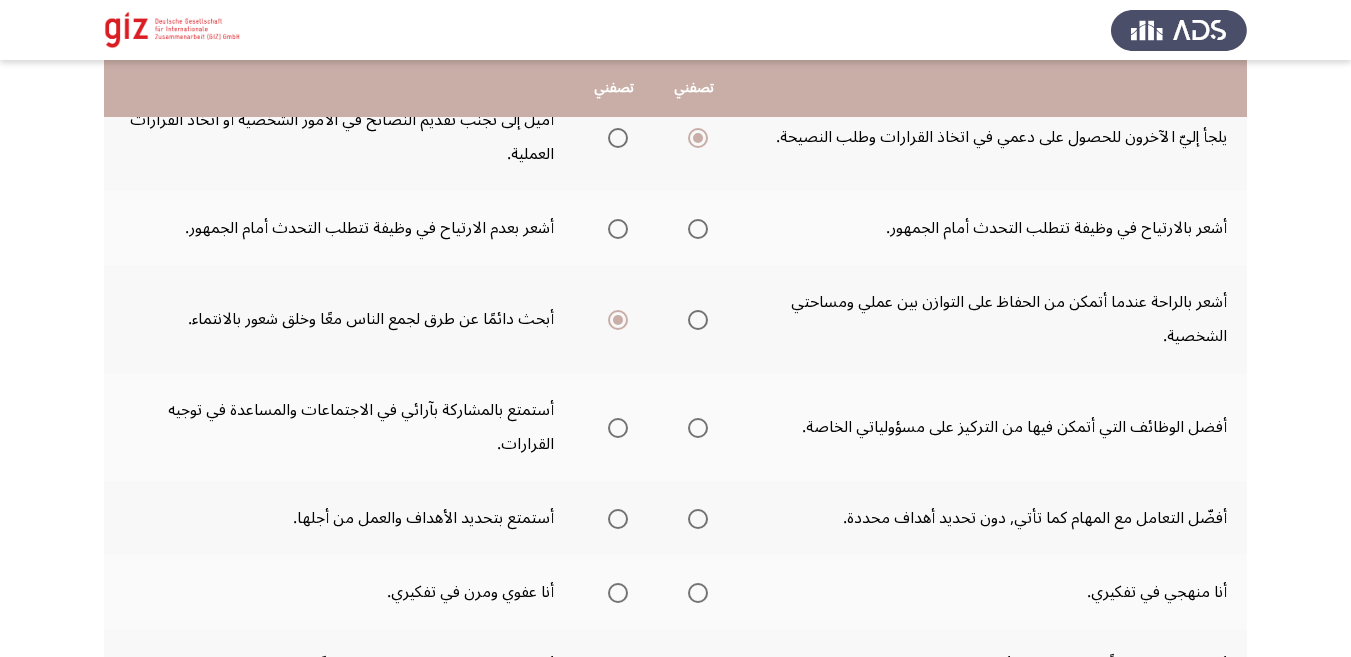 click at bounding box center [698, 428] 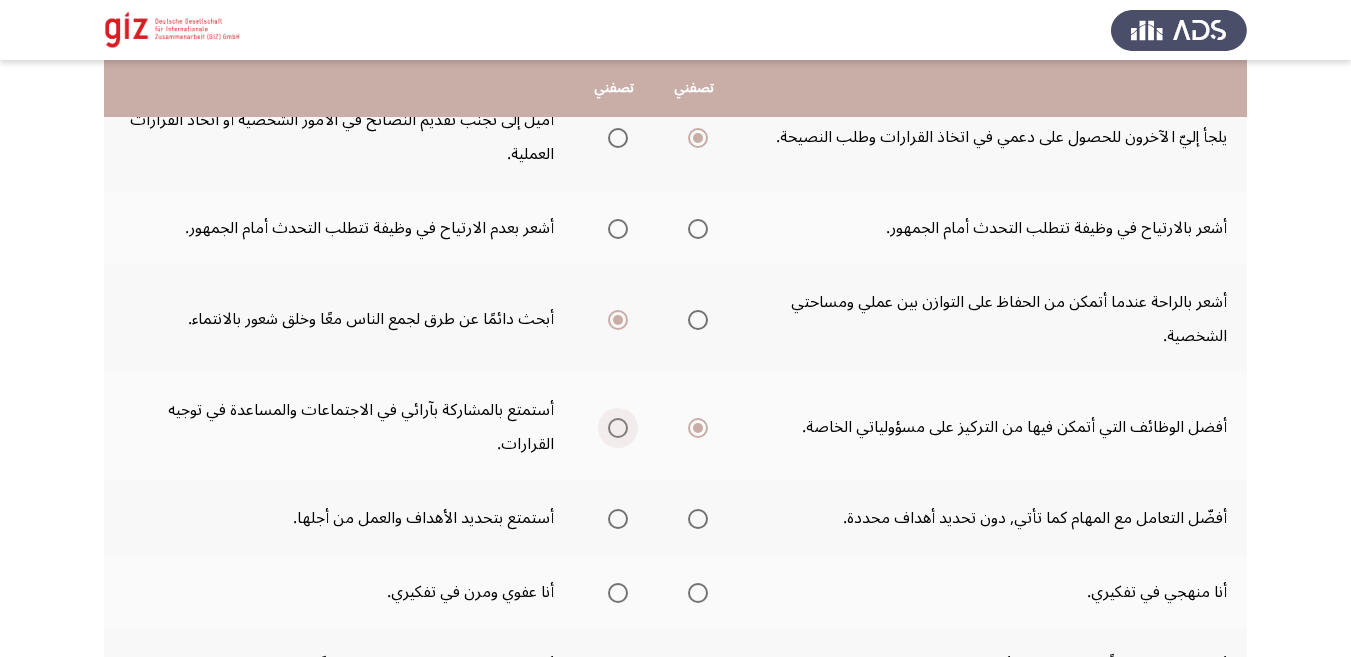 click at bounding box center [618, 428] 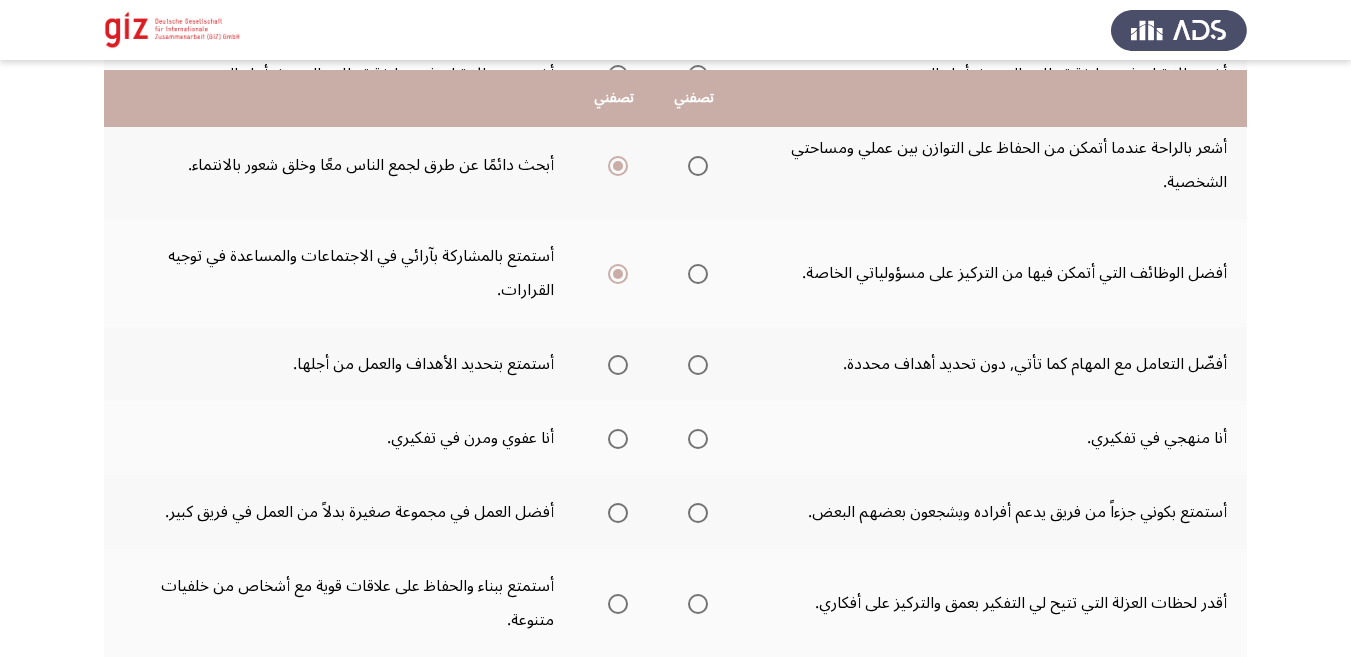 scroll, scrollTop: 410, scrollLeft: 0, axis: vertical 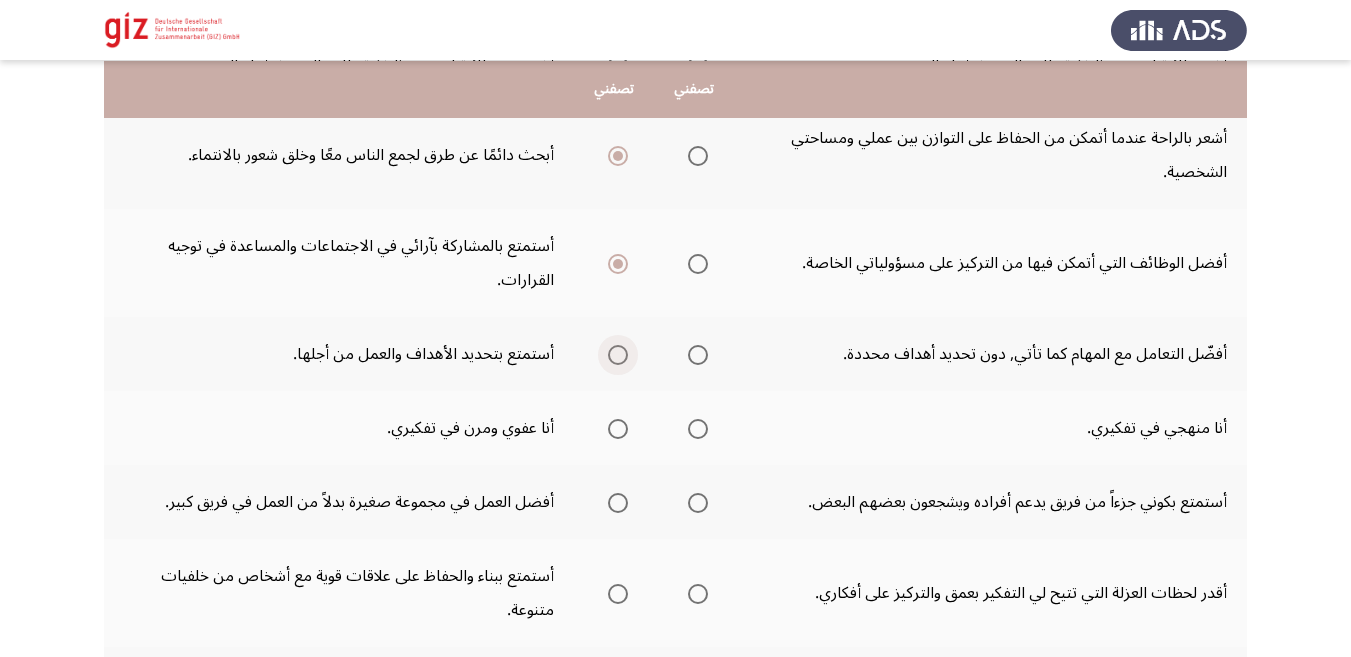 click at bounding box center [618, 355] 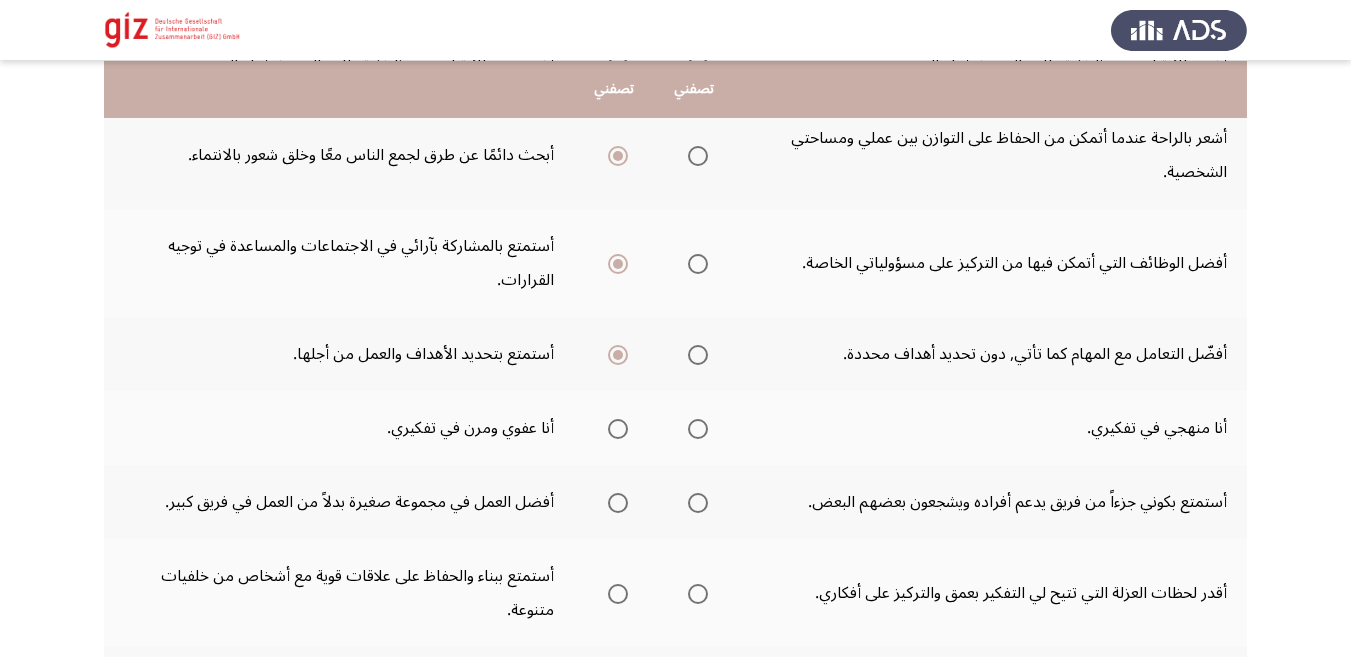 click 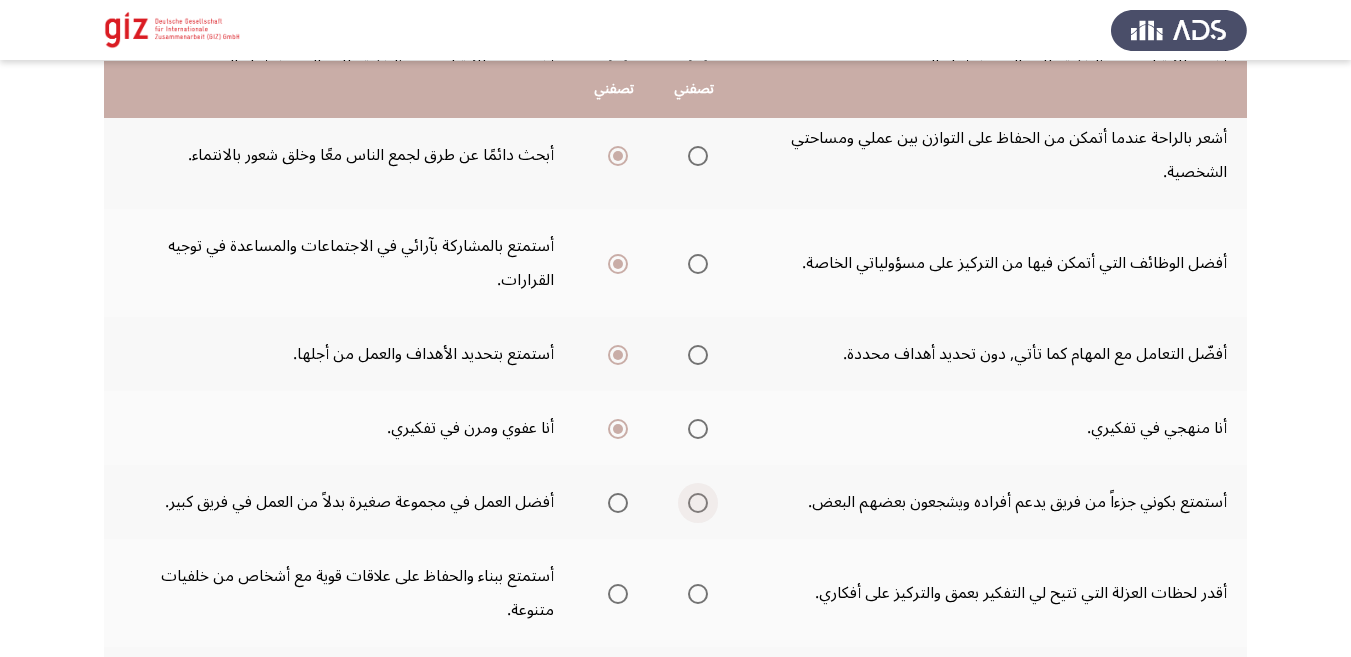 click at bounding box center [698, 503] 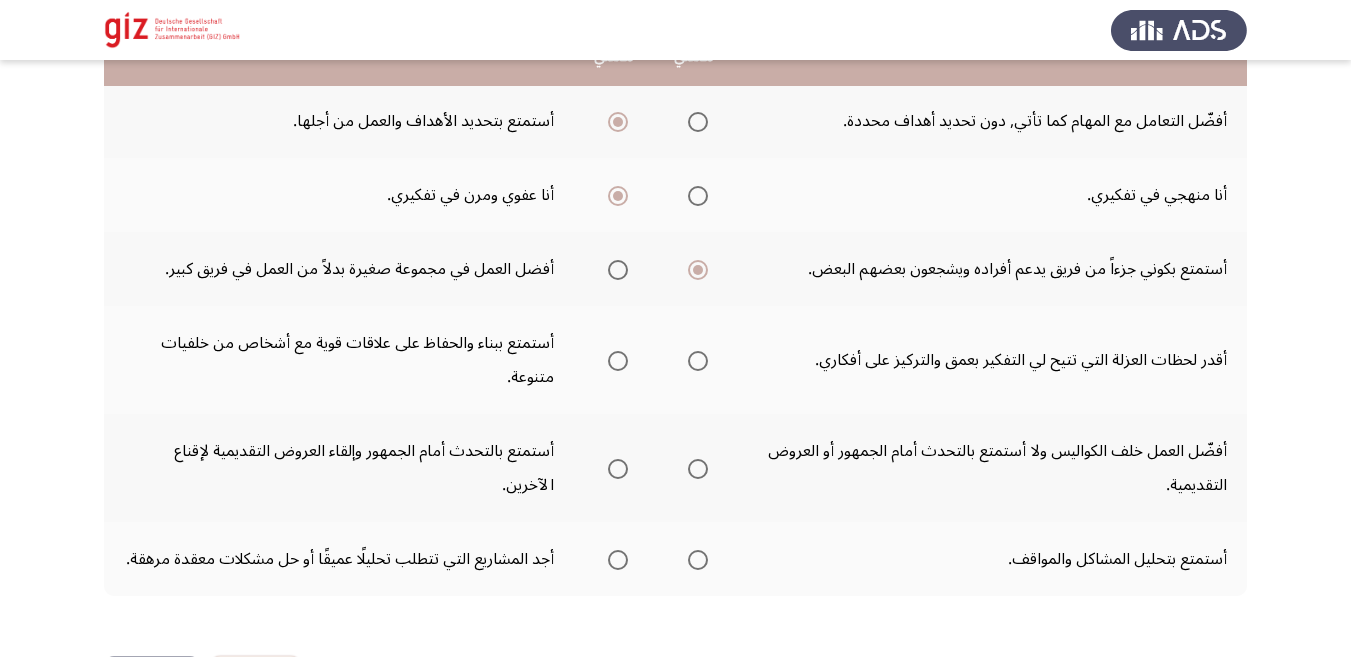 scroll, scrollTop: 657, scrollLeft: 0, axis: vertical 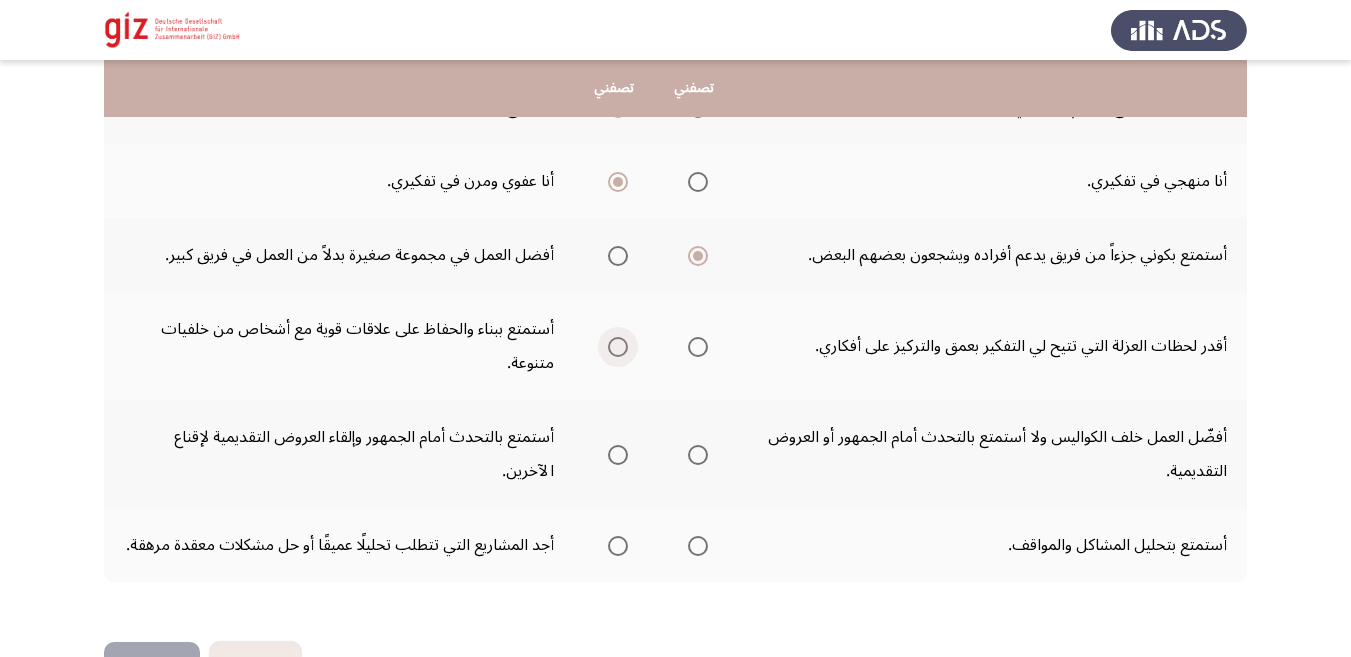 click at bounding box center (618, 347) 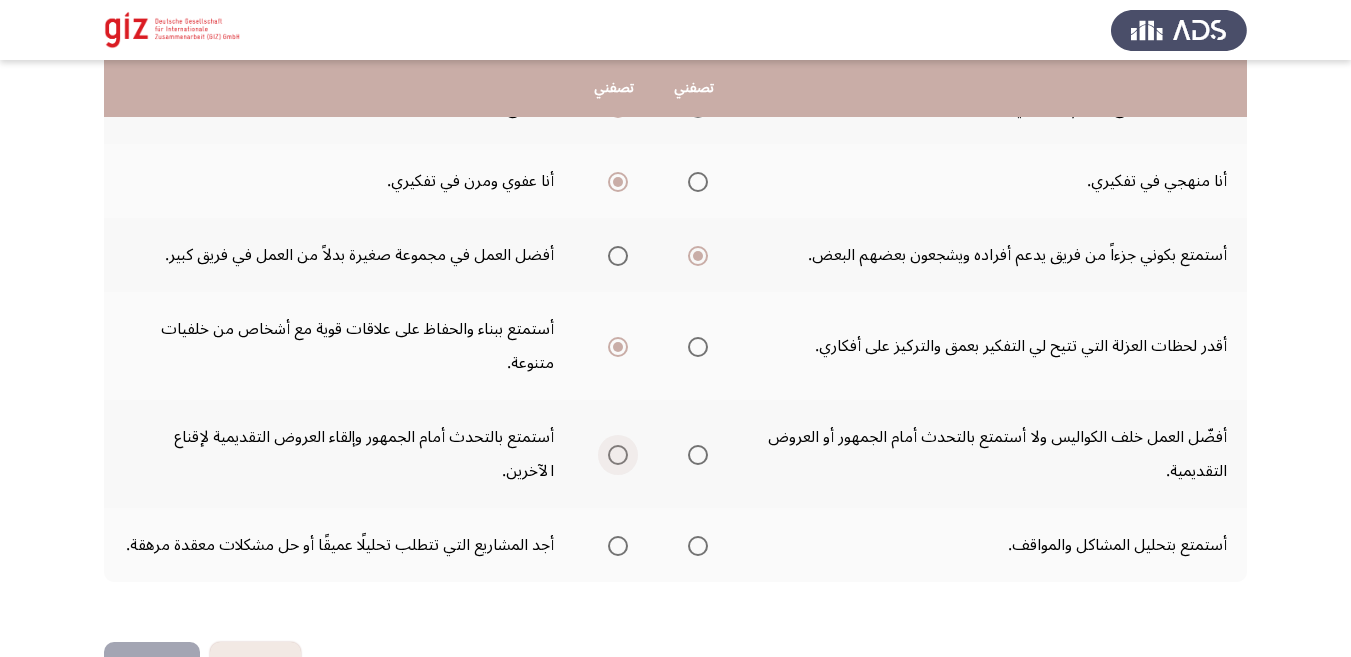 click at bounding box center [618, 455] 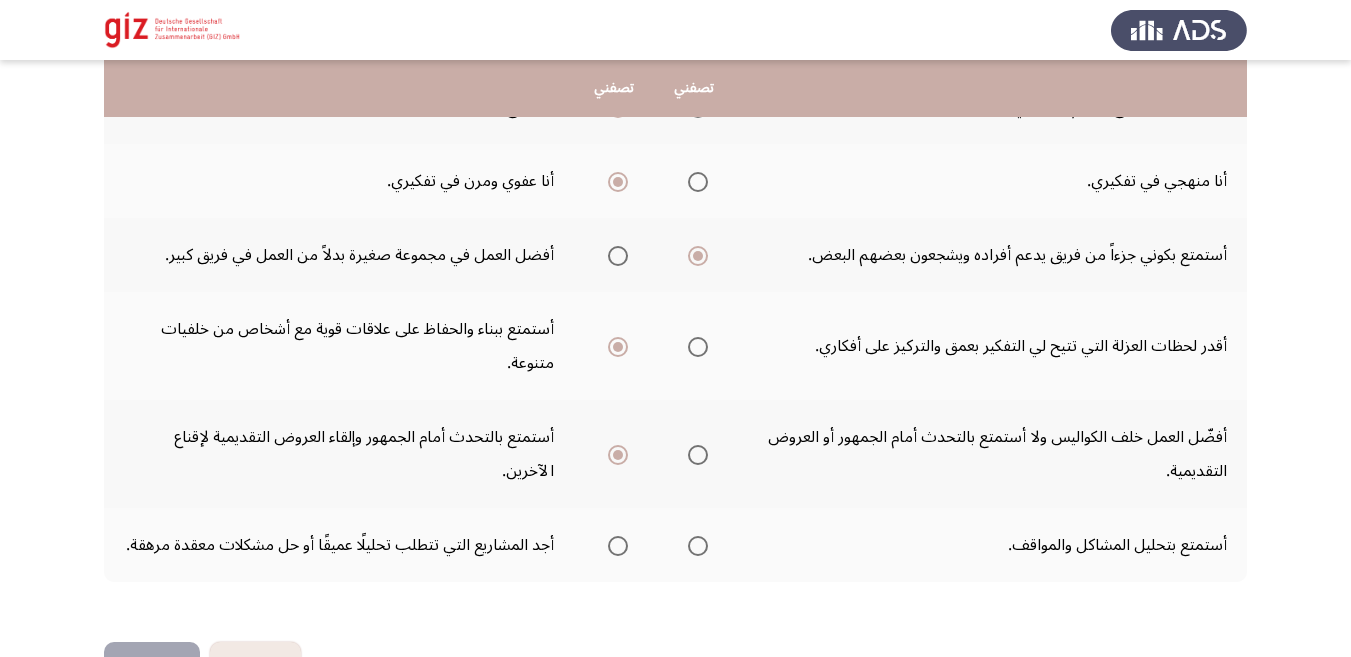 click at bounding box center [698, 546] 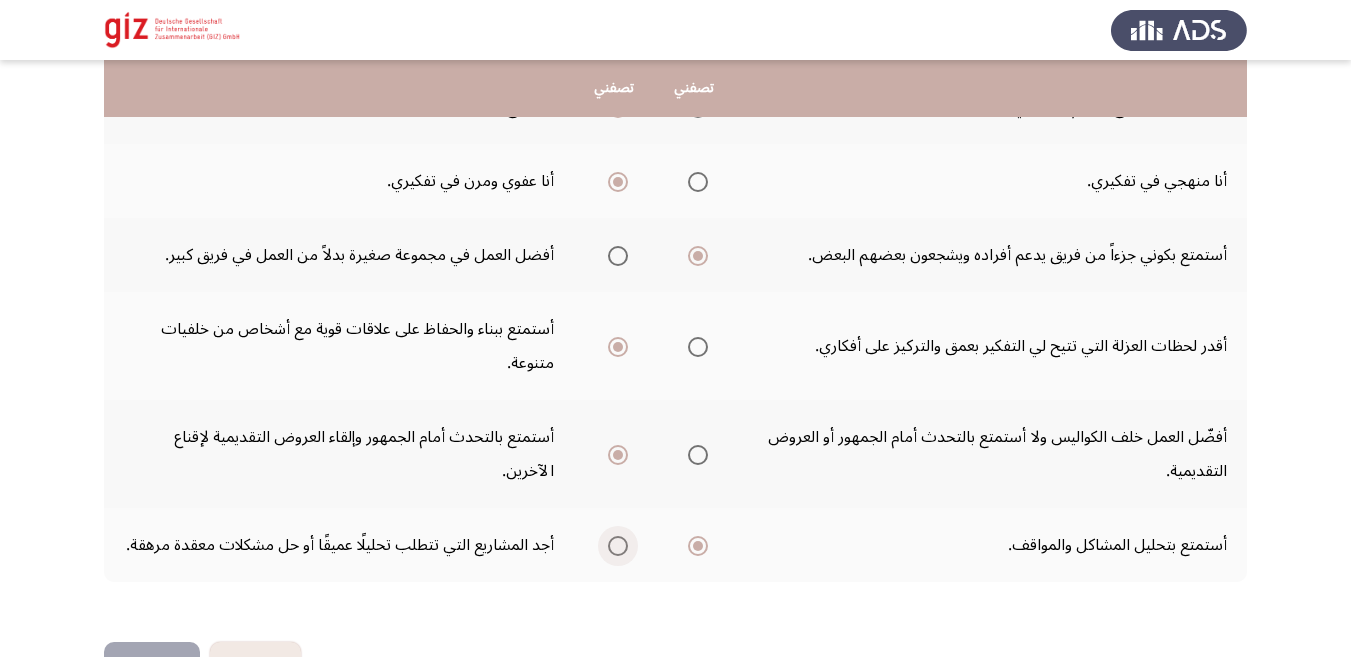 click at bounding box center (618, 546) 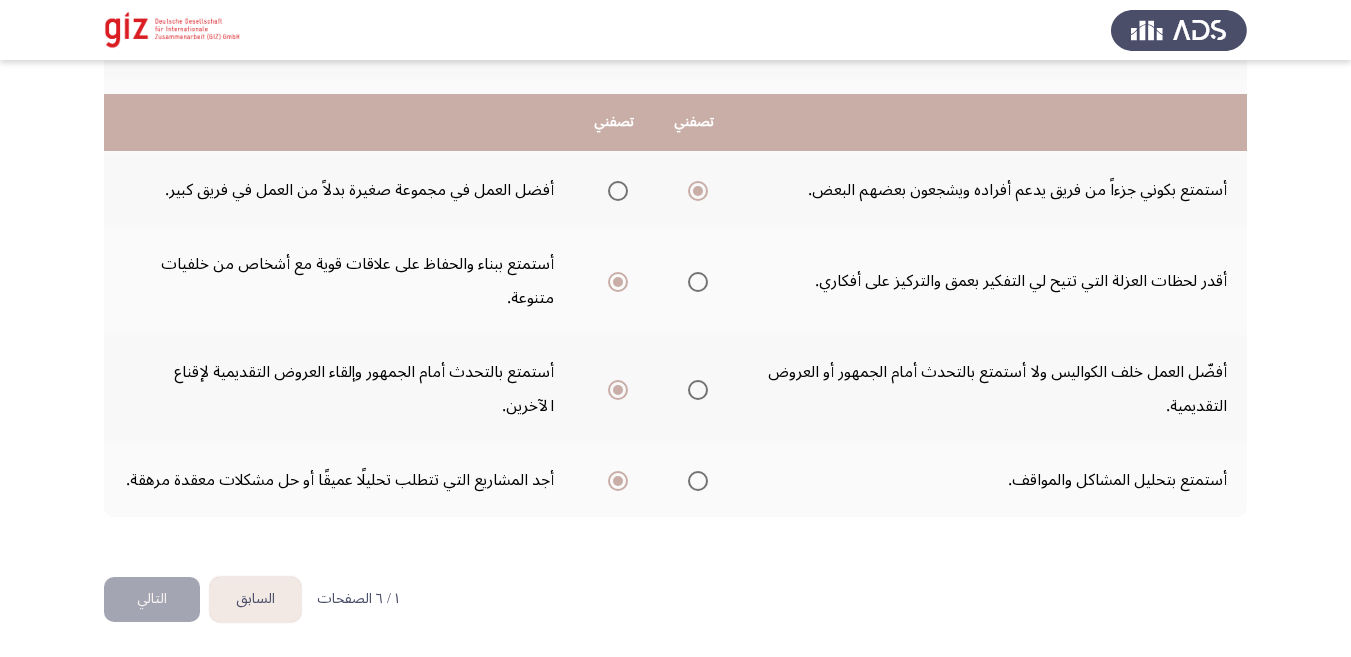 scroll, scrollTop: 756, scrollLeft: 0, axis: vertical 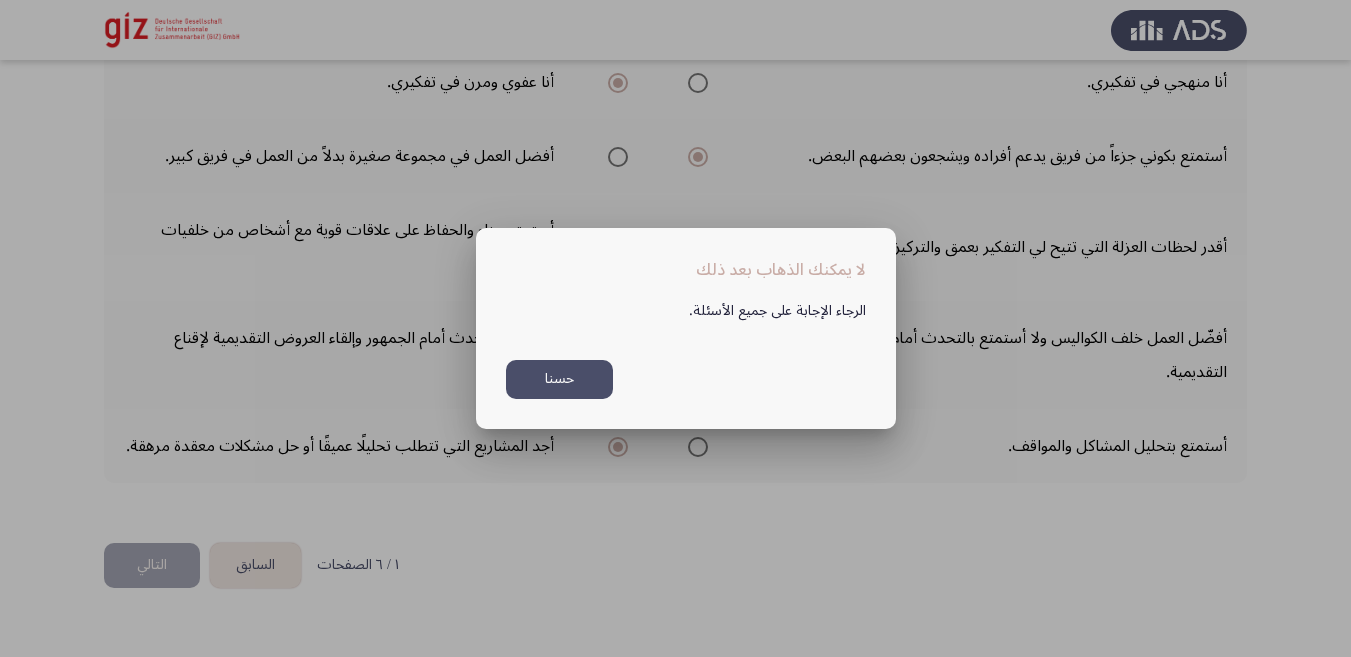 click on "حسنا" at bounding box center (559, 379) 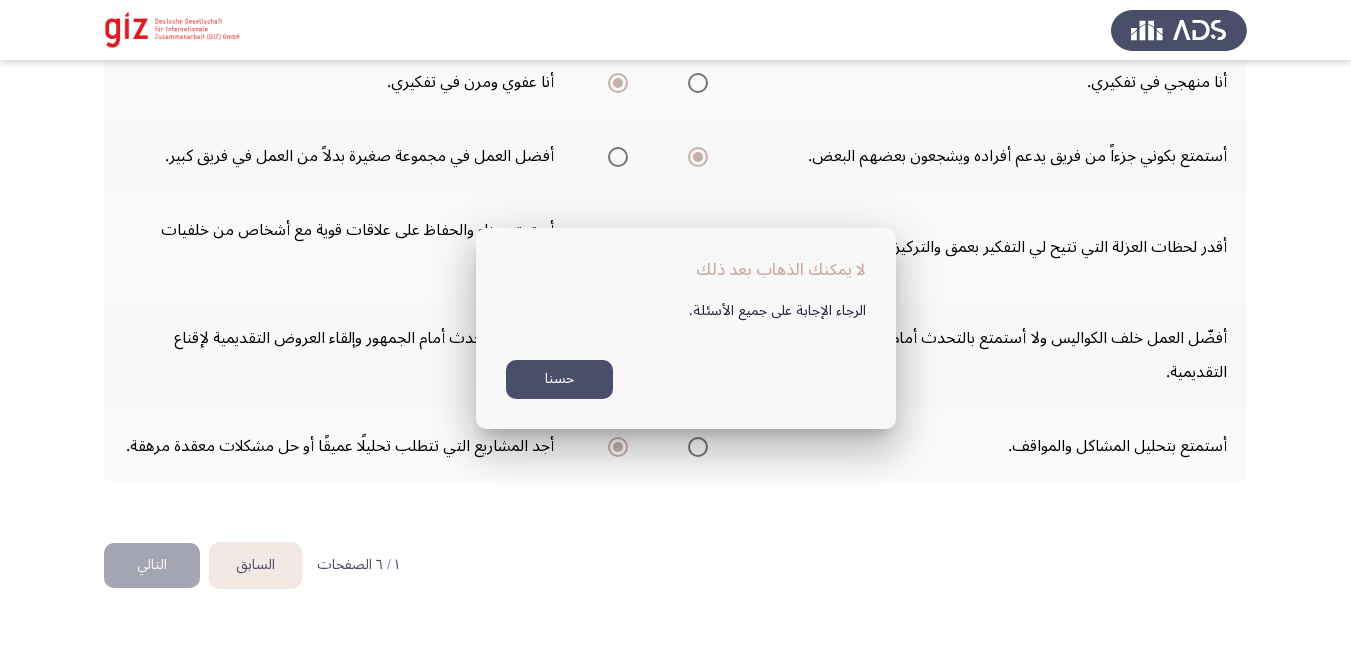 scroll, scrollTop: 756, scrollLeft: 0, axis: vertical 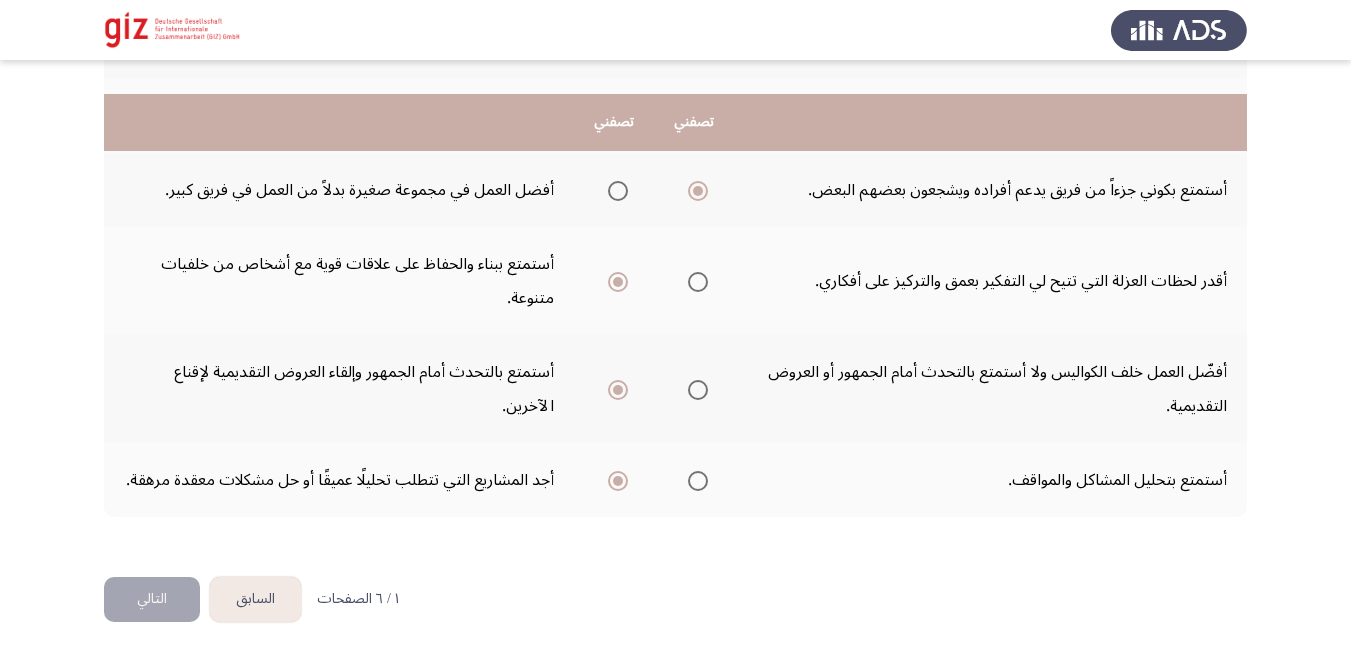 type 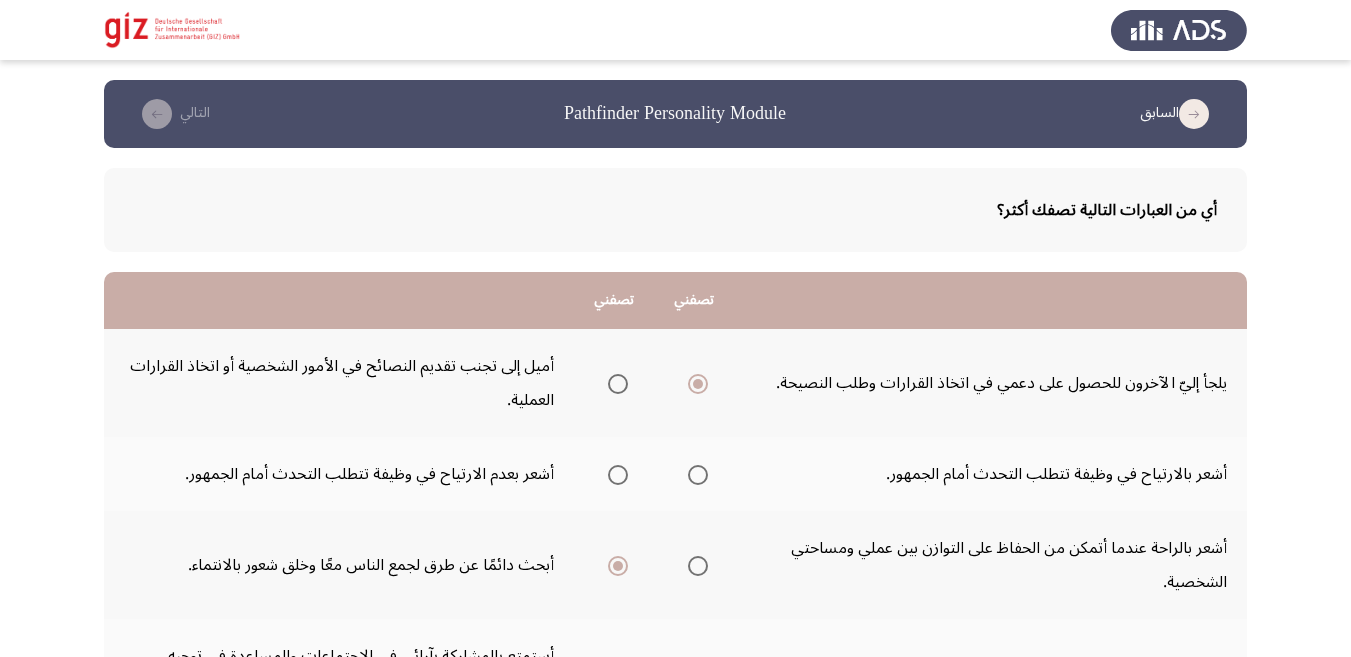 scroll, scrollTop: 0, scrollLeft: 0, axis: both 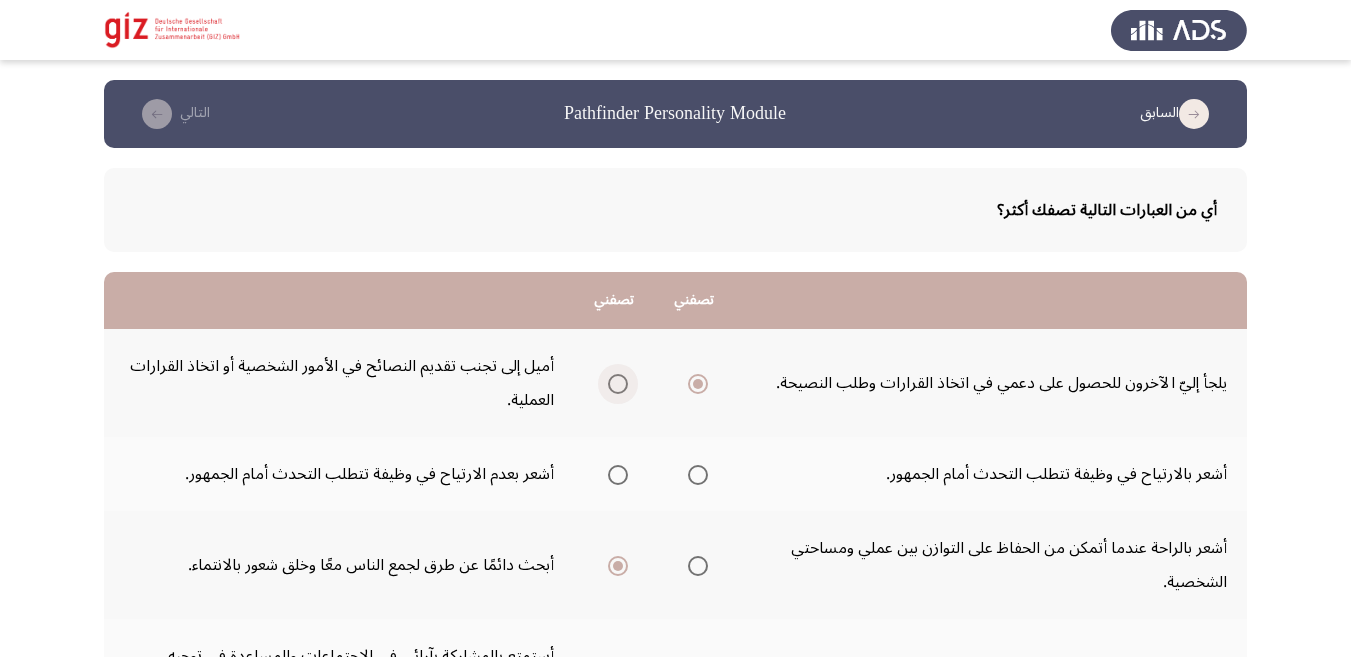 click at bounding box center (618, 384) 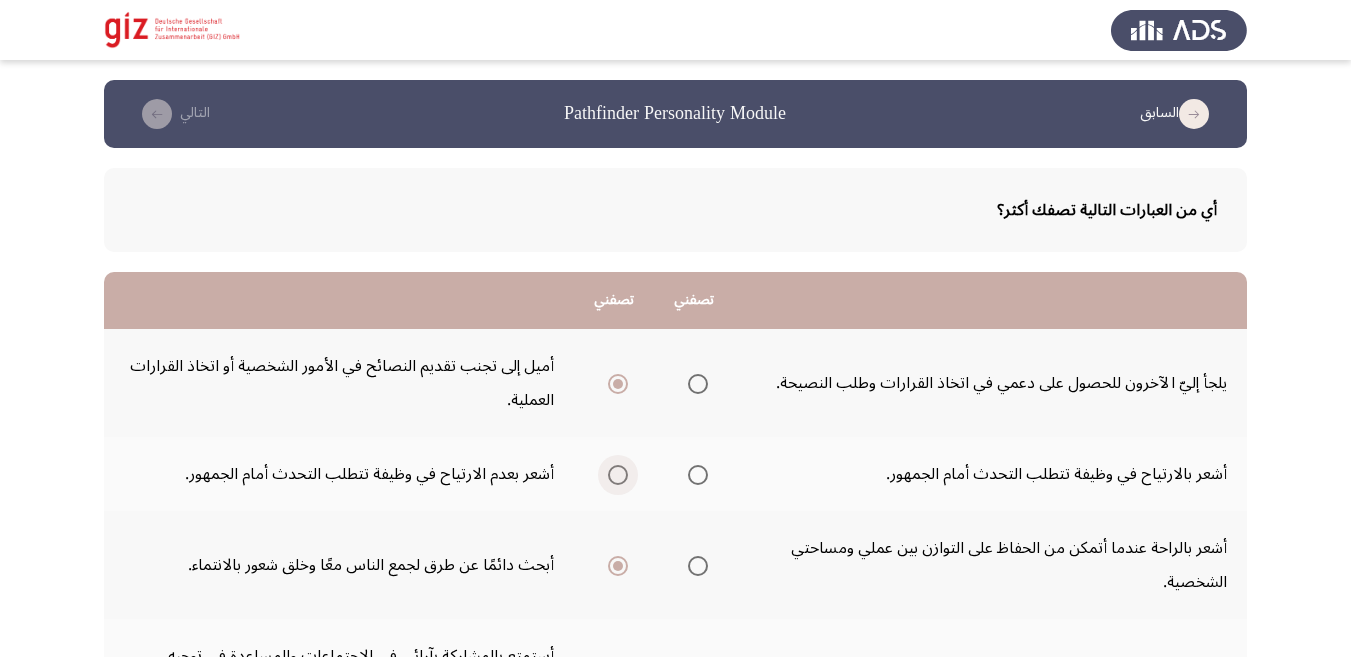 click at bounding box center (618, 475) 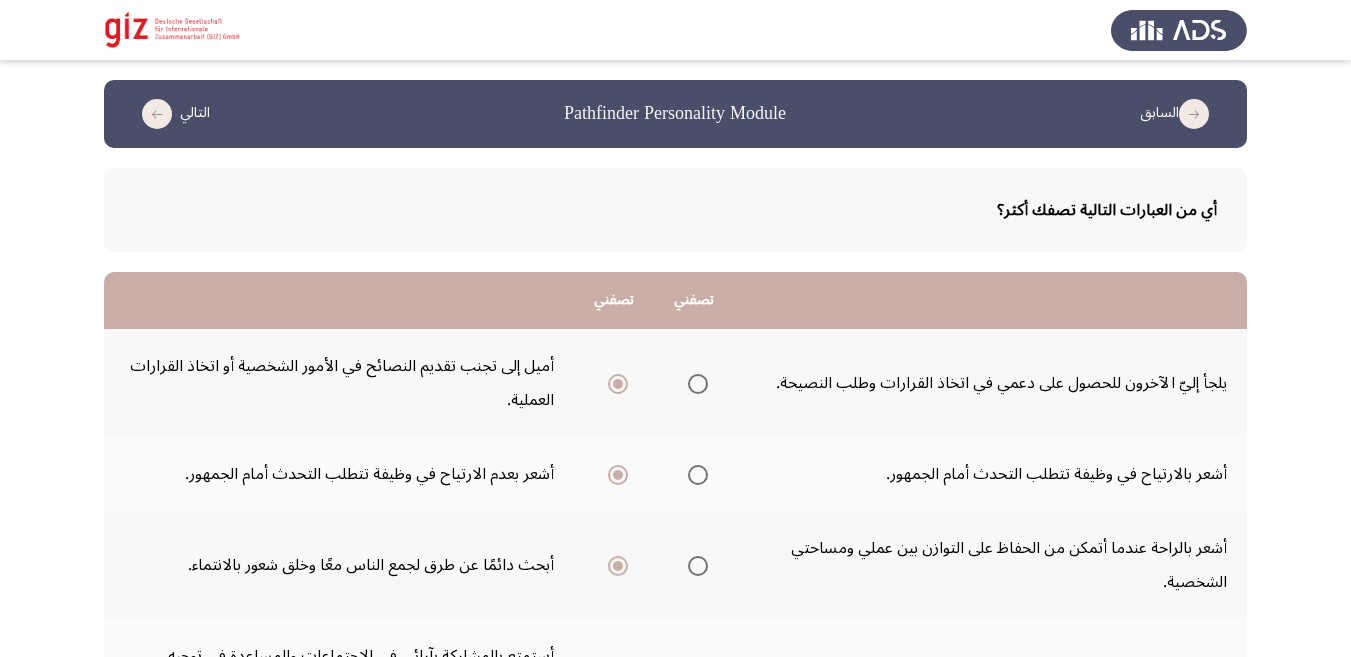 click 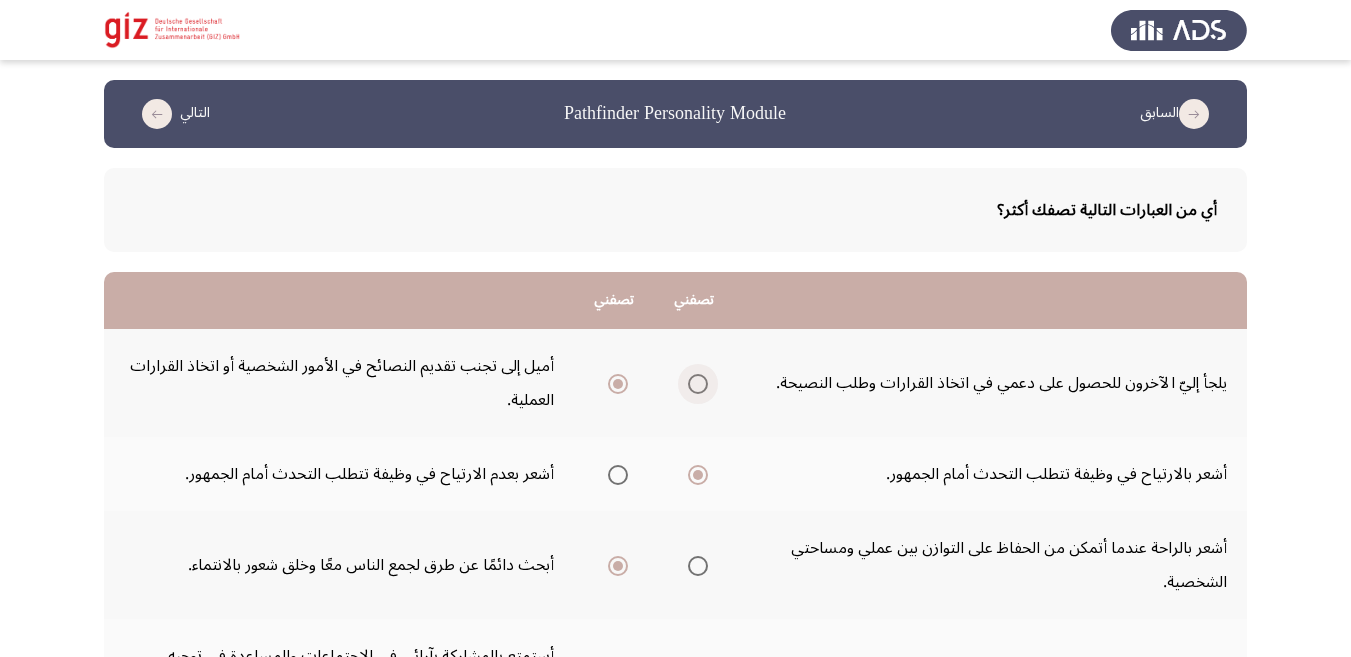 click at bounding box center (698, 384) 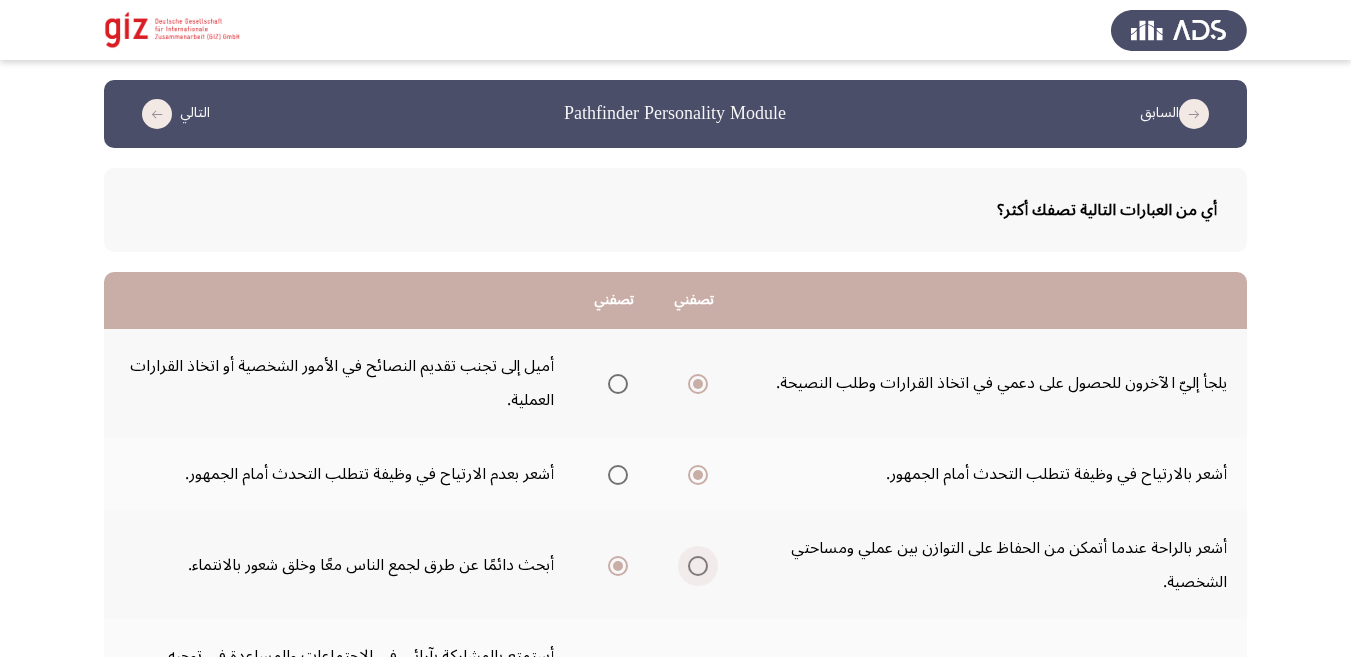click at bounding box center (698, 566) 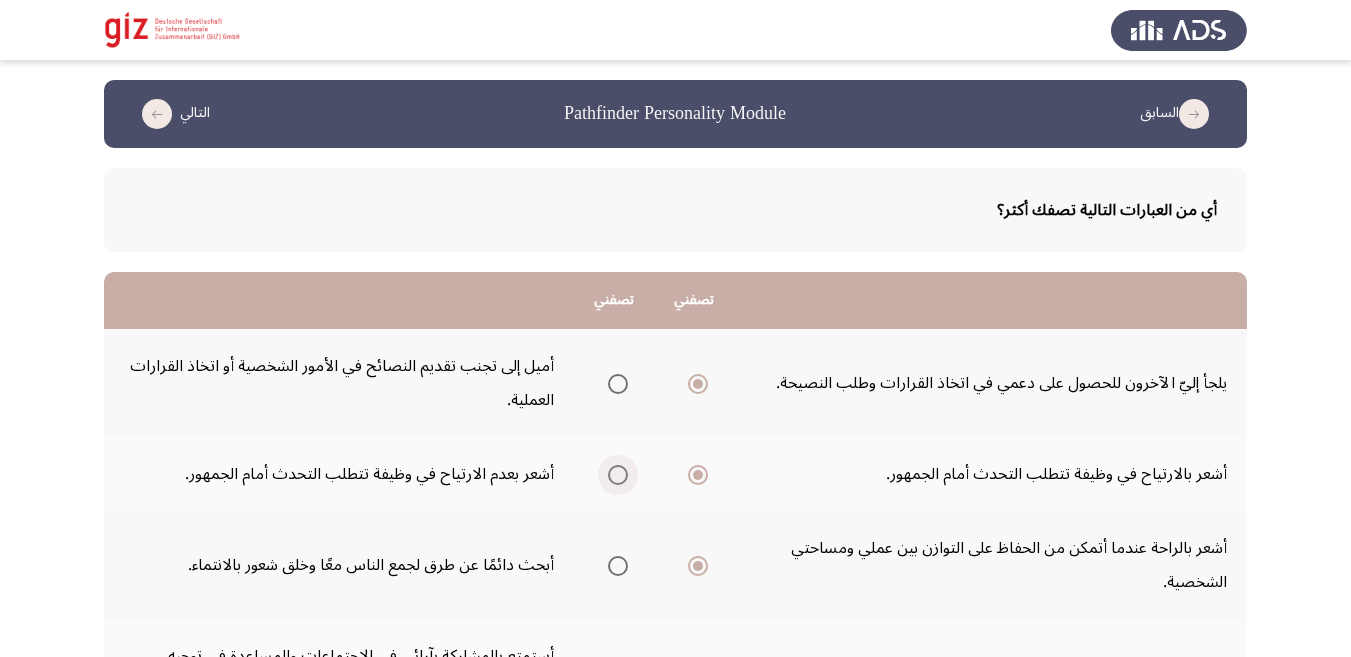 click at bounding box center [618, 475] 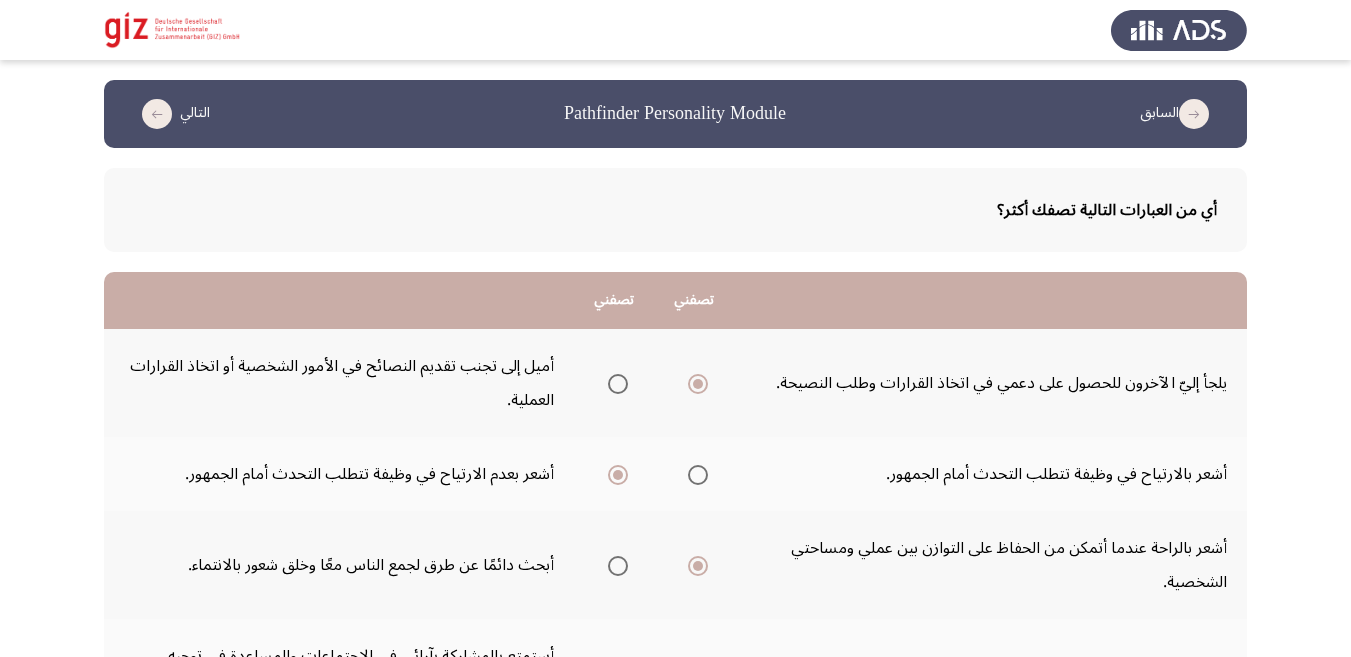 click 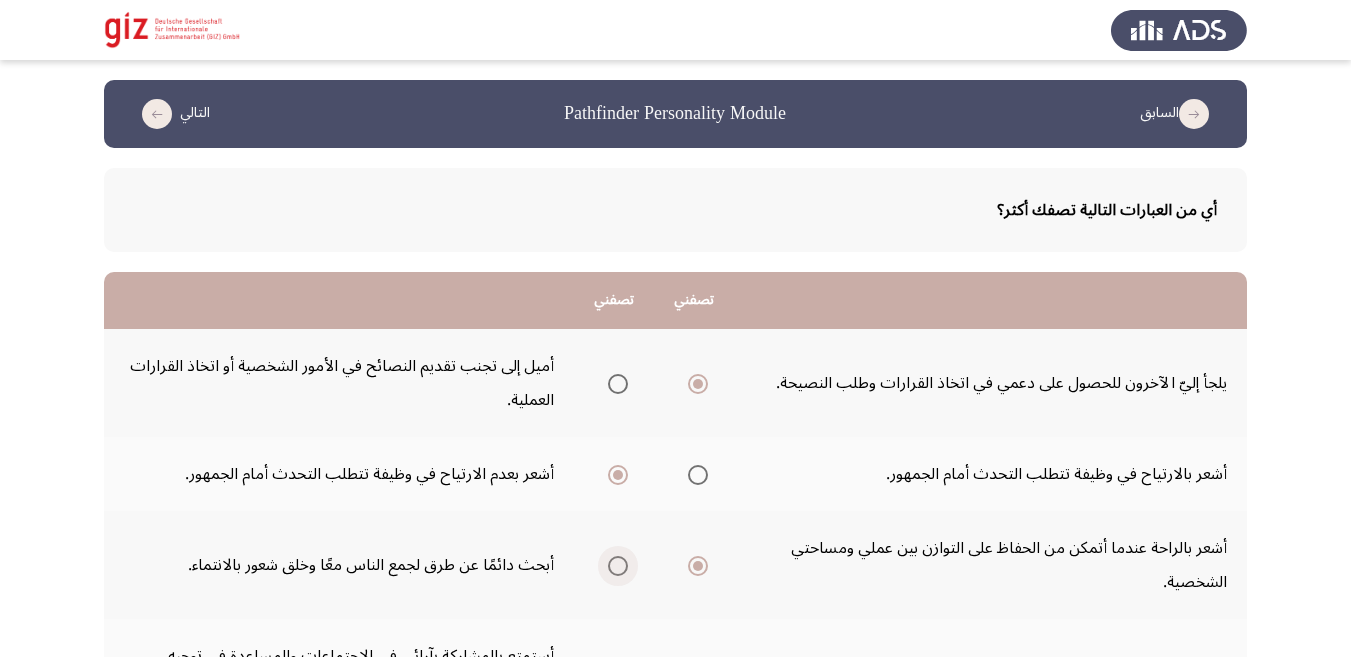 click at bounding box center [618, 566] 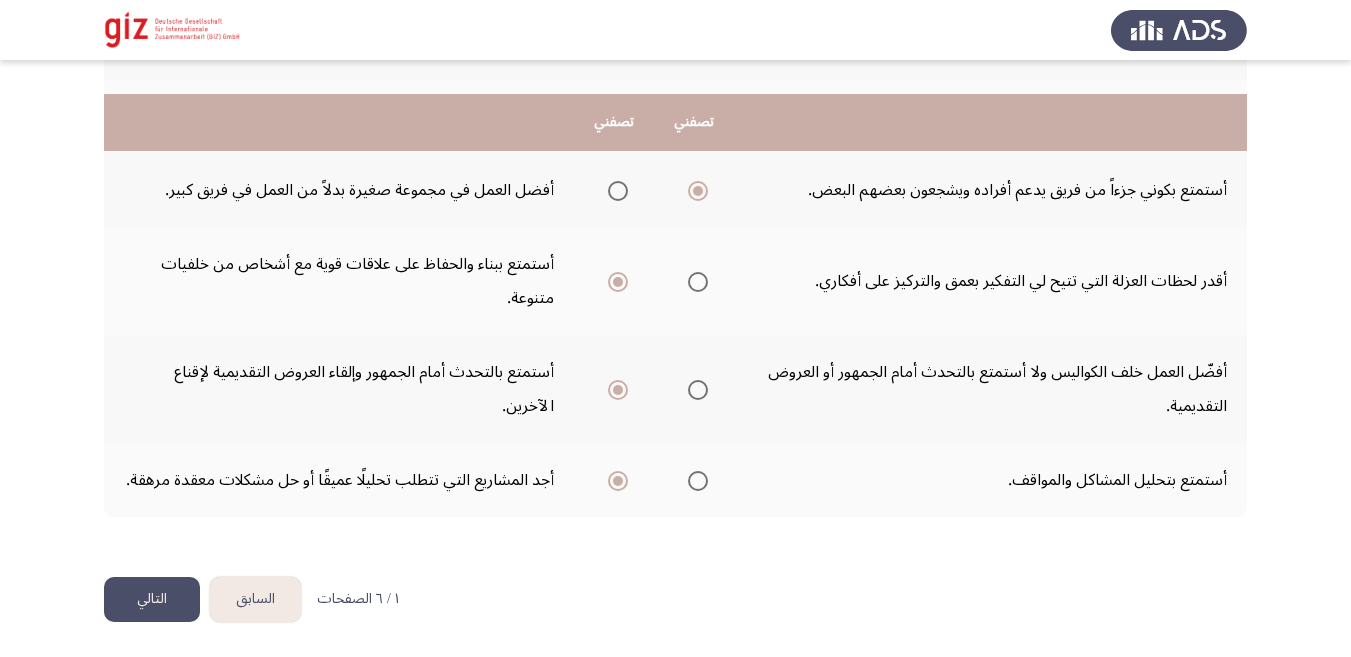 scroll, scrollTop: 756, scrollLeft: 0, axis: vertical 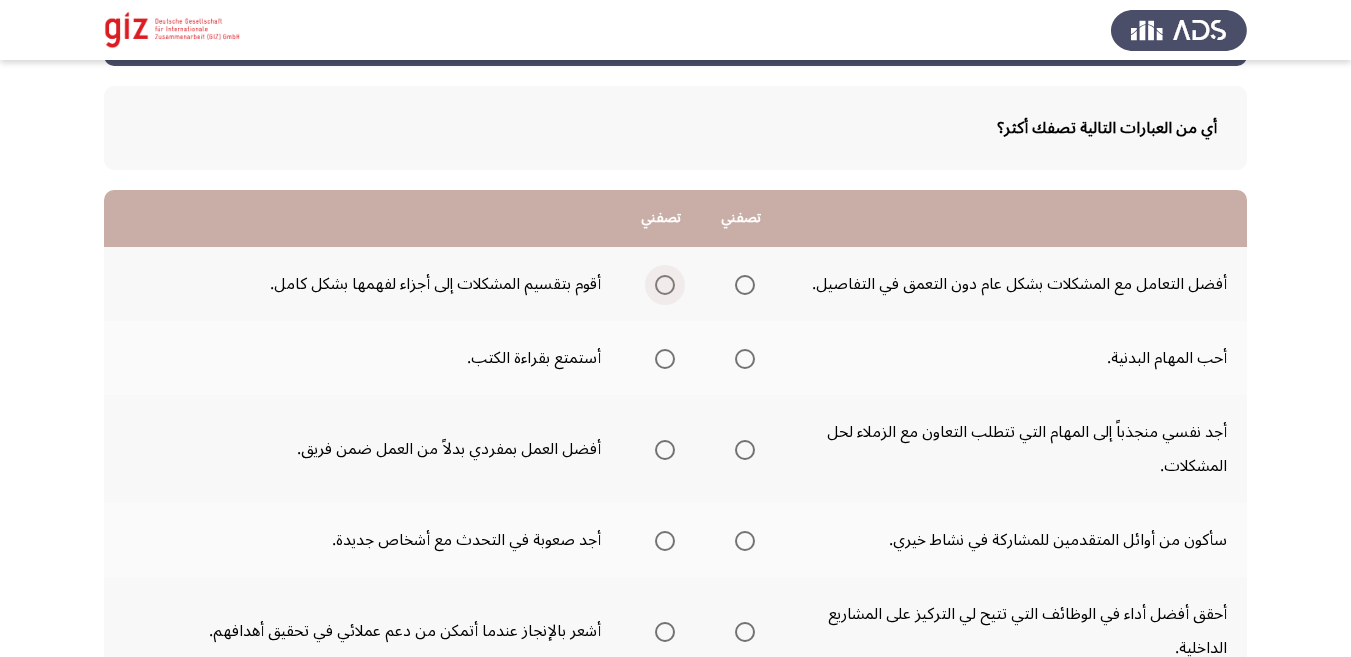click at bounding box center [665, 285] 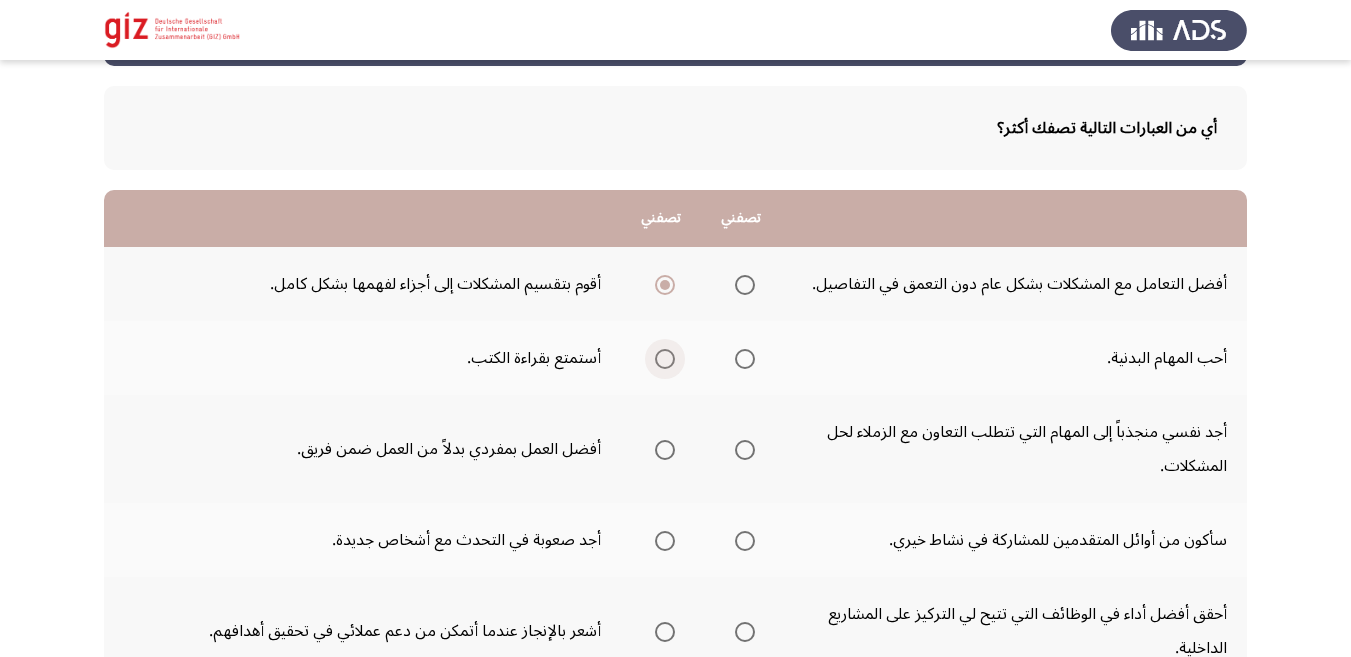 click at bounding box center [665, 359] 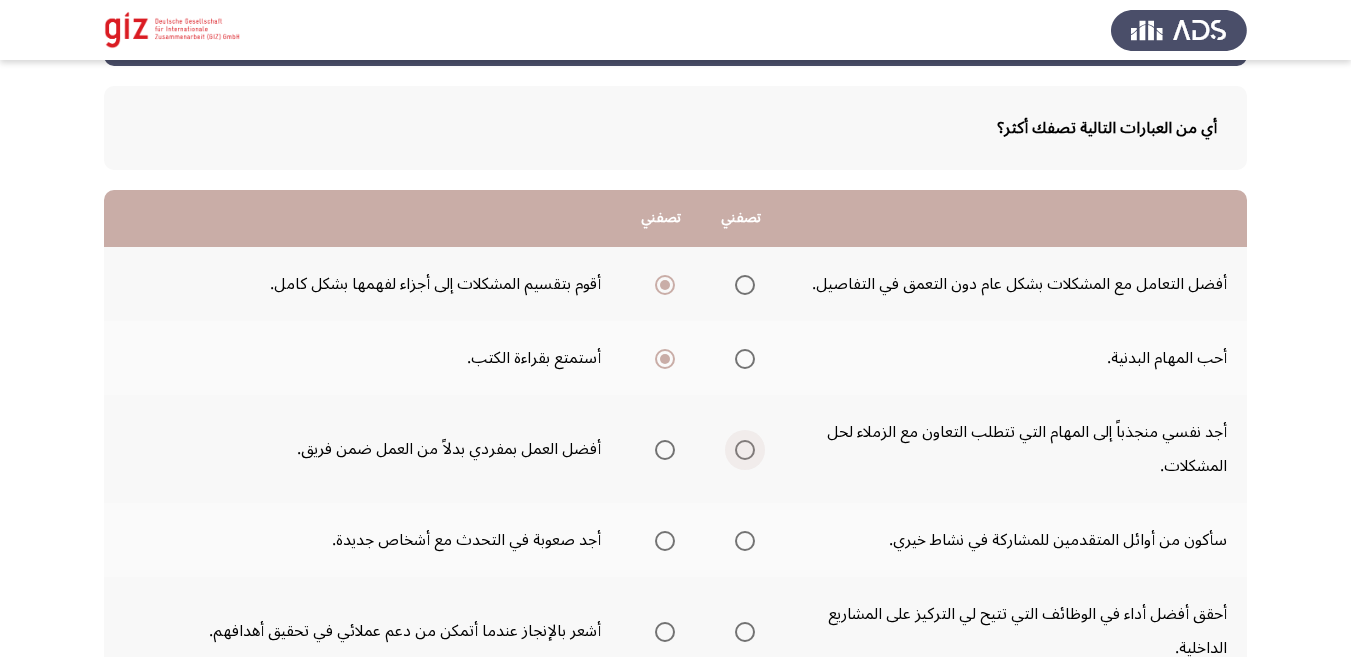 click at bounding box center [745, 450] 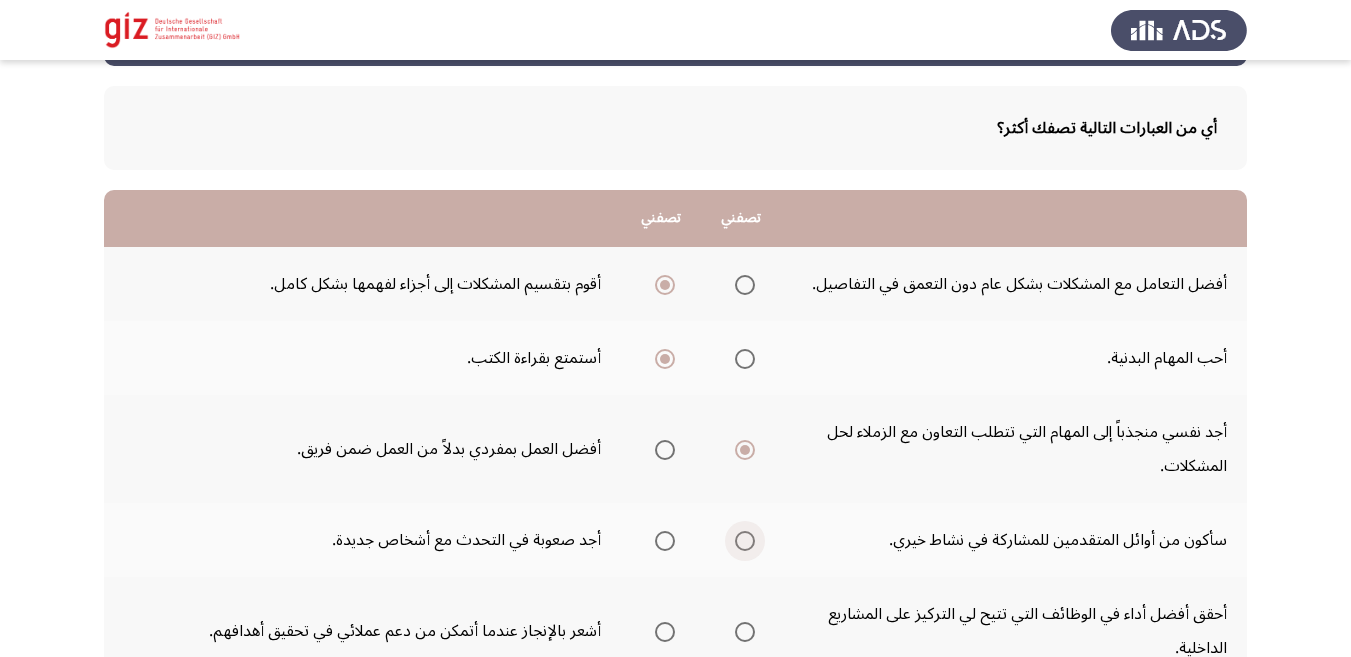 click at bounding box center (745, 541) 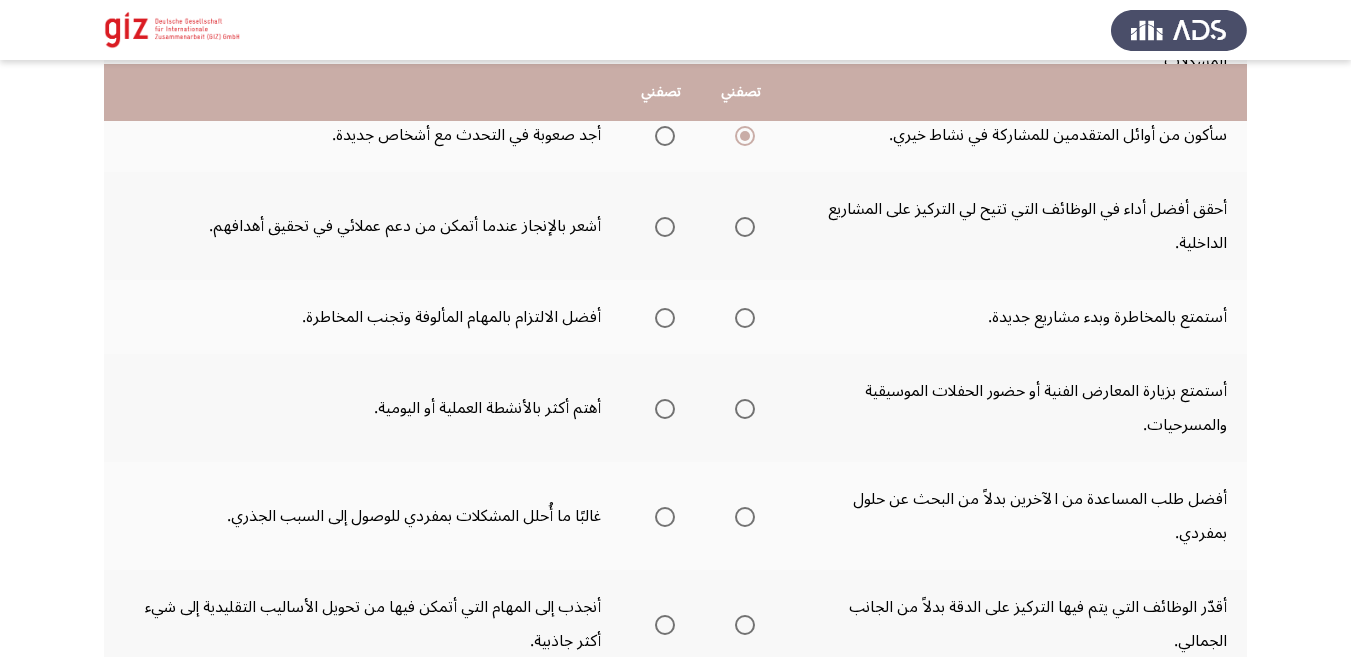 scroll, scrollTop: 492, scrollLeft: 0, axis: vertical 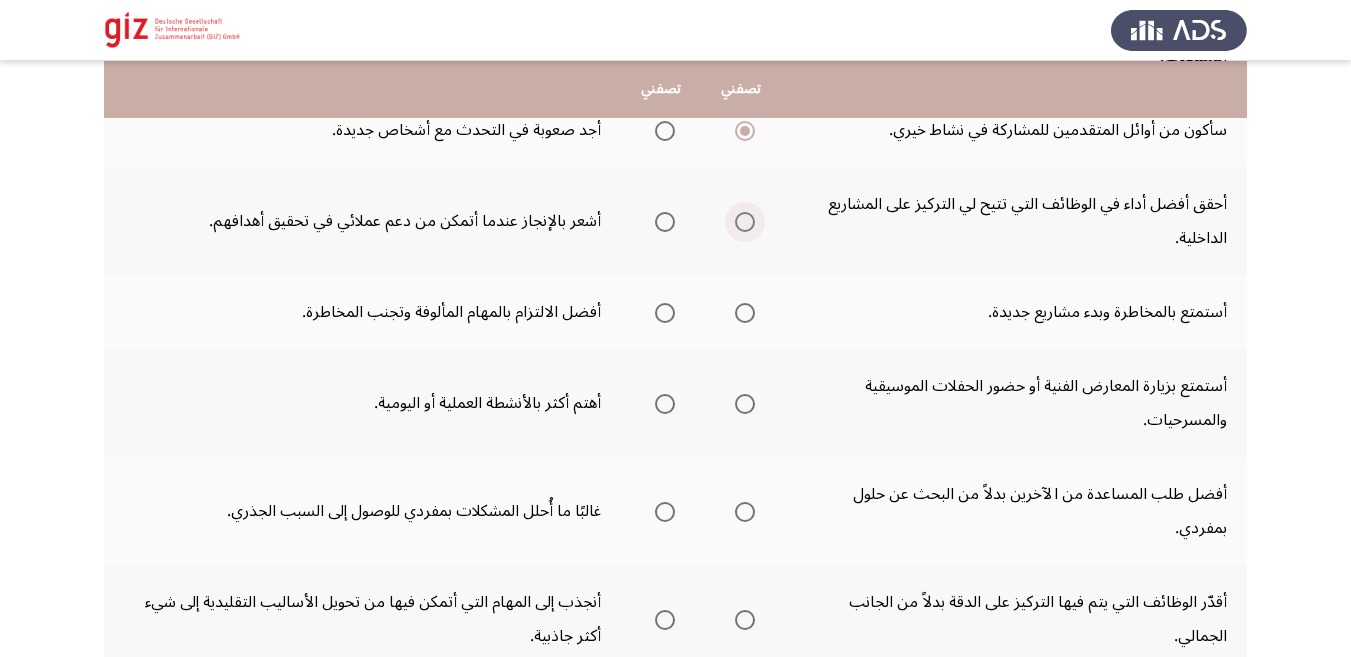 click at bounding box center (745, 222) 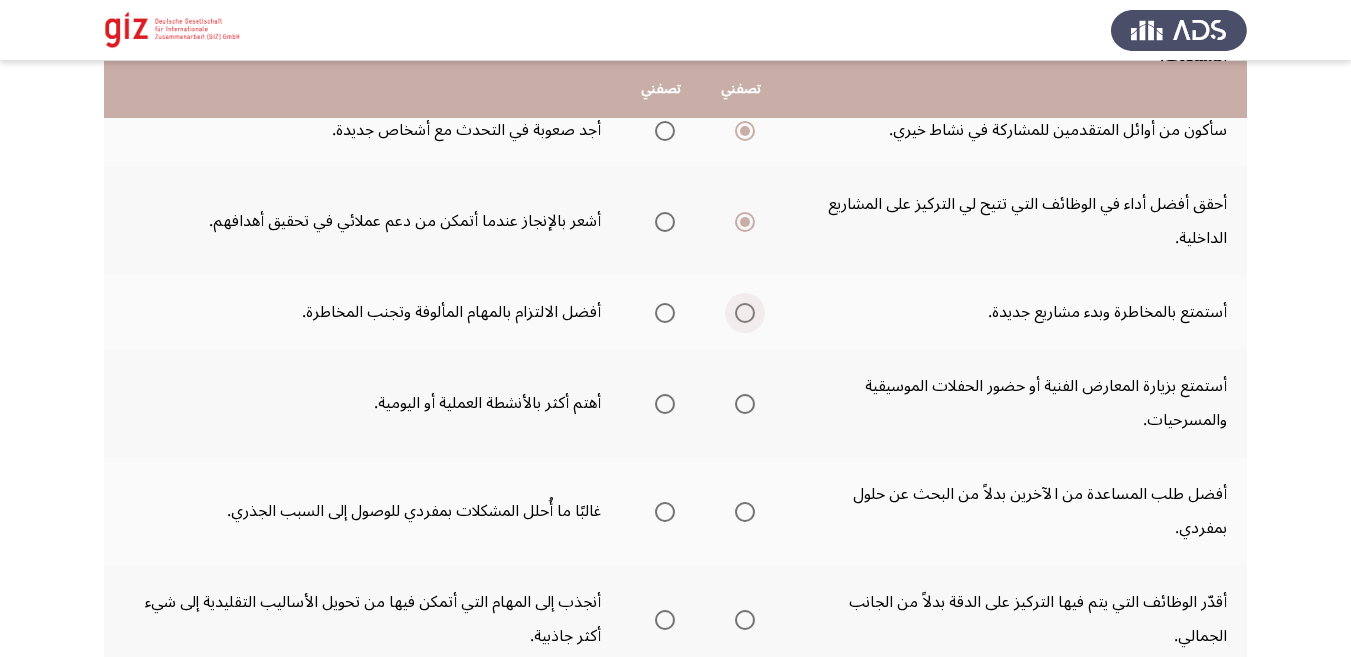 click at bounding box center (745, 313) 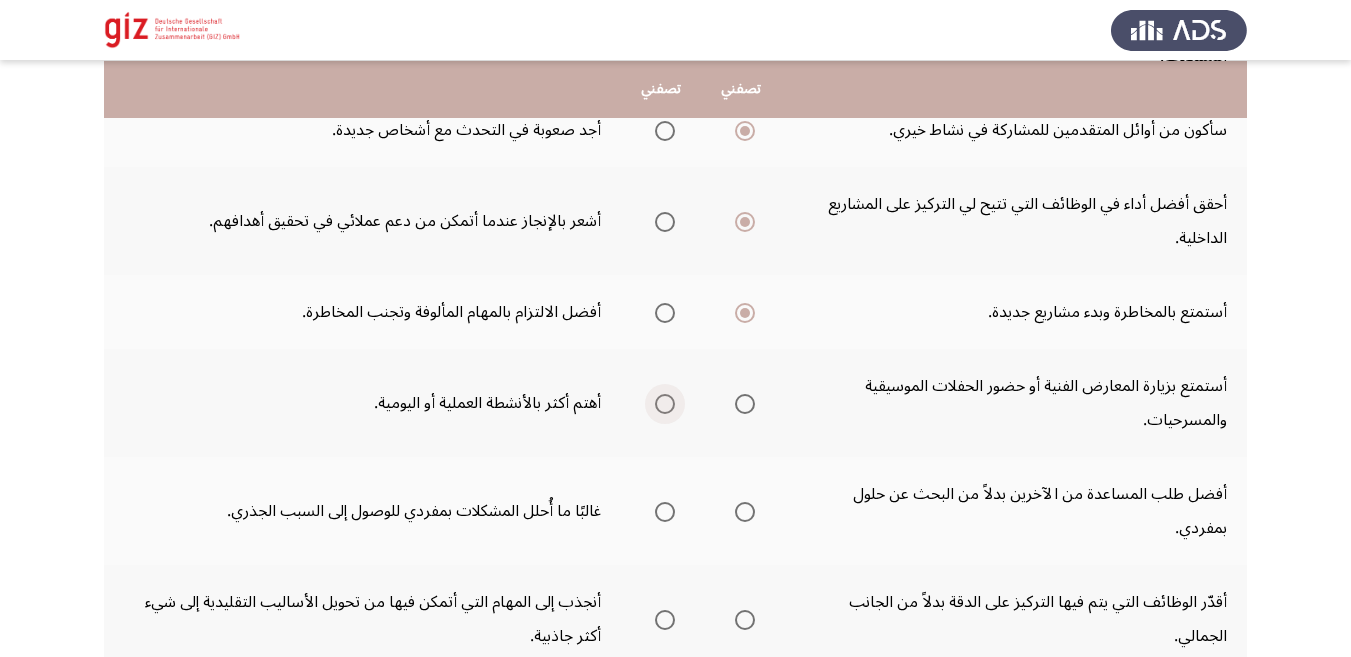 click at bounding box center [665, 404] 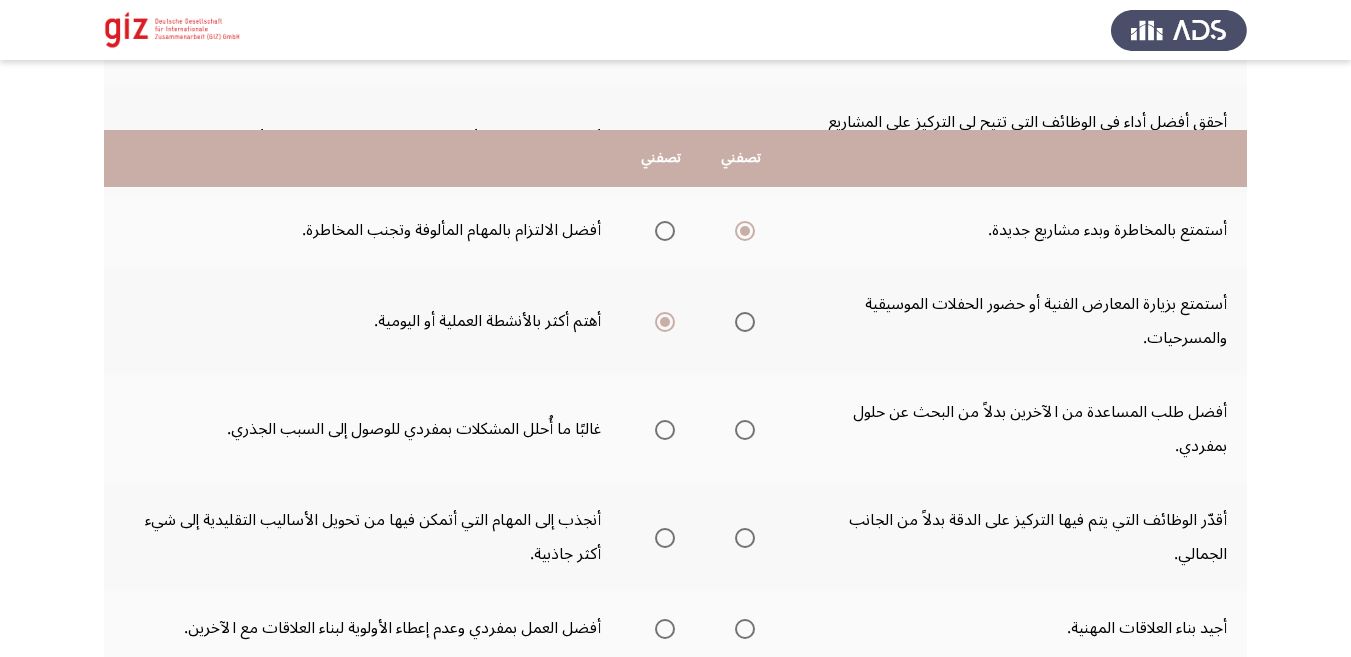 scroll, scrollTop: 657, scrollLeft: 0, axis: vertical 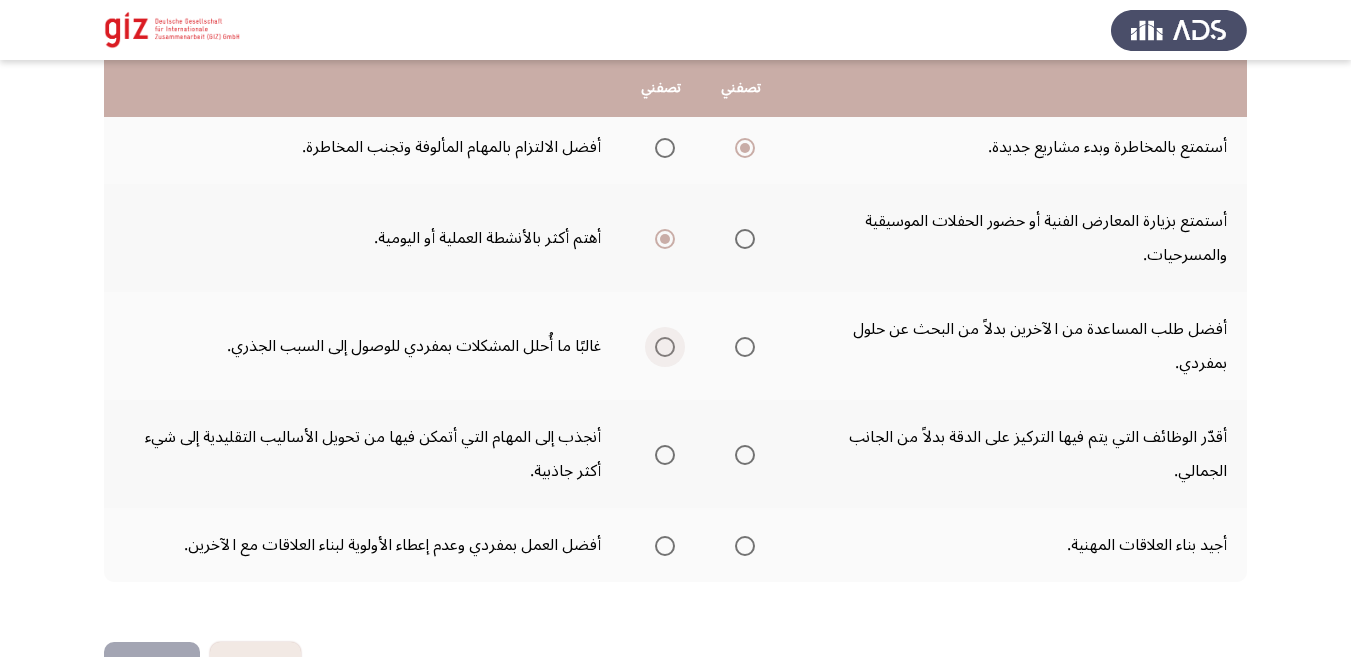 click at bounding box center (665, 347) 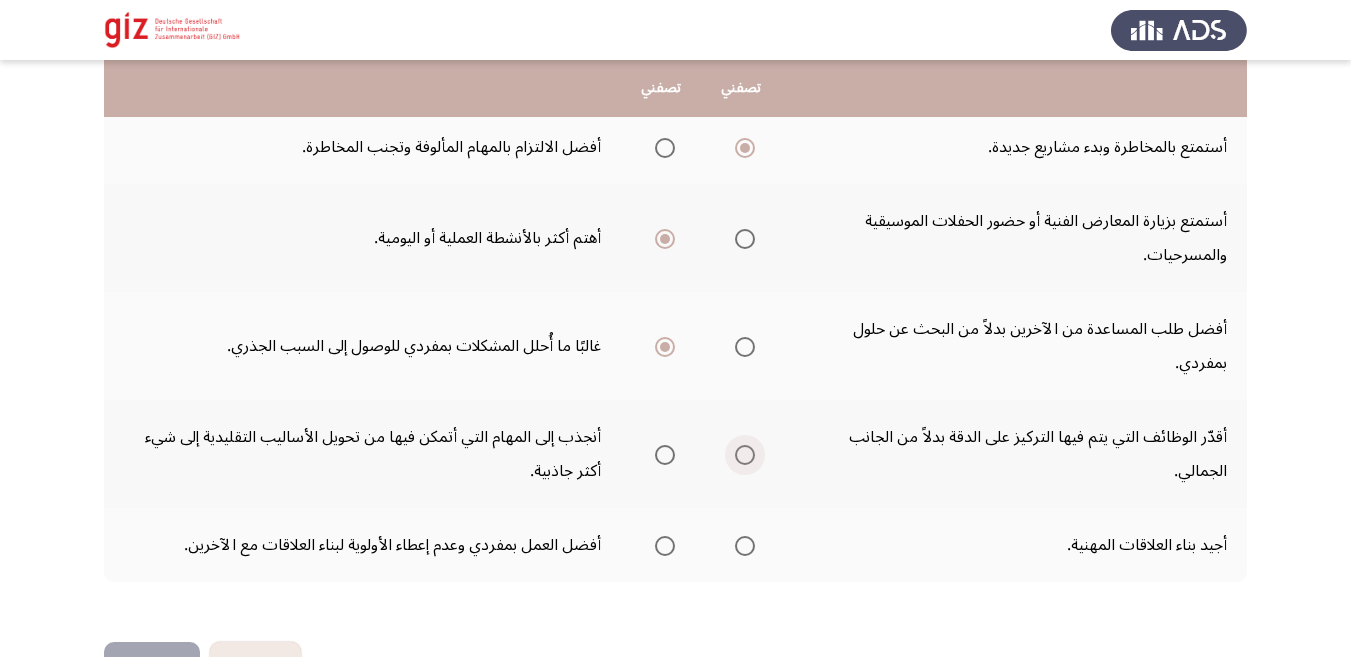 click at bounding box center (745, 455) 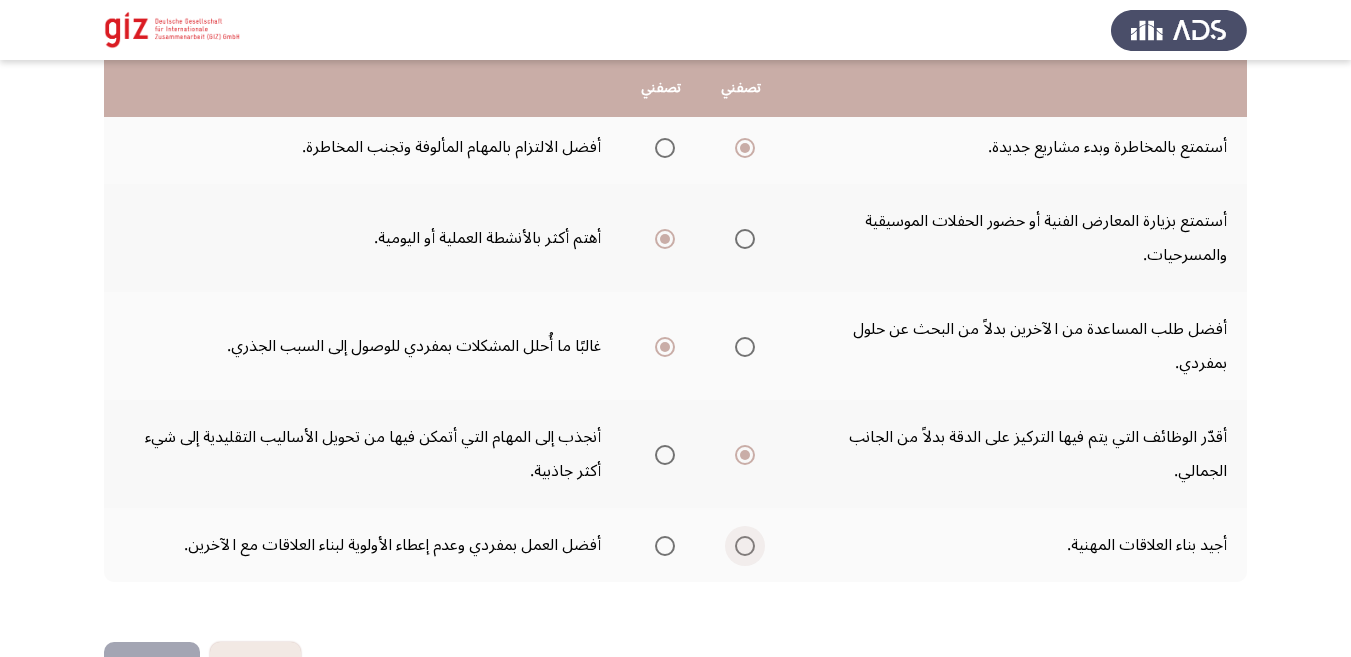 click at bounding box center [745, 546] 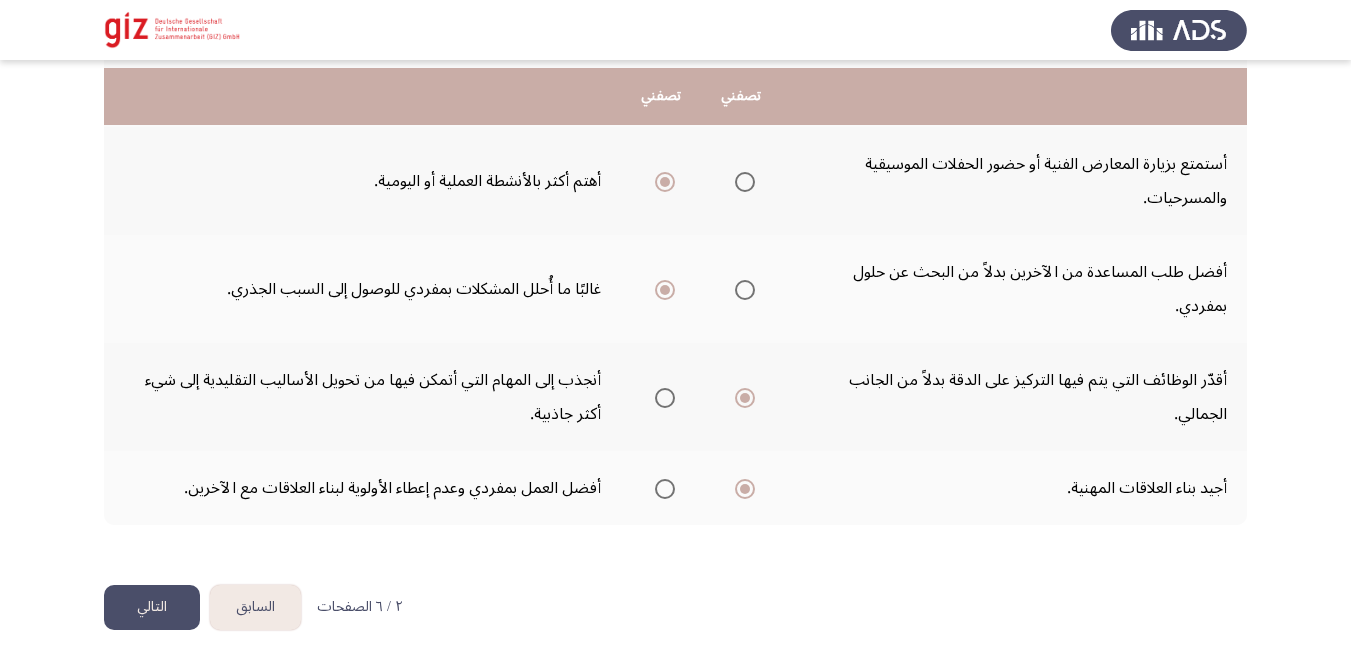 scroll, scrollTop: 722, scrollLeft: 0, axis: vertical 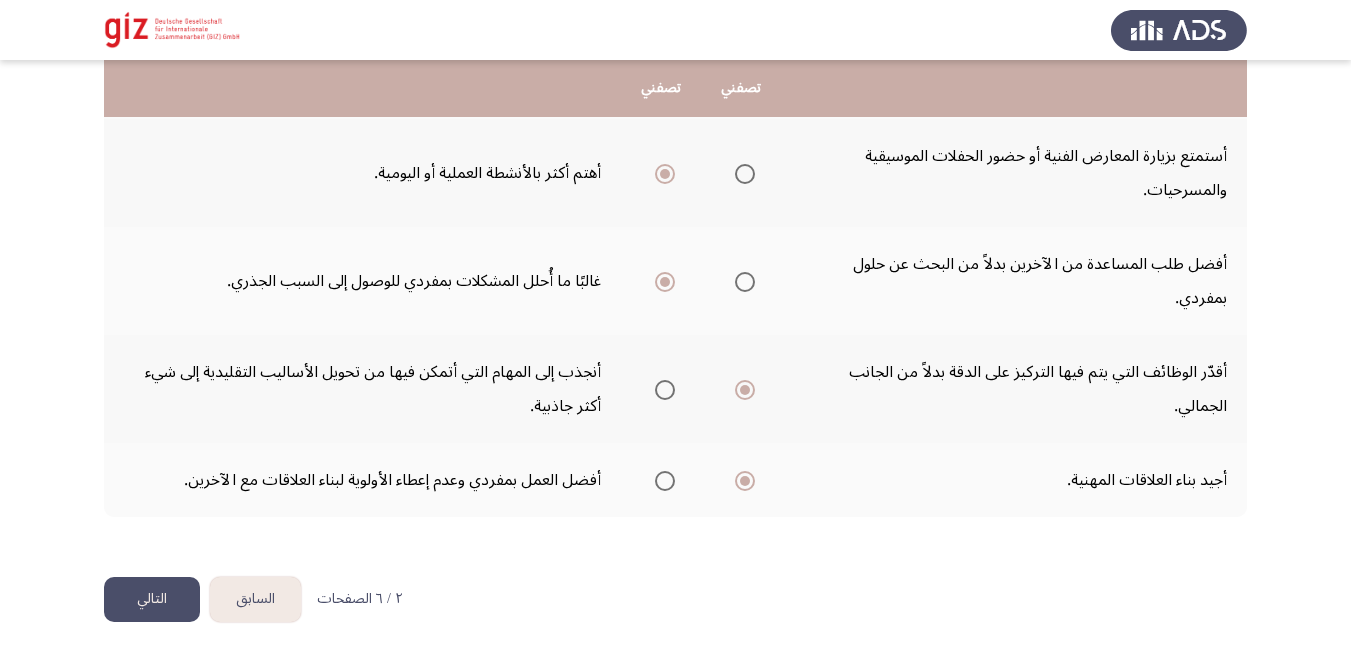 click on "التالي" 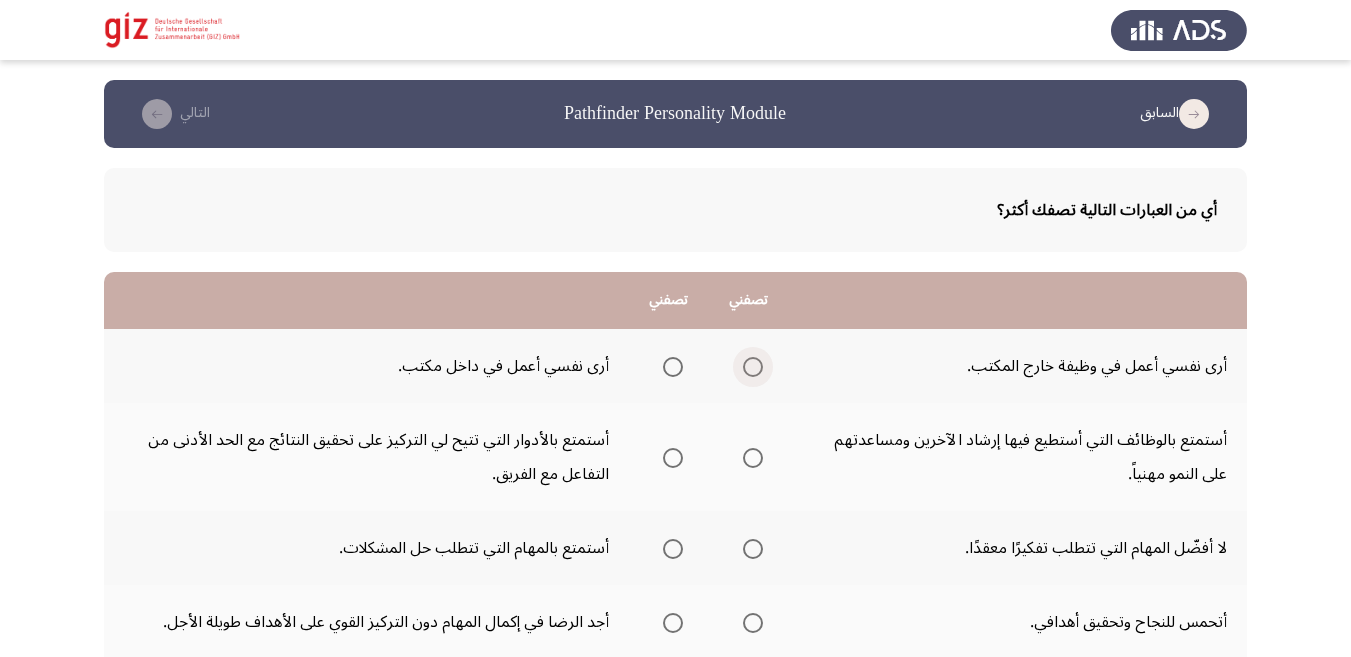 click at bounding box center [753, 367] 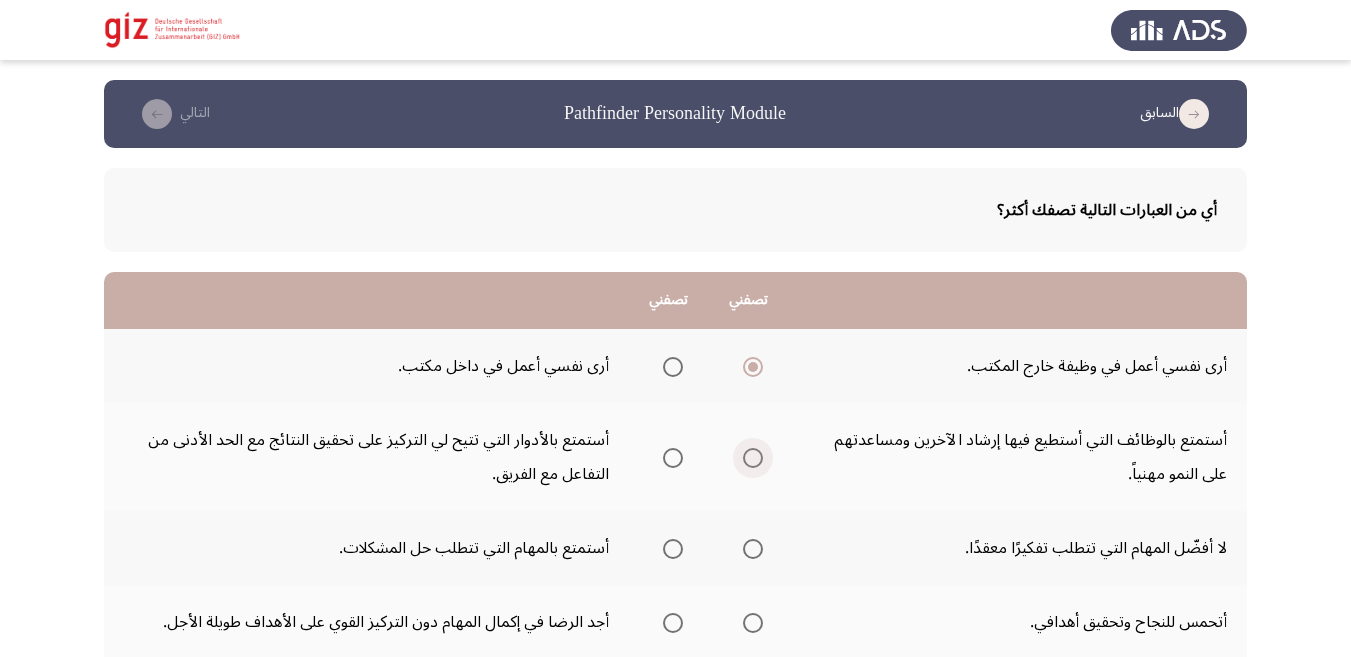 click at bounding box center (753, 458) 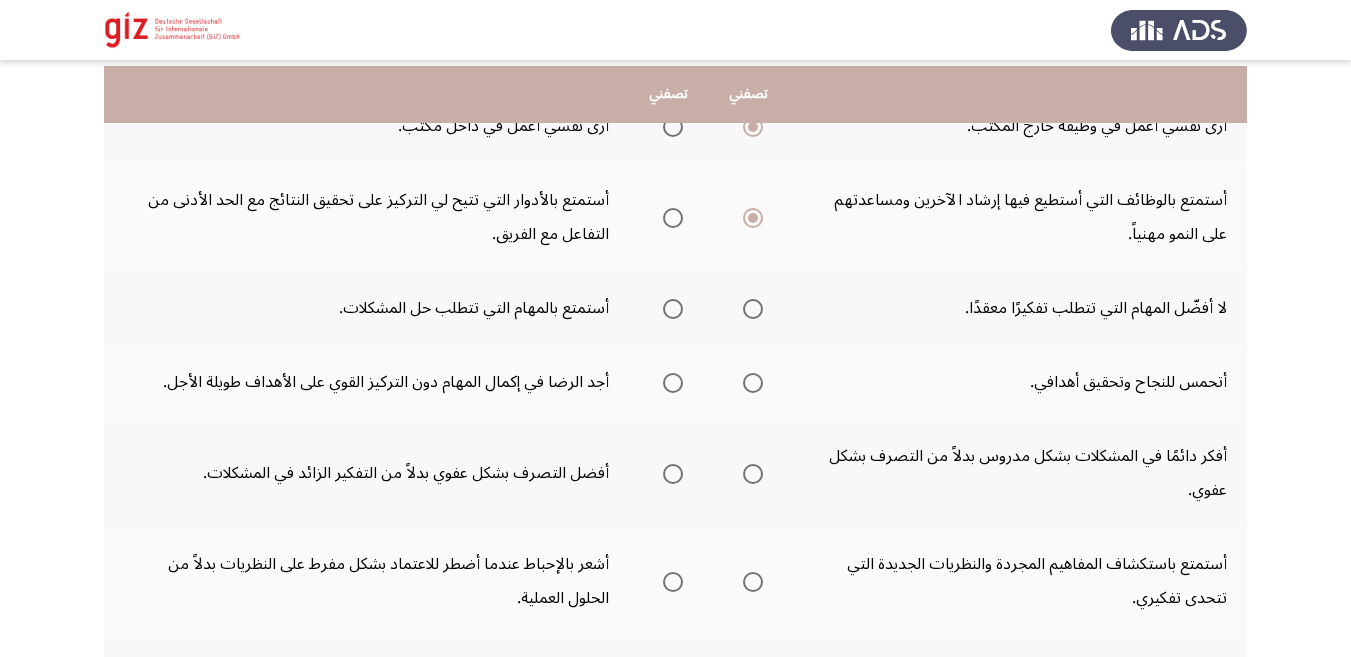 scroll, scrollTop: 246, scrollLeft: 0, axis: vertical 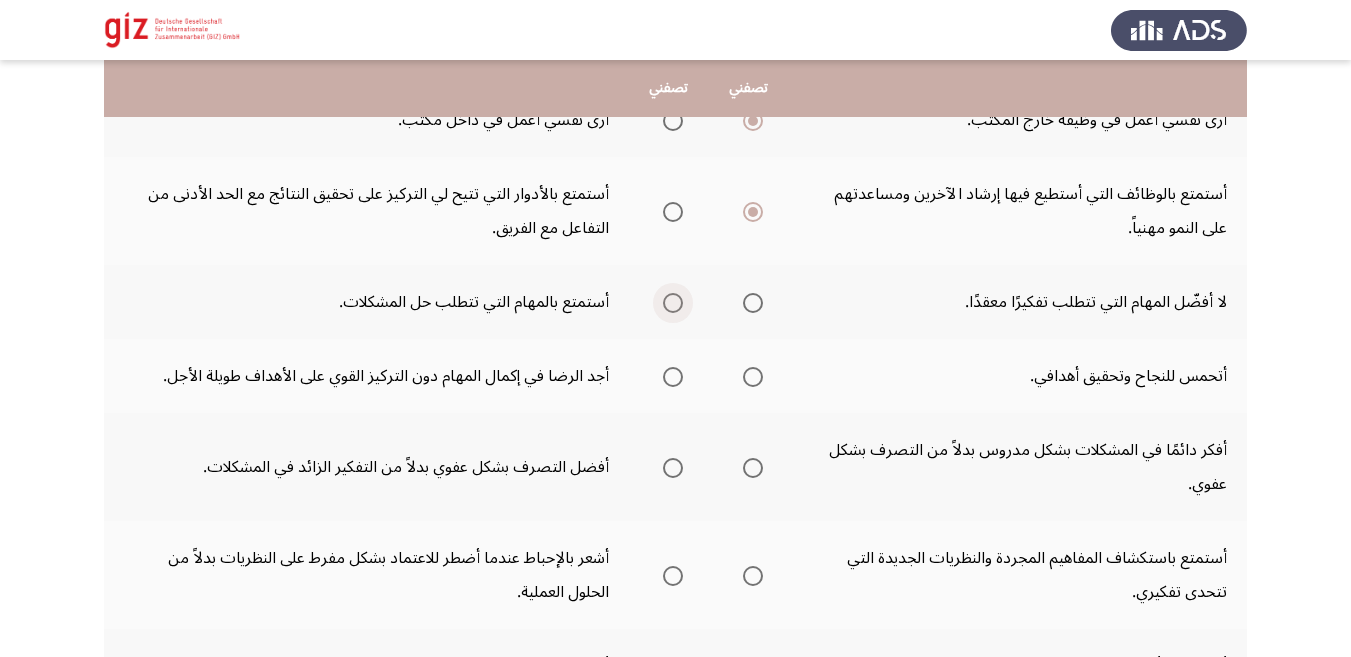 click at bounding box center (673, 303) 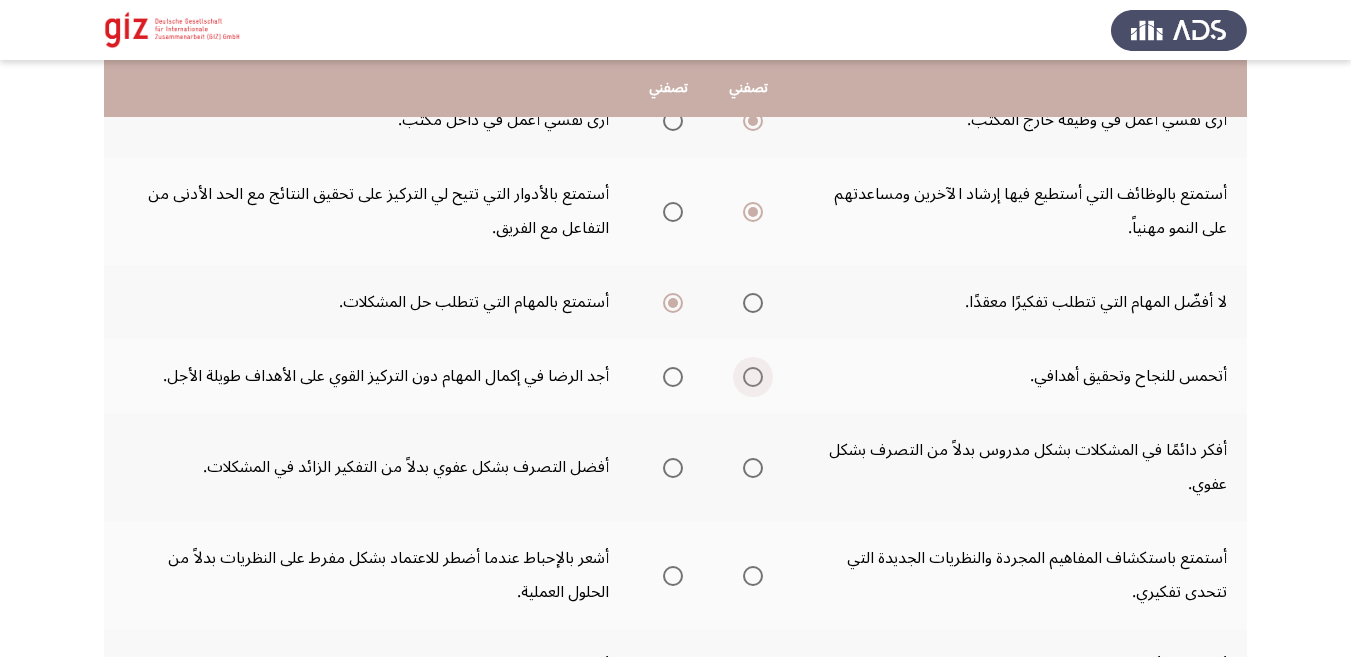 click at bounding box center (753, 377) 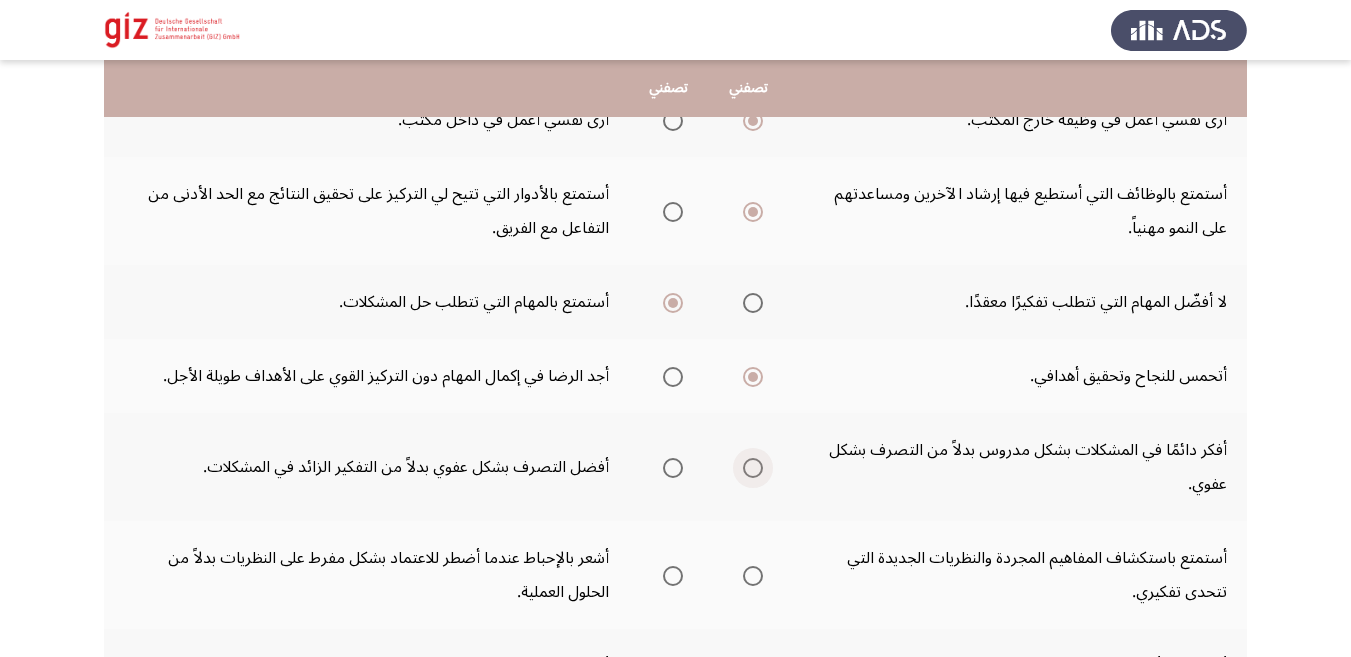 click at bounding box center [753, 468] 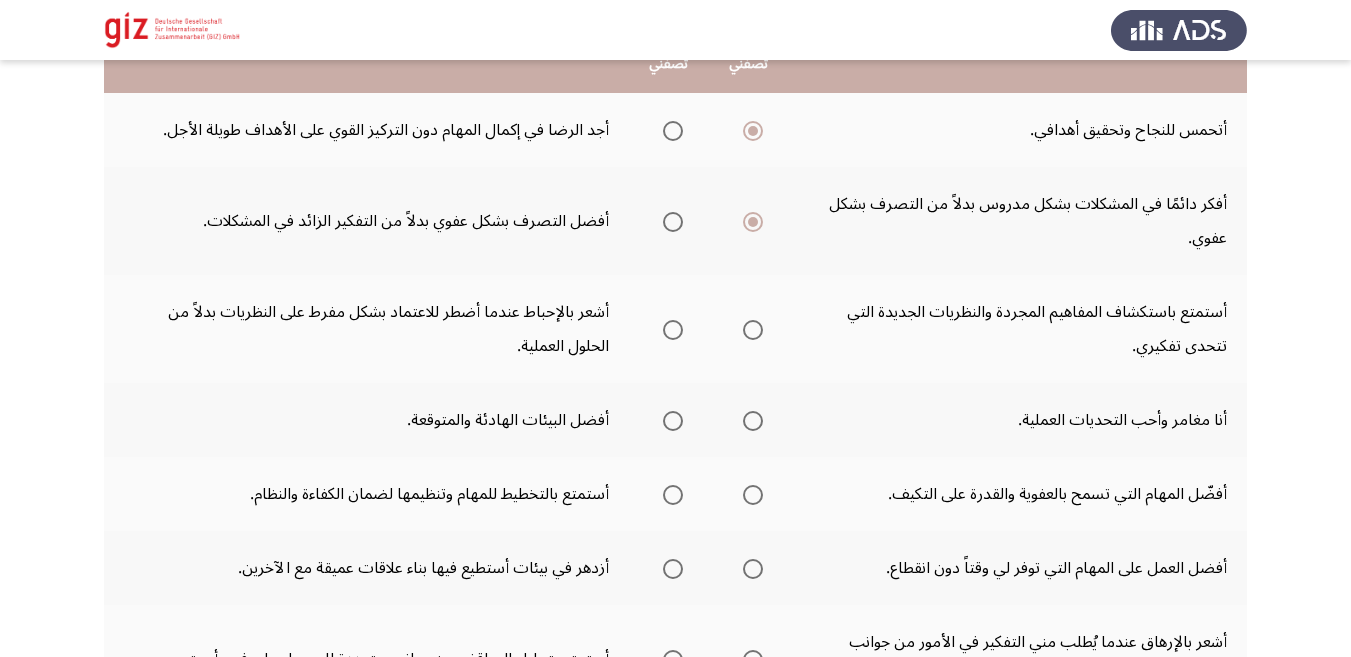 scroll, scrollTop: 492, scrollLeft: 0, axis: vertical 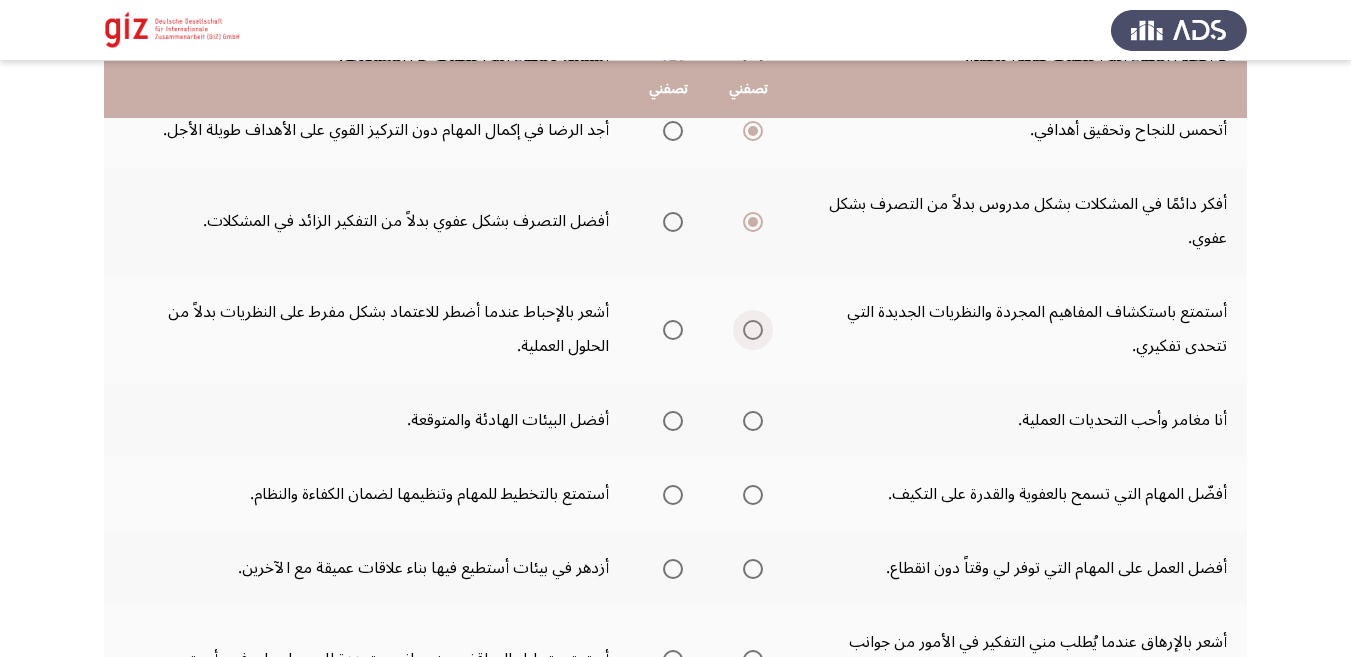 click at bounding box center (753, 330) 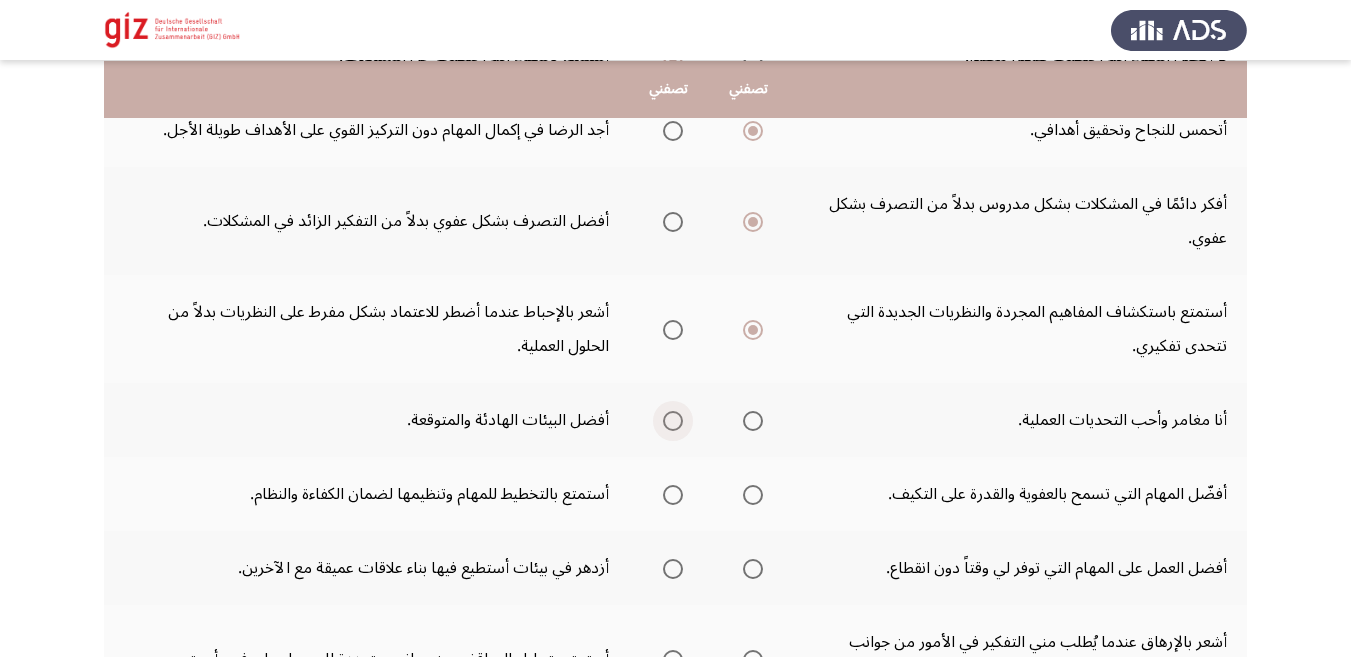 click at bounding box center (673, 421) 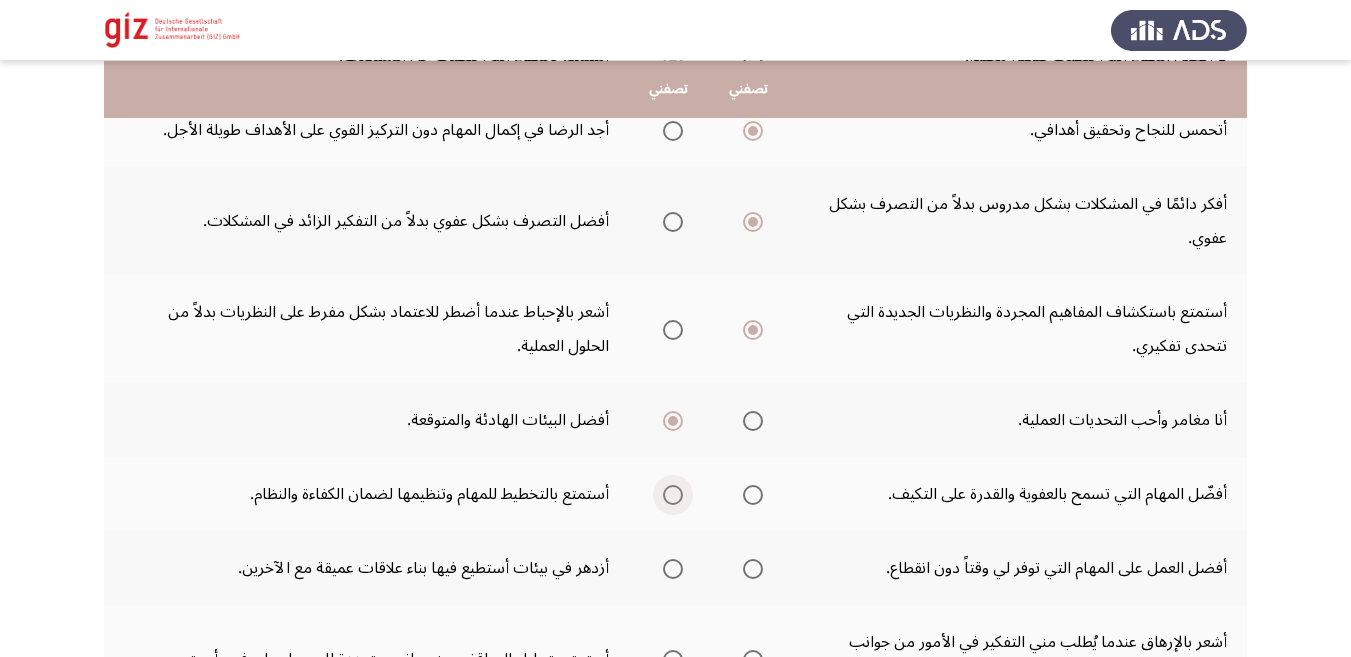 click at bounding box center (673, 495) 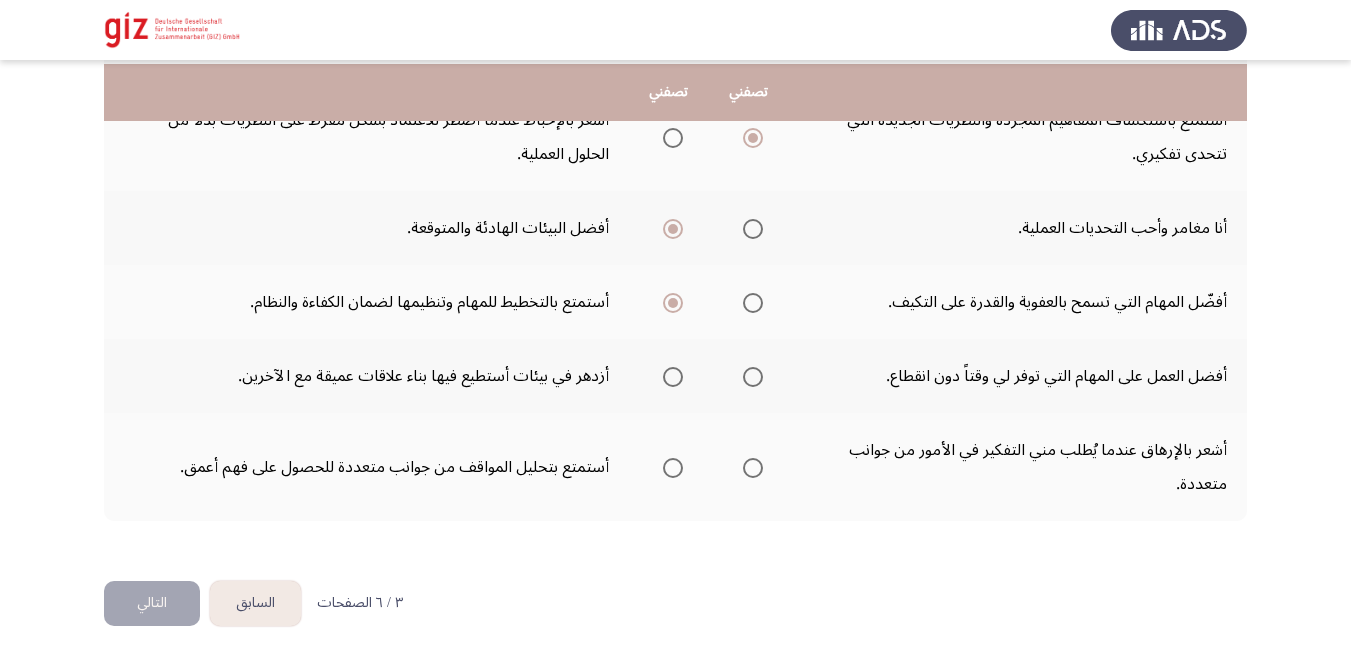 scroll, scrollTop: 688, scrollLeft: 0, axis: vertical 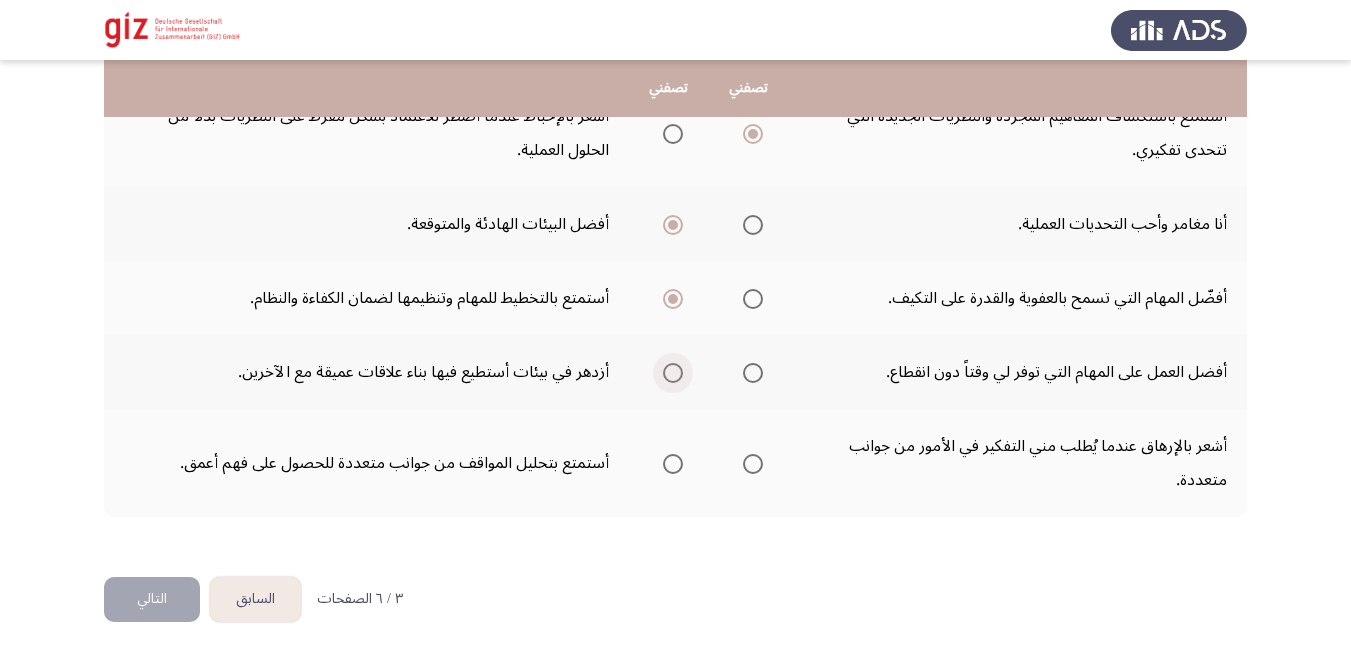 click at bounding box center [673, 373] 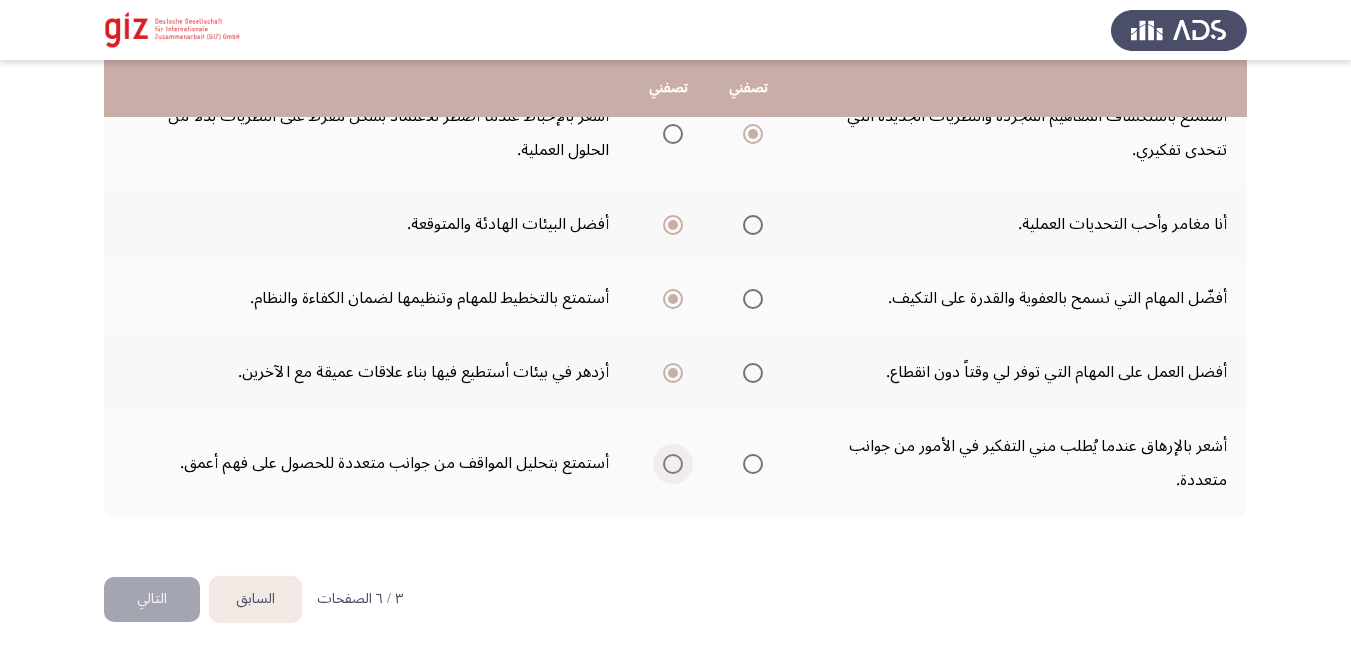 click at bounding box center [673, 464] 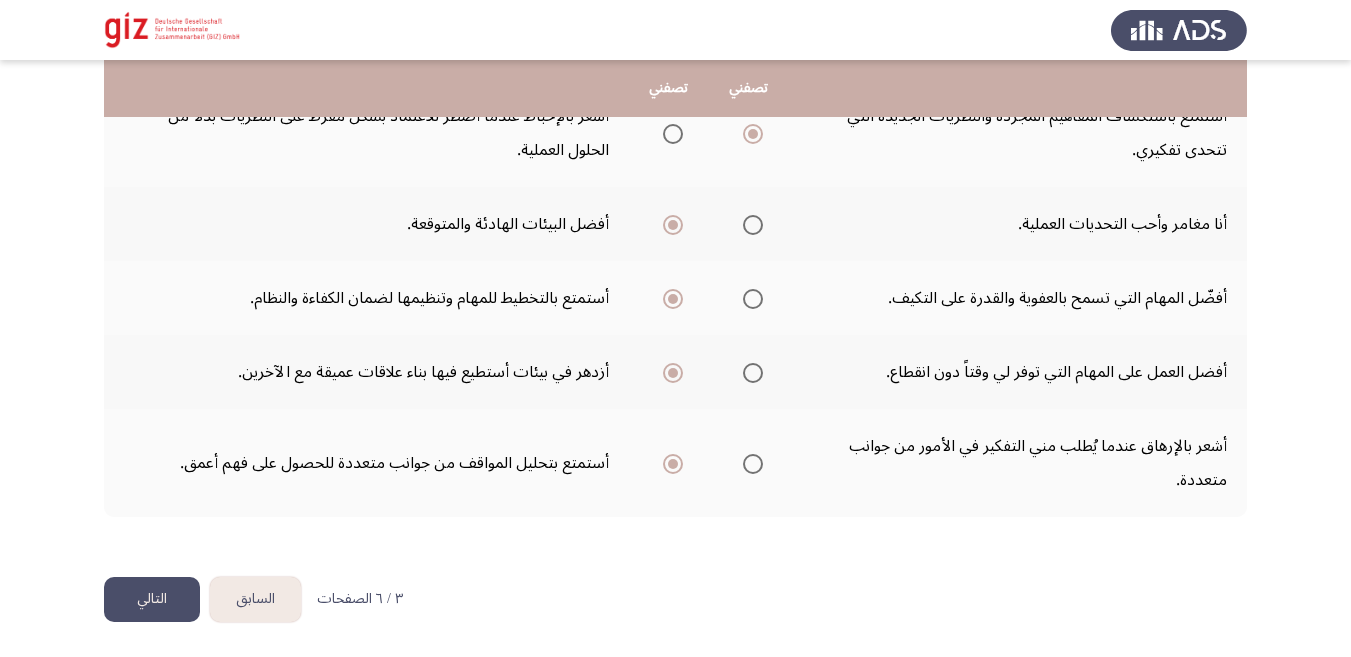 click on "التالي" 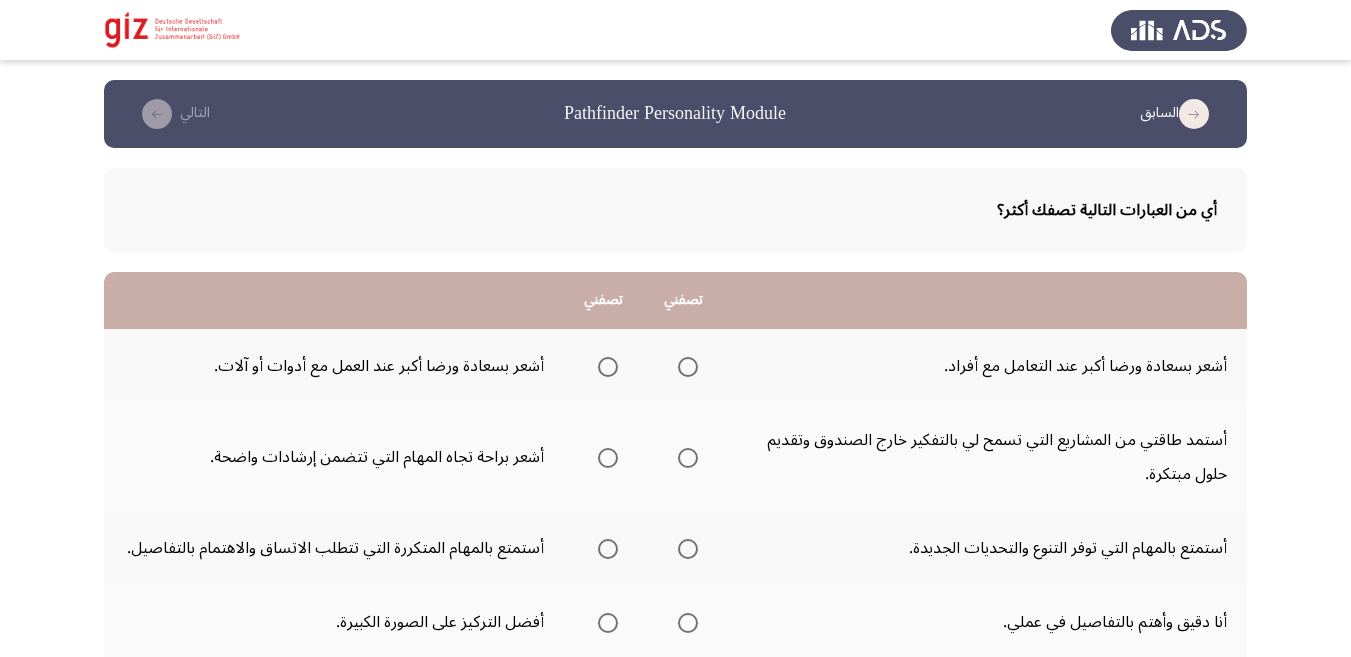 click at bounding box center [608, 367] 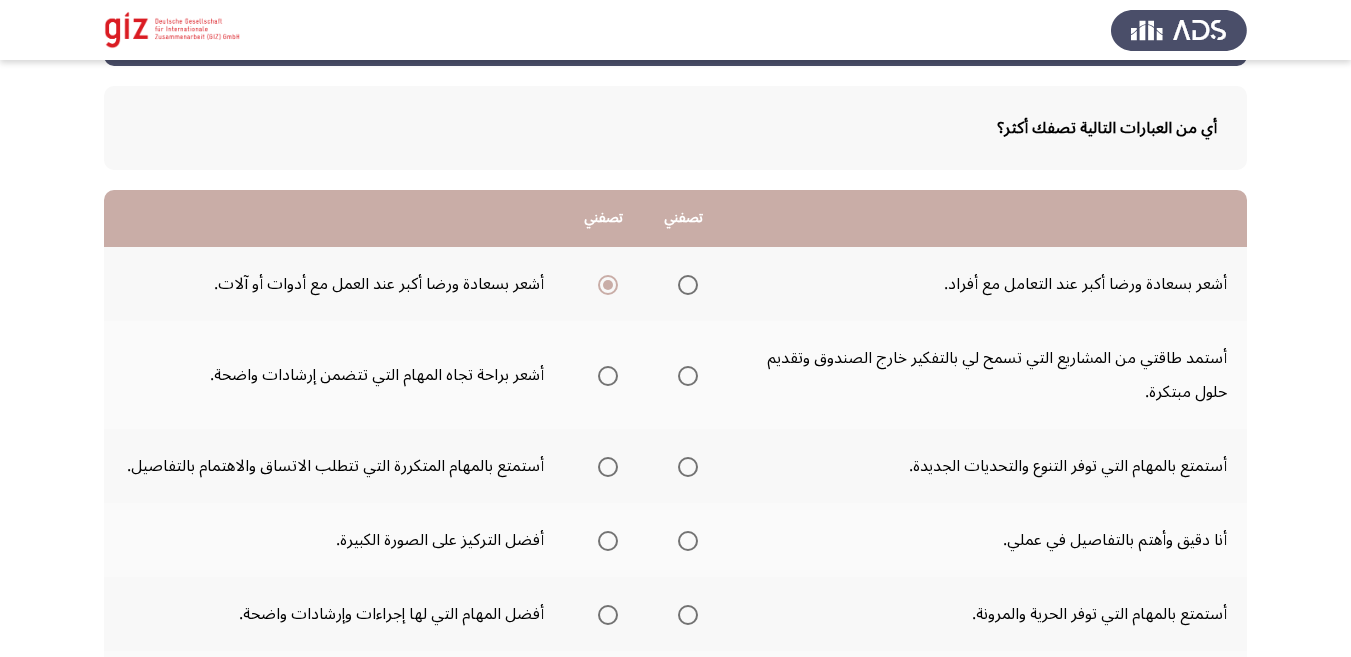 scroll, scrollTop: 164, scrollLeft: 0, axis: vertical 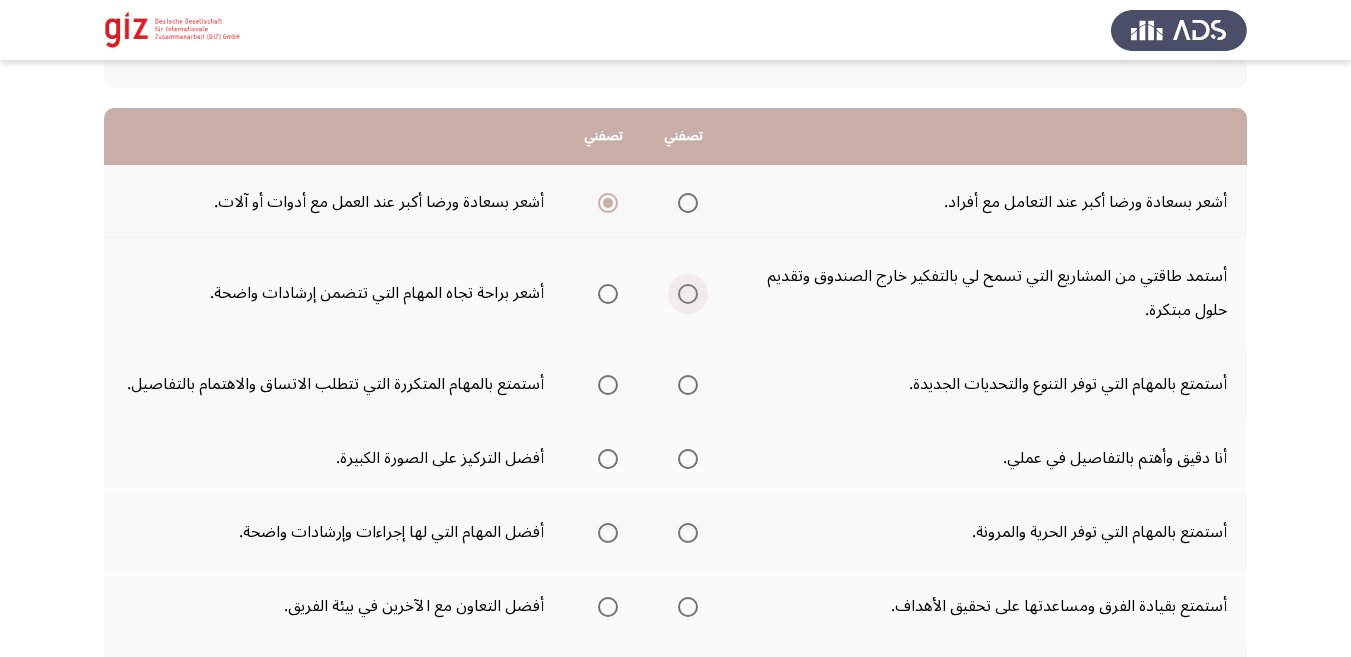 click at bounding box center (688, 294) 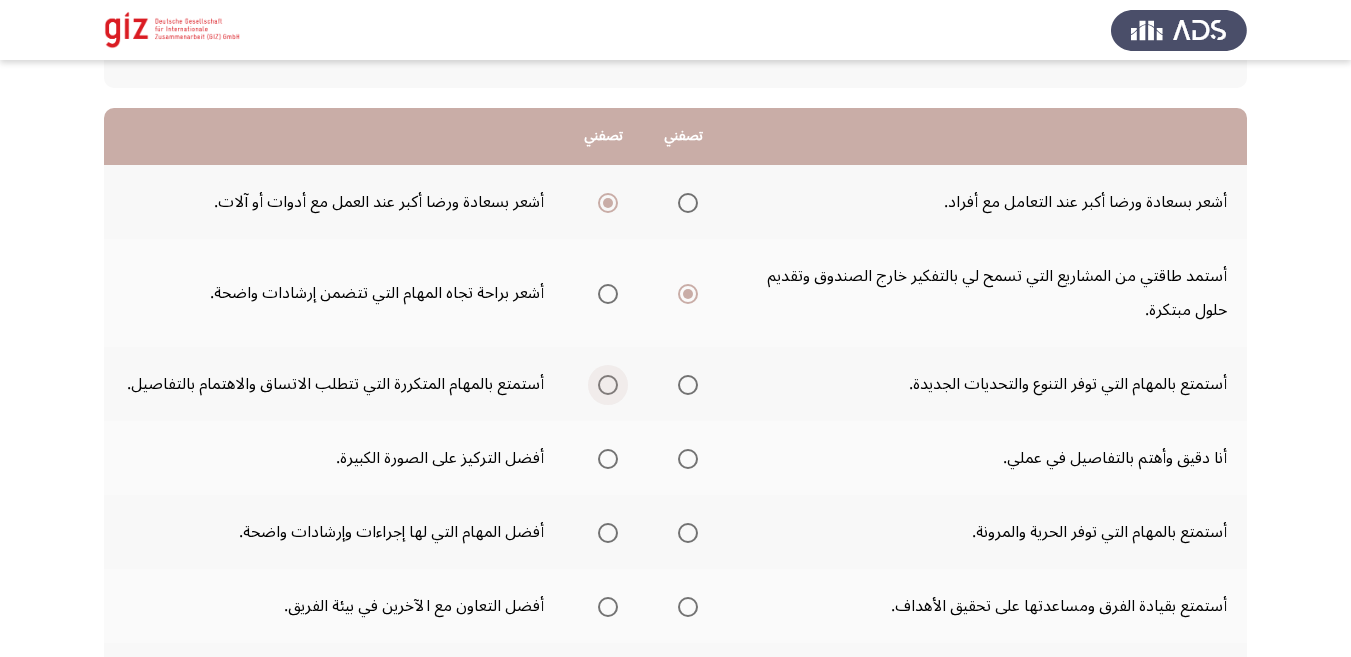 click at bounding box center [608, 385] 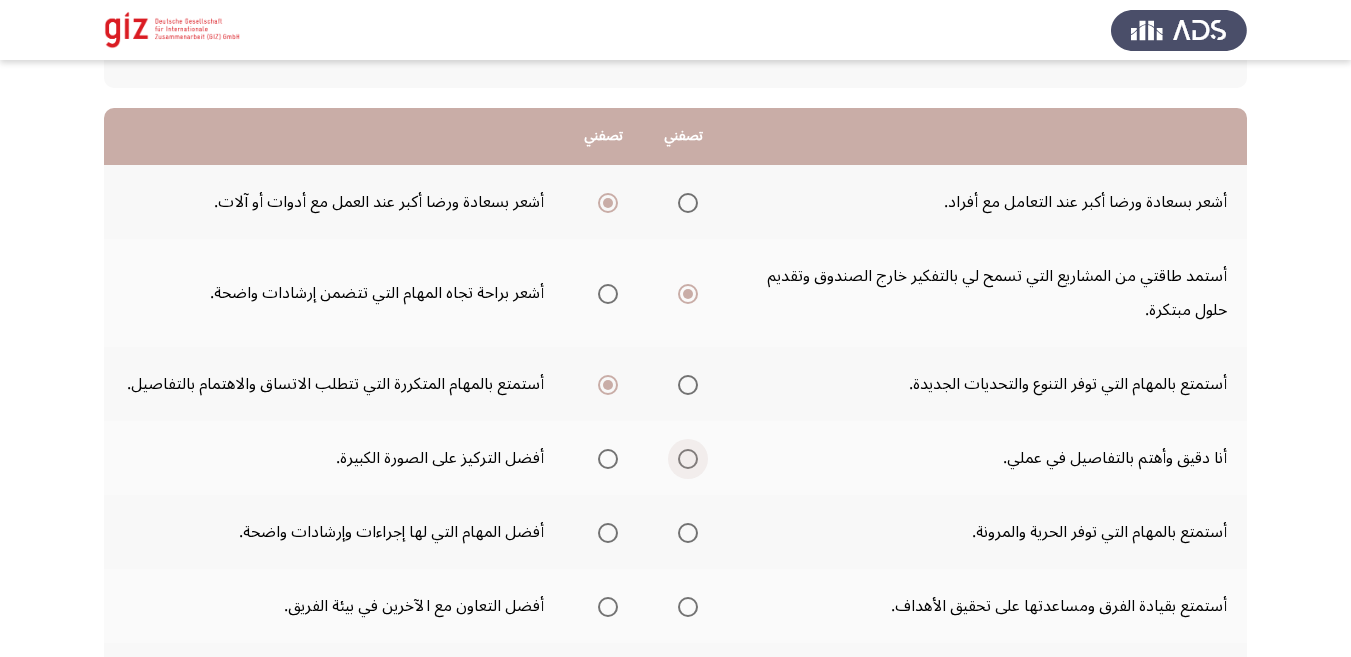 click at bounding box center (688, 459) 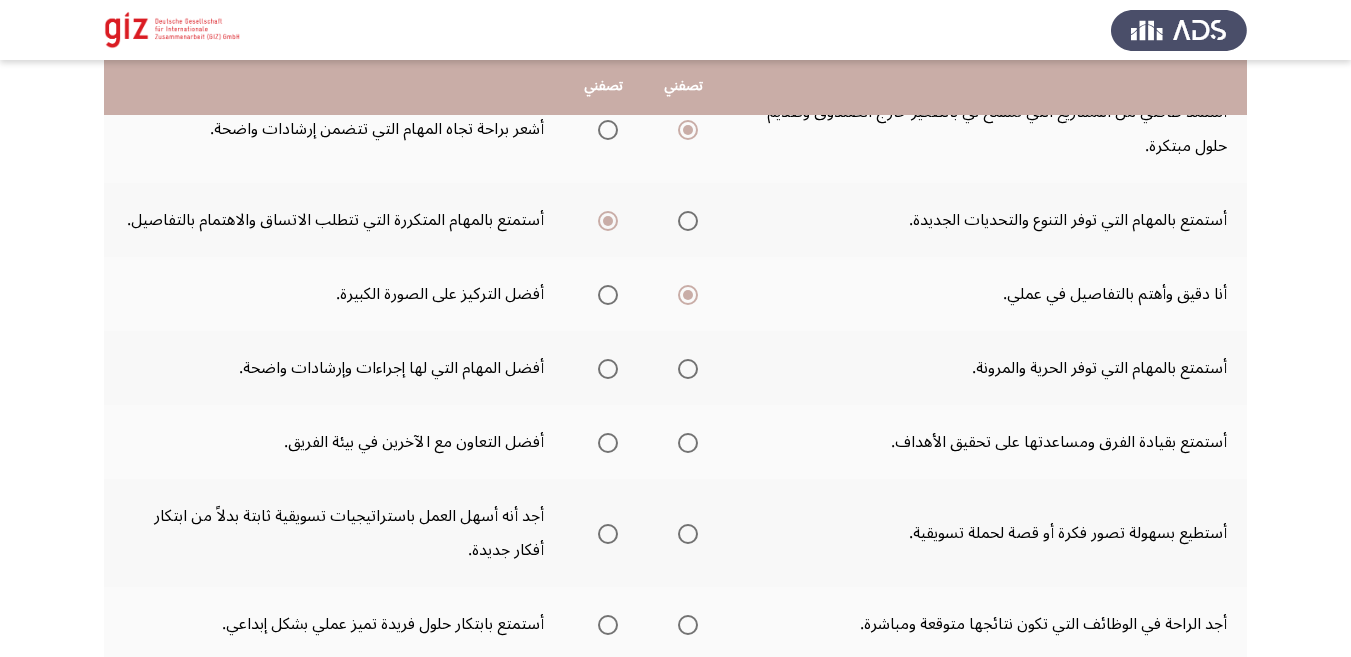 scroll, scrollTop: 328, scrollLeft: 0, axis: vertical 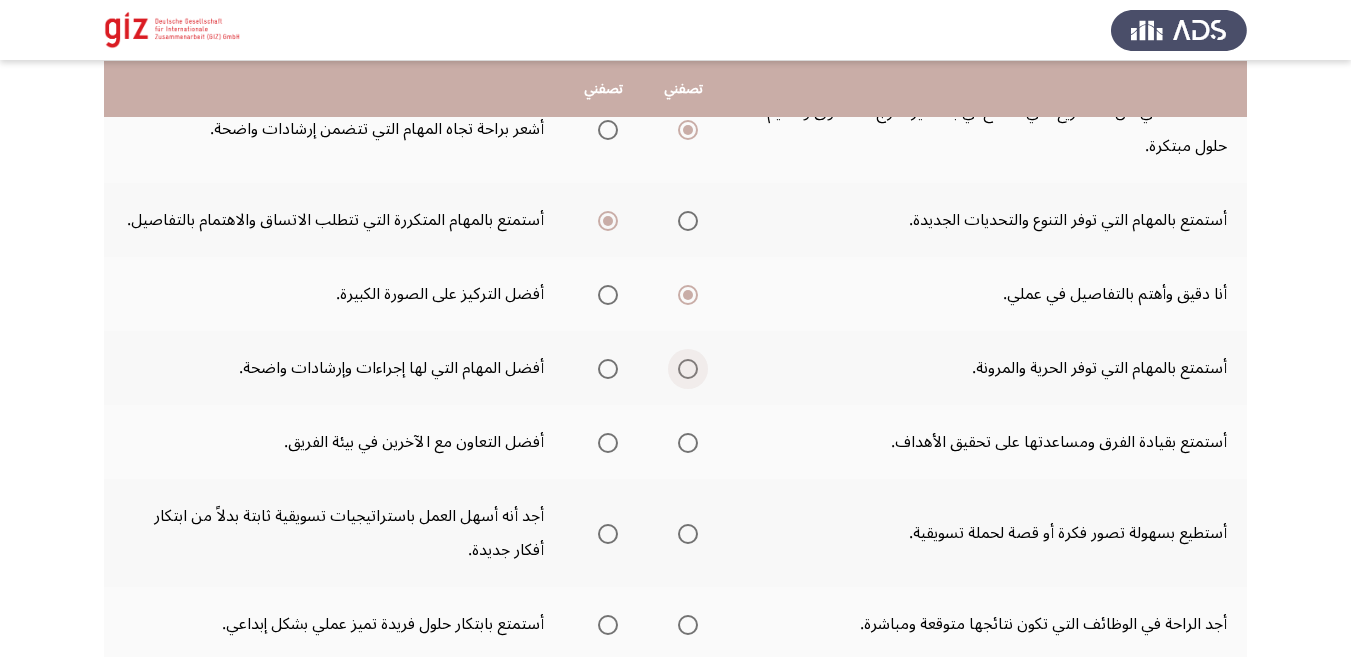 click at bounding box center (688, 369) 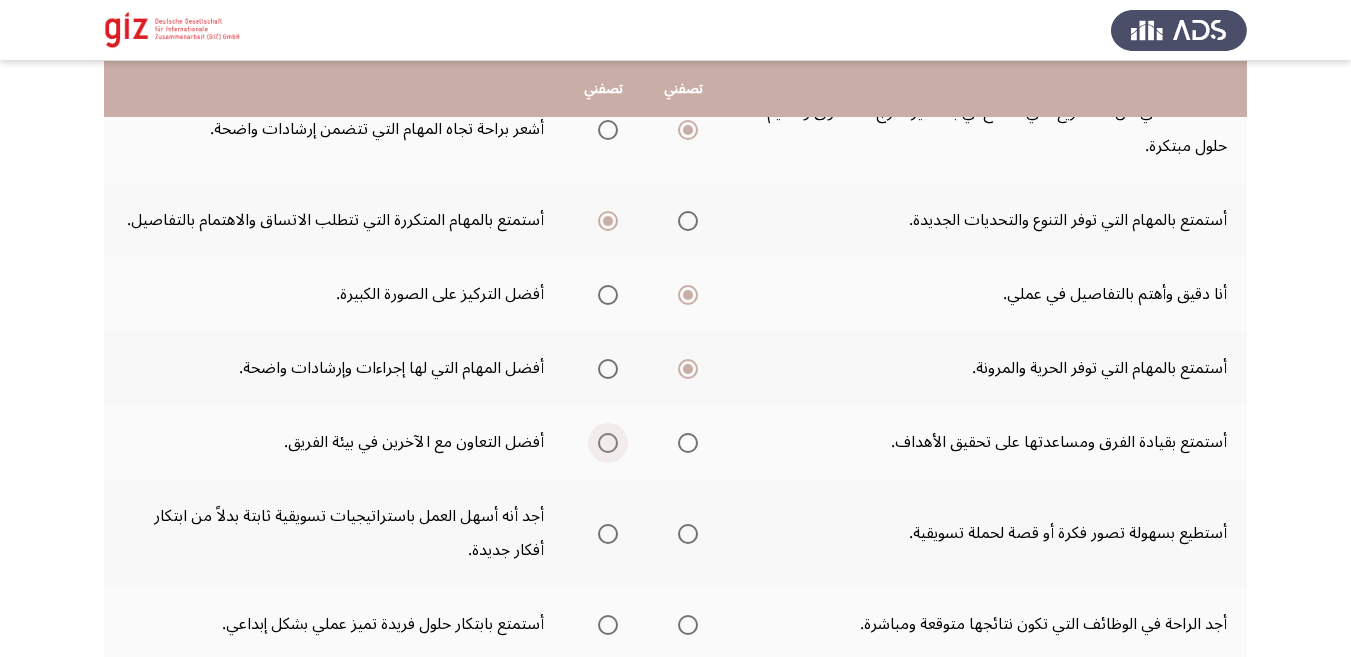 click at bounding box center (608, 443) 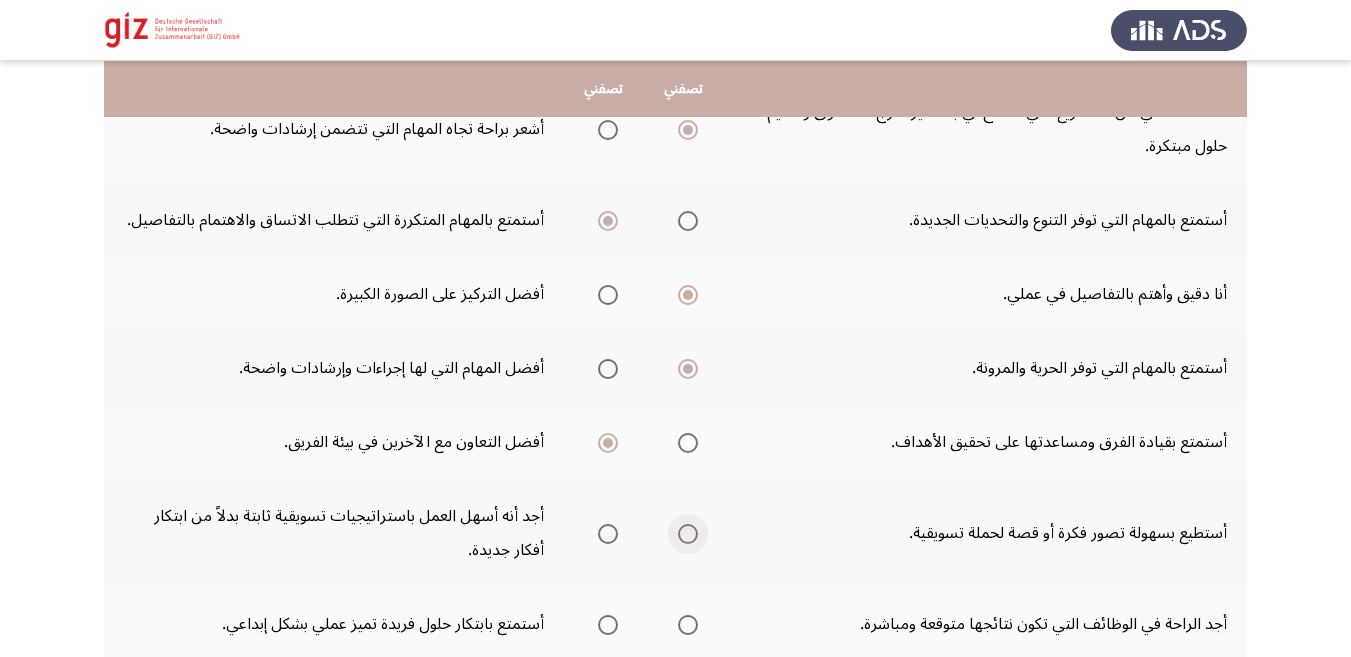 click at bounding box center [688, 534] 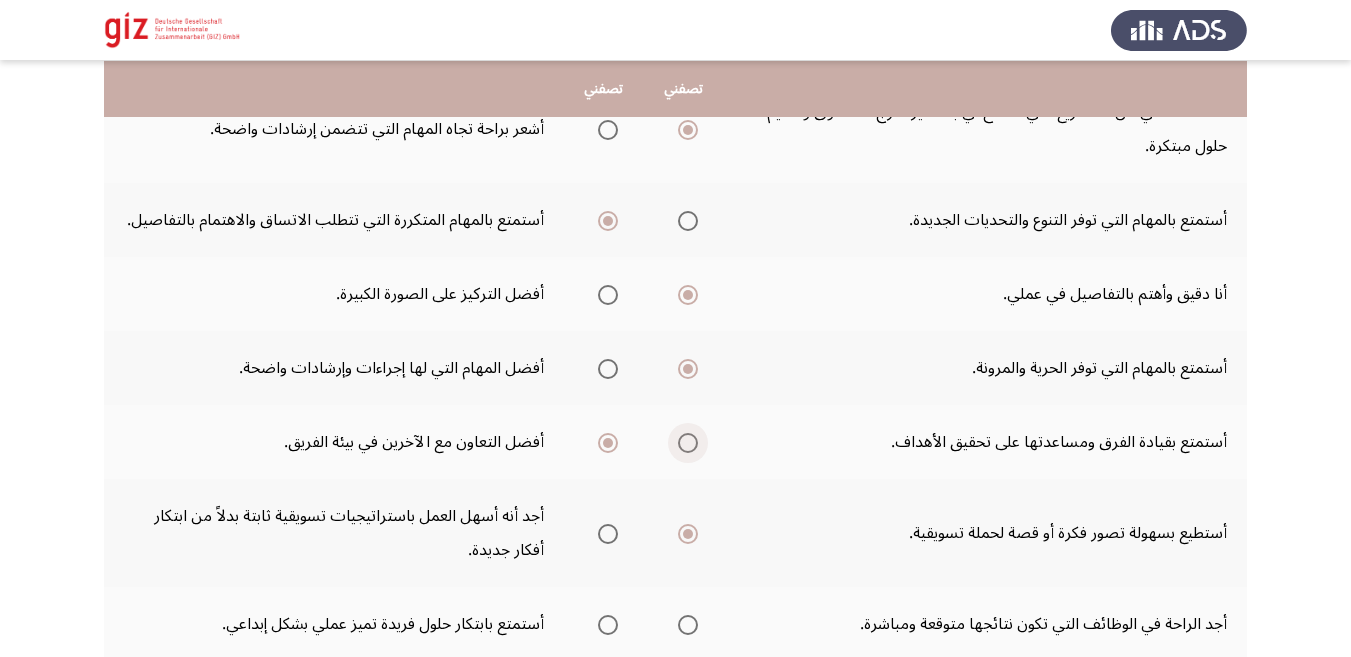 click at bounding box center [688, 443] 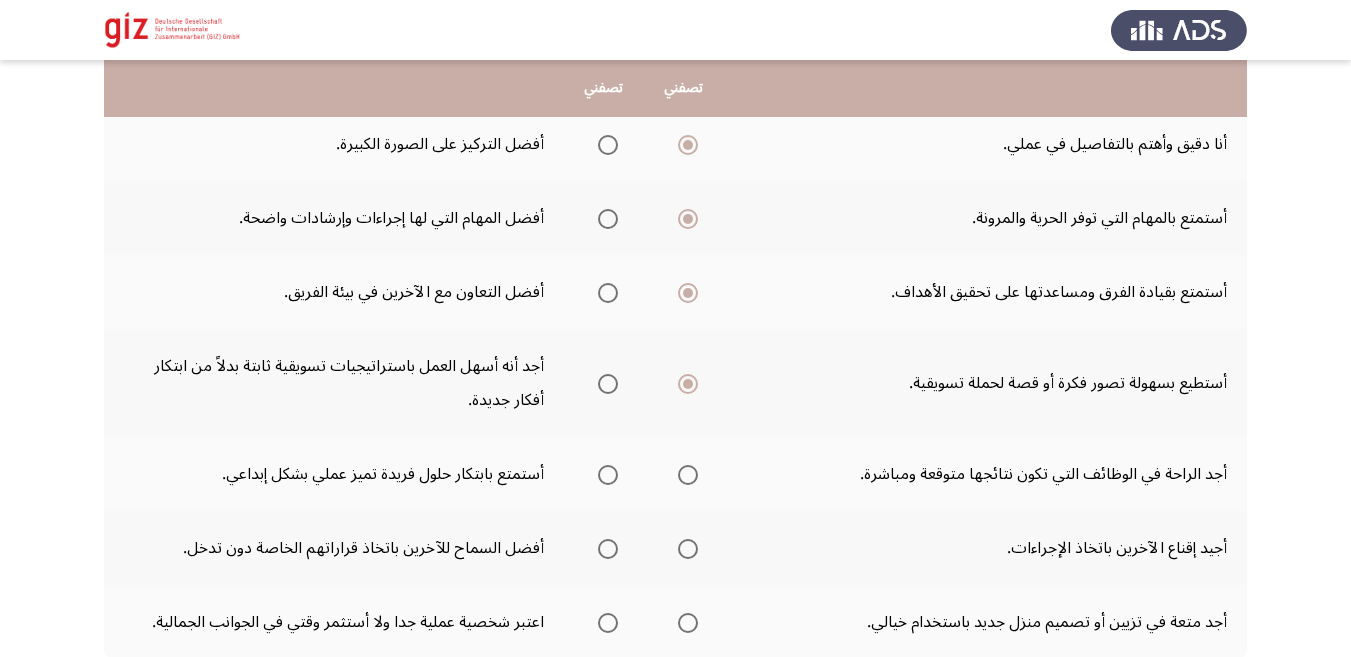 scroll, scrollTop: 492, scrollLeft: 0, axis: vertical 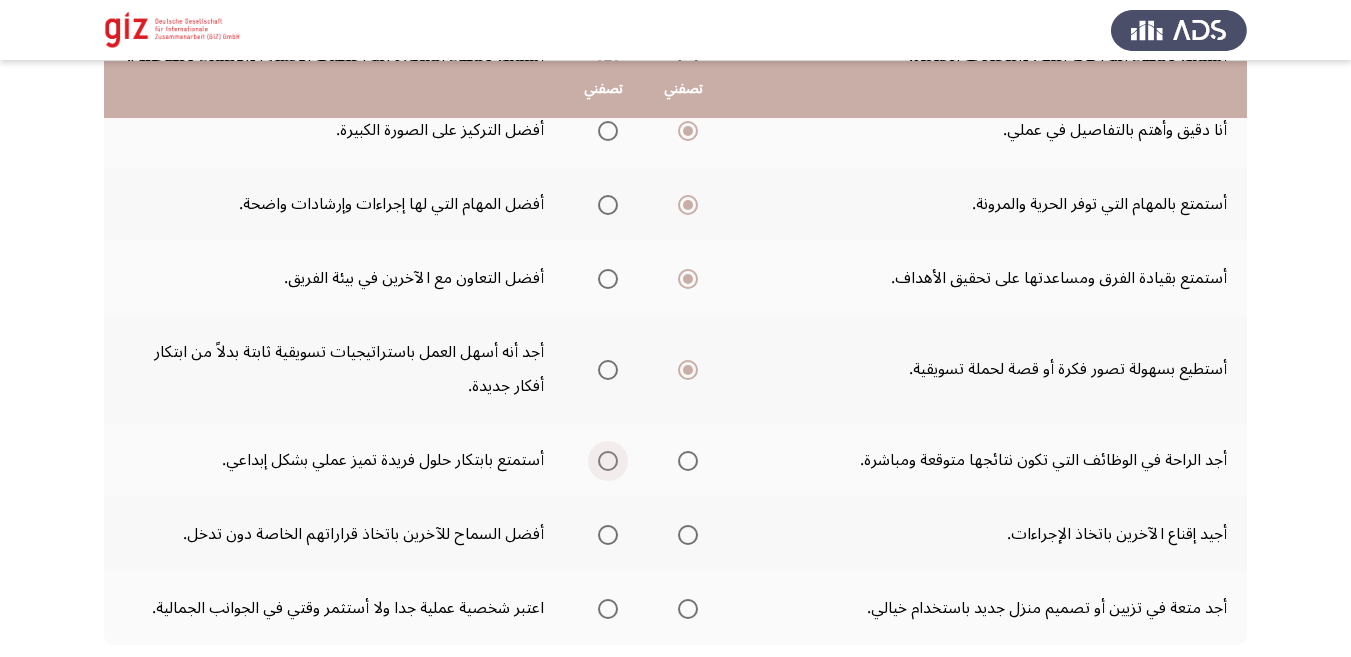 click at bounding box center (608, 461) 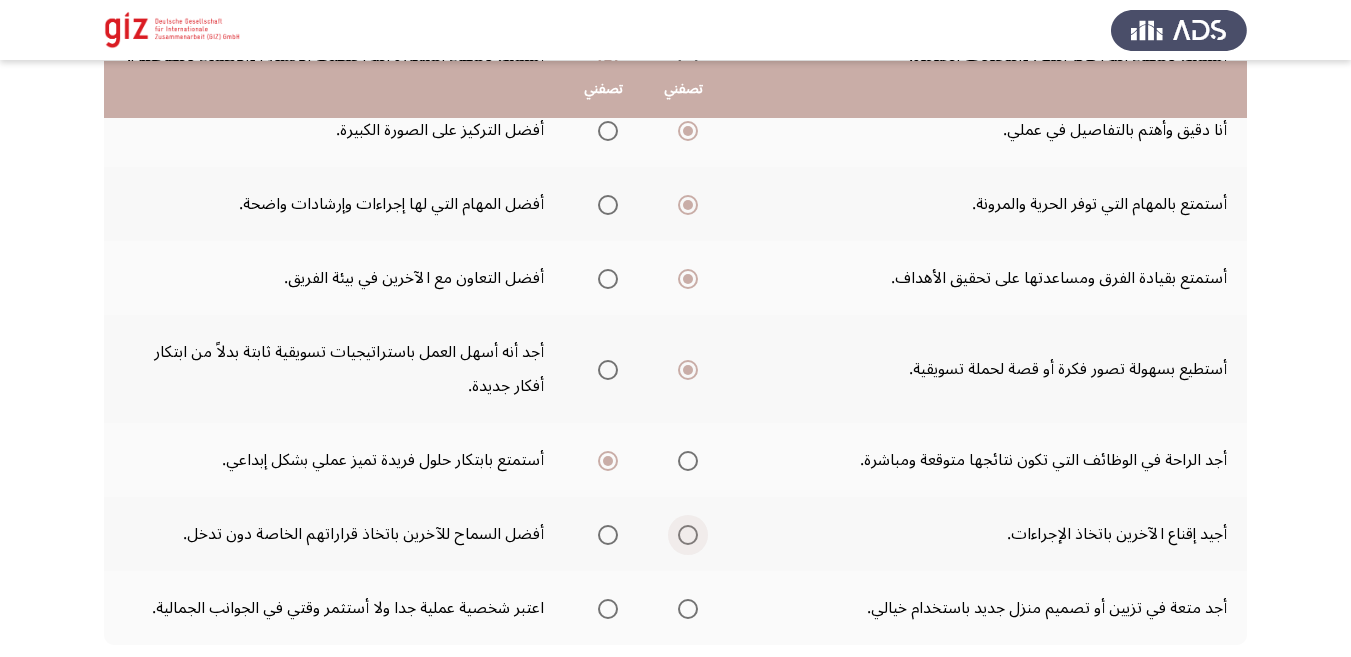 click at bounding box center [688, 535] 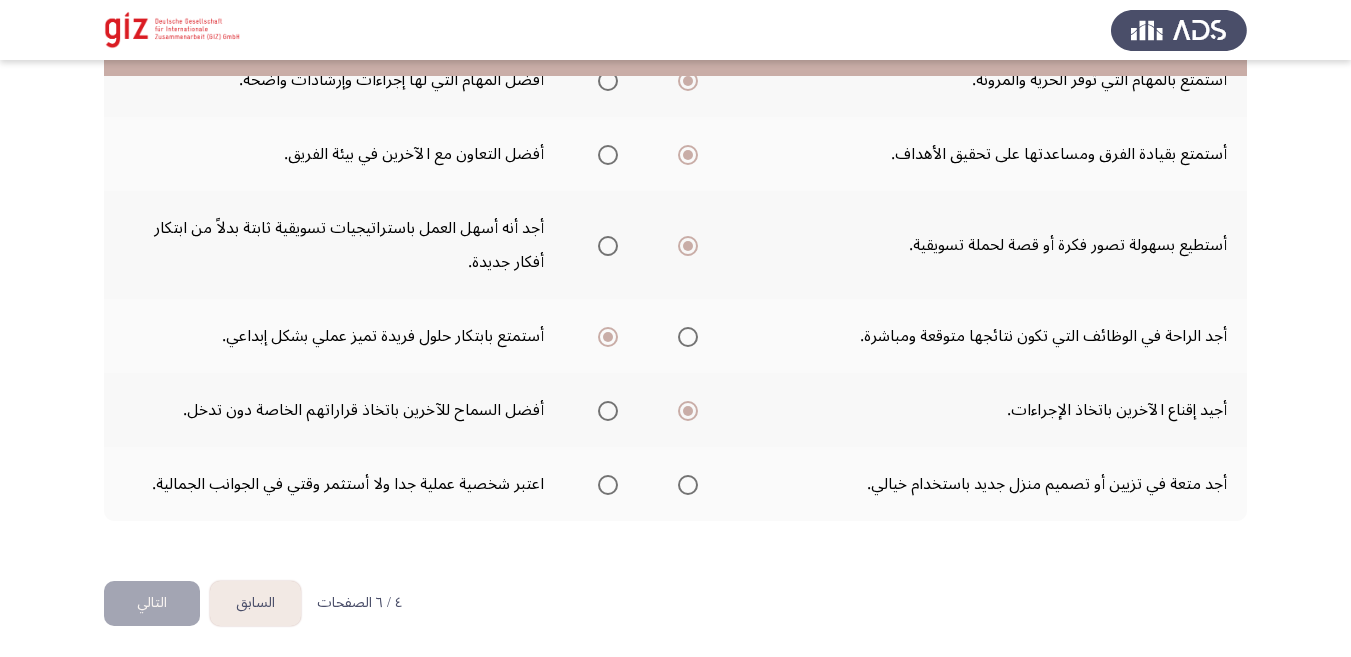 scroll, scrollTop: 620, scrollLeft: 0, axis: vertical 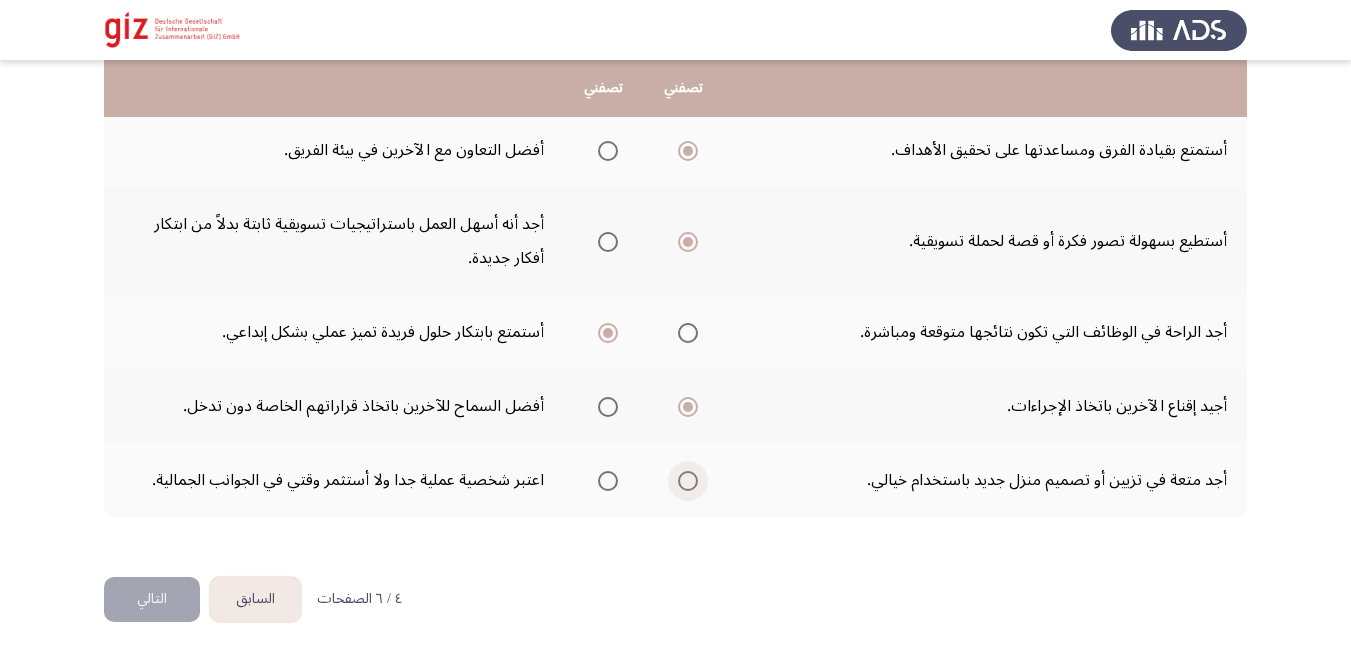 click at bounding box center (688, 481) 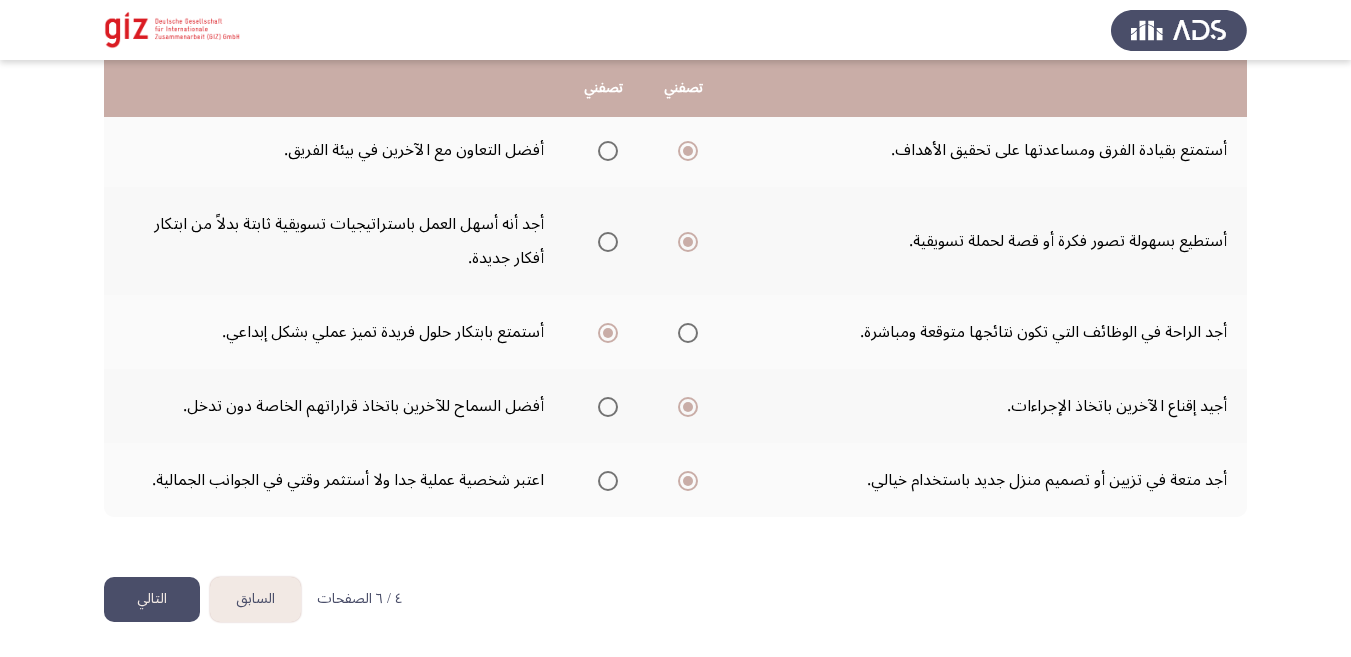 click on "التالي" 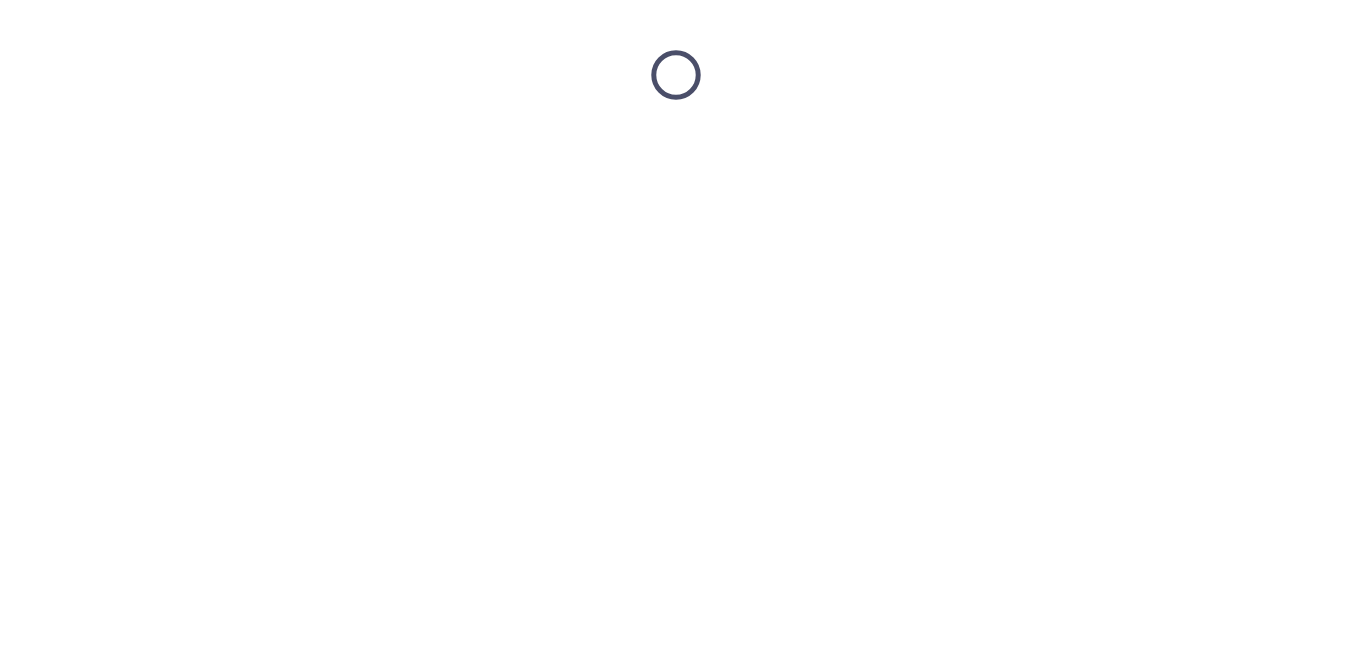 scroll, scrollTop: 0, scrollLeft: 0, axis: both 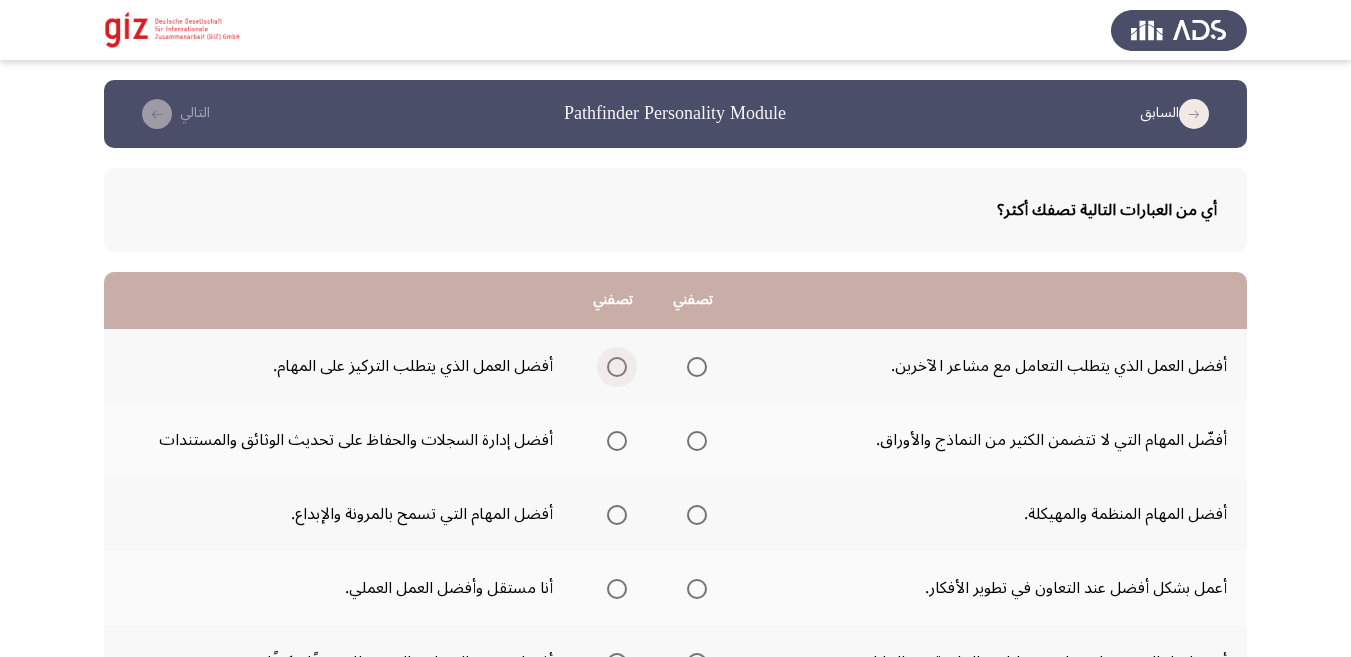 click at bounding box center [613, 367] 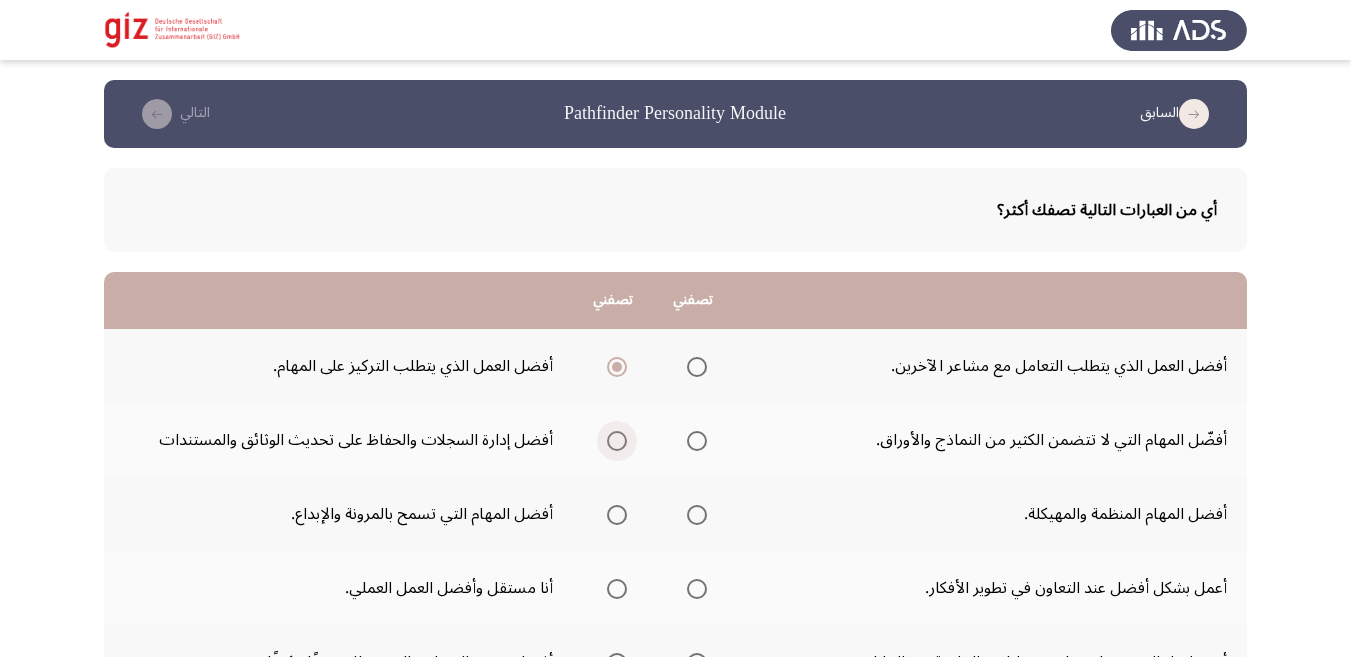 click at bounding box center (617, 441) 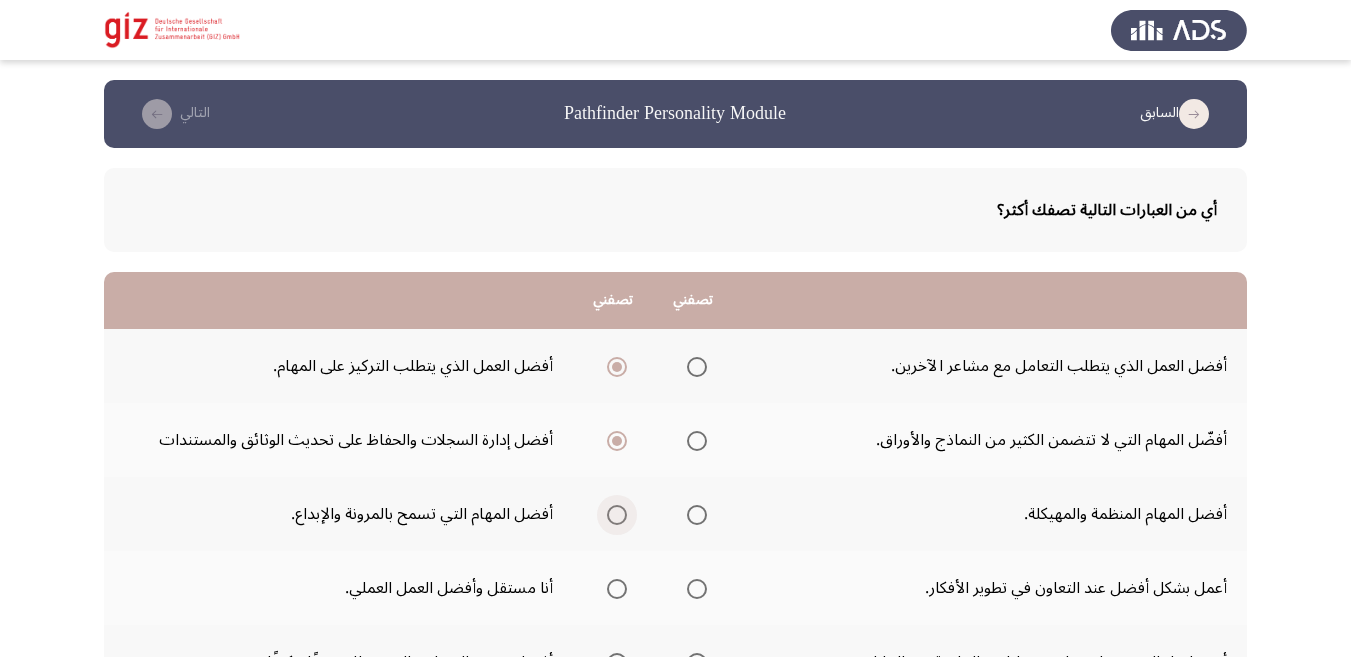 click at bounding box center (617, 515) 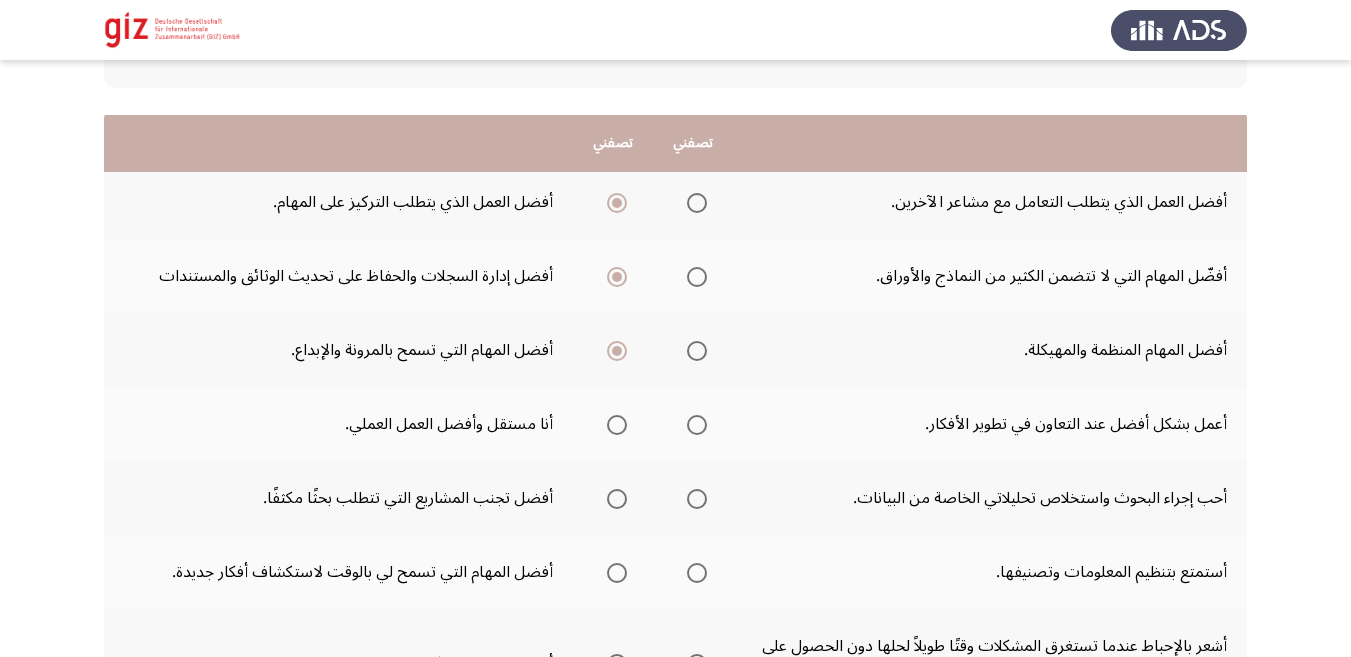 scroll, scrollTop: 246, scrollLeft: 0, axis: vertical 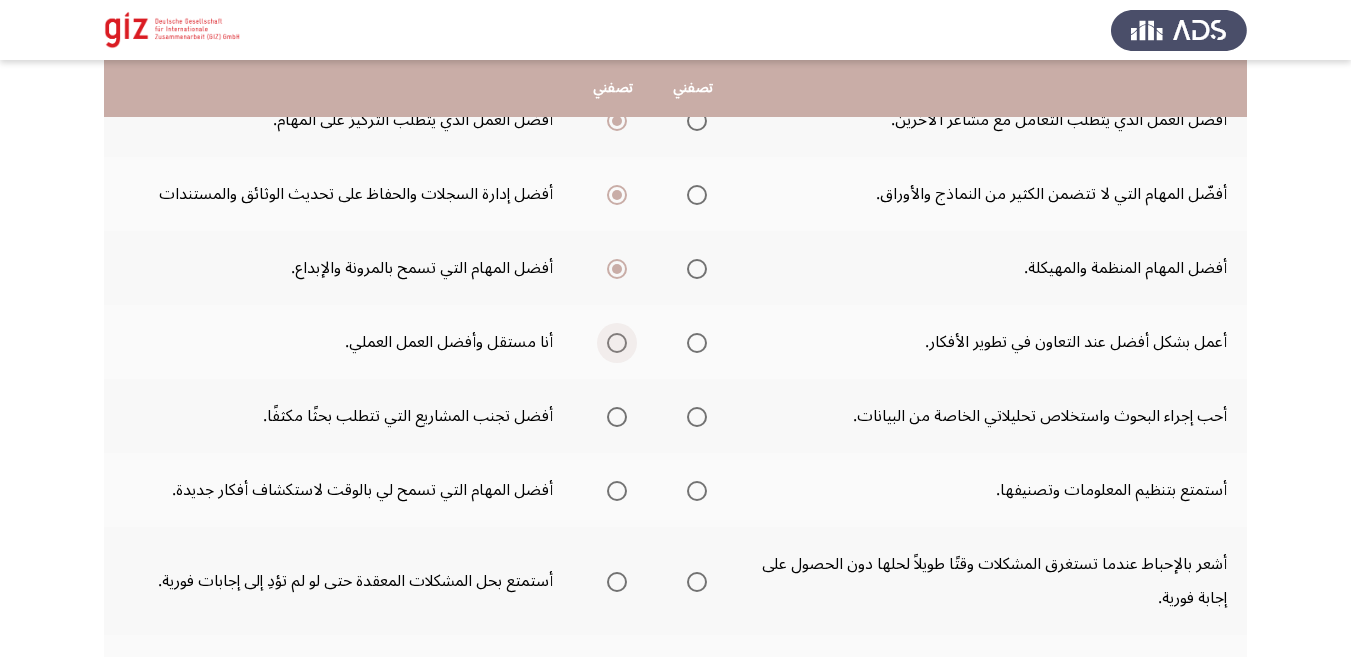click at bounding box center (617, 343) 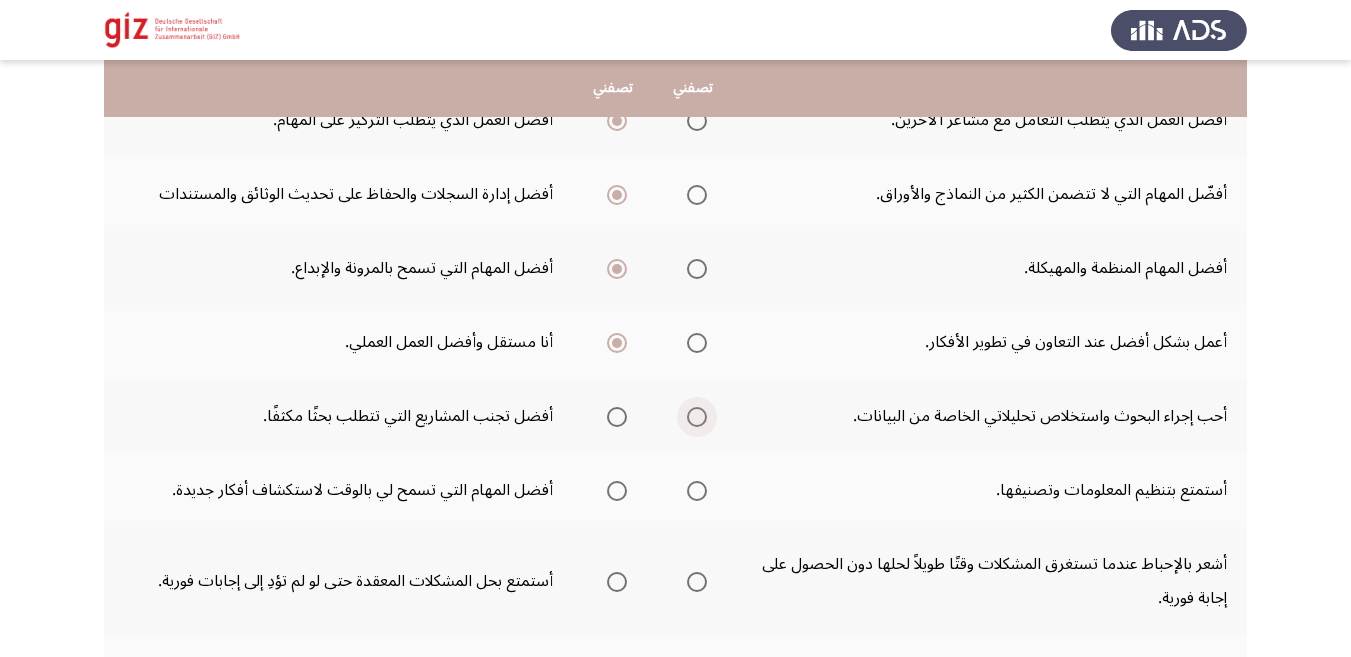 click at bounding box center [697, 417] 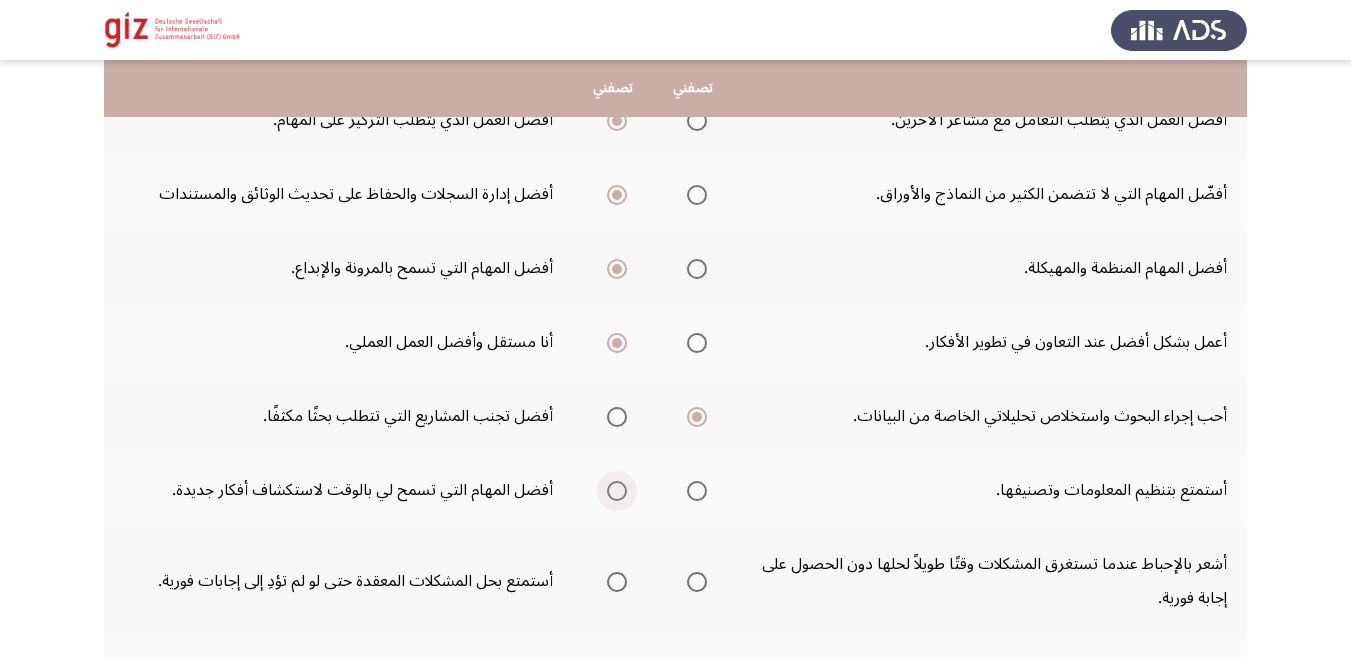 click at bounding box center [617, 491] 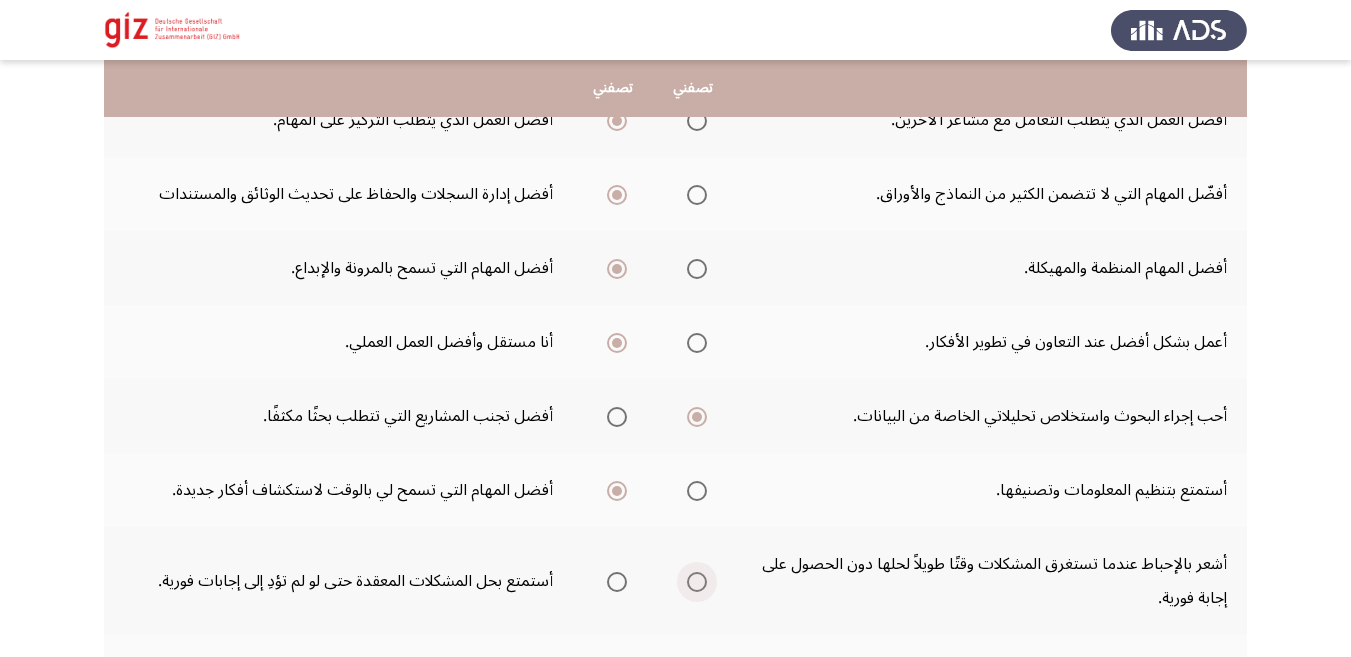 click at bounding box center (697, 582) 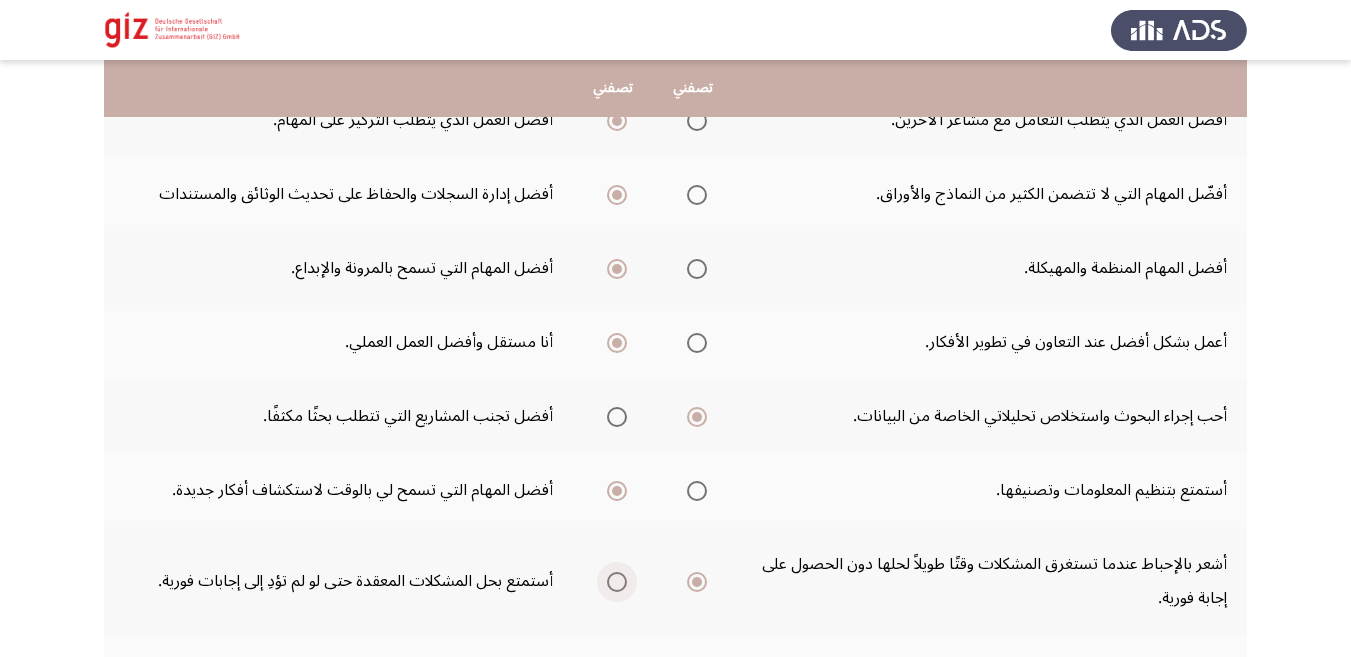 click at bounding box center (613, 582) 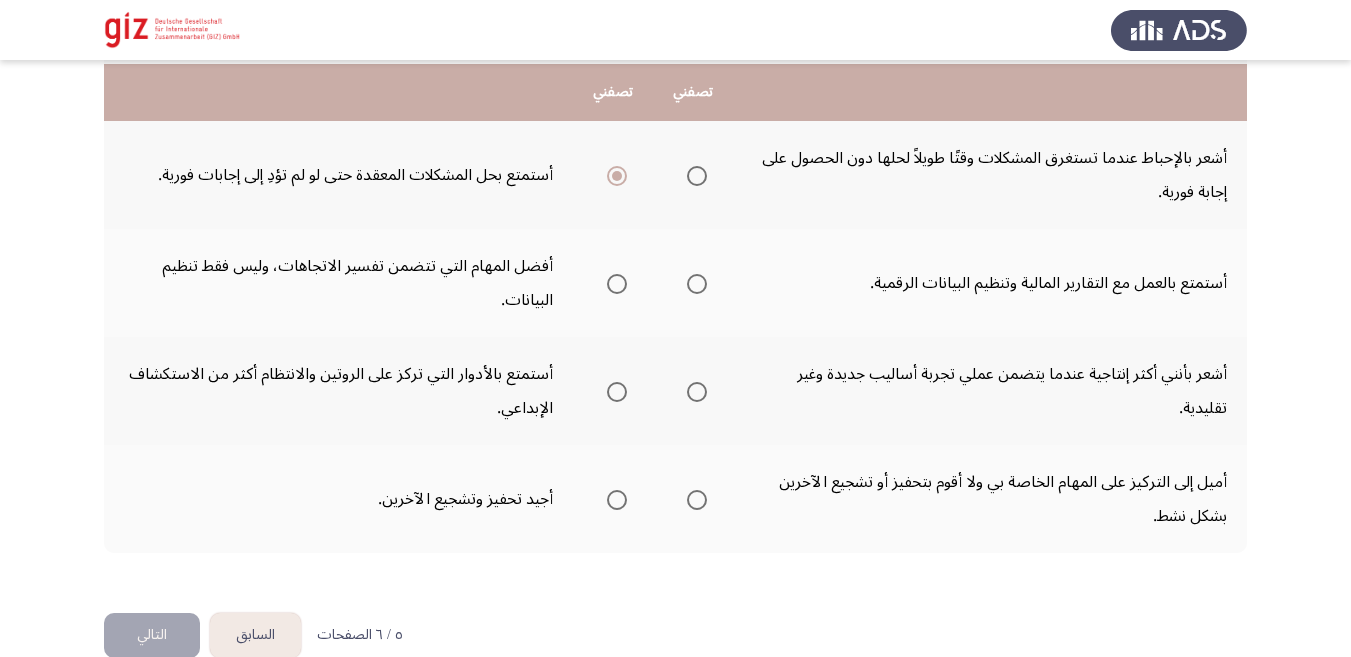 scroll, scrollTop: 657, scrollLeft: 0, axis: vertical 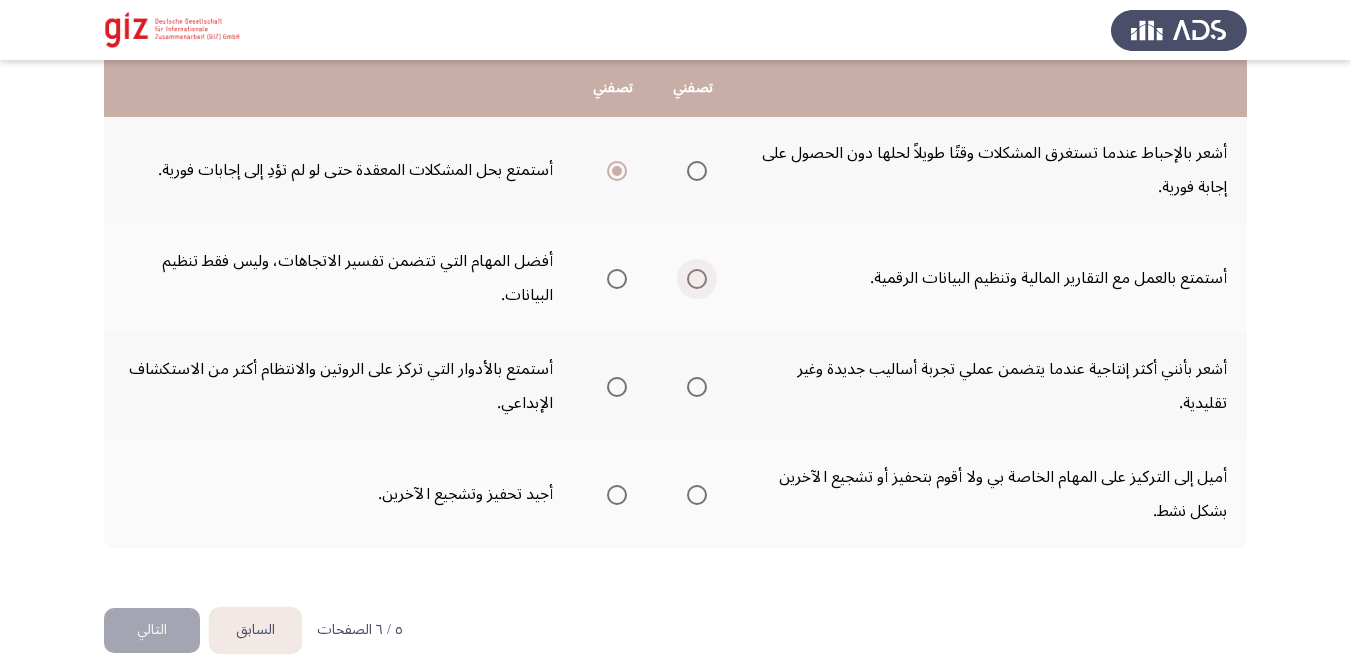 click at bounding box center [697, 279] 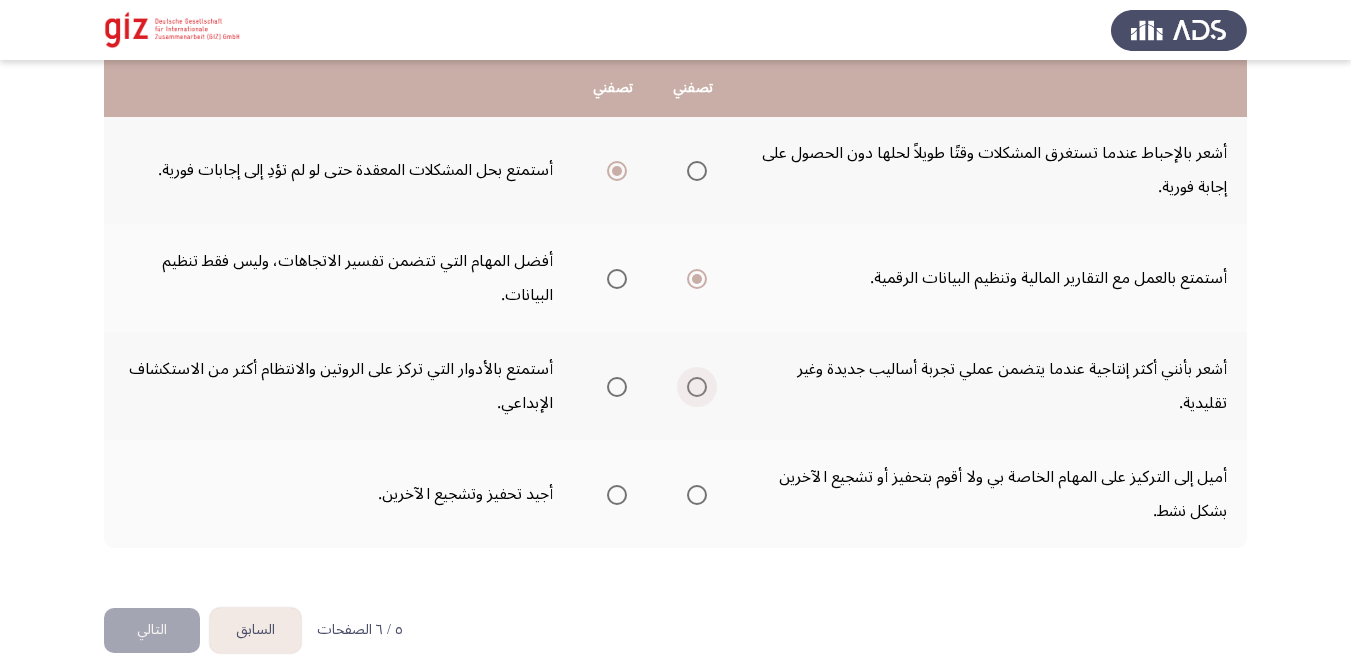 click at bounding box center [697, 387] 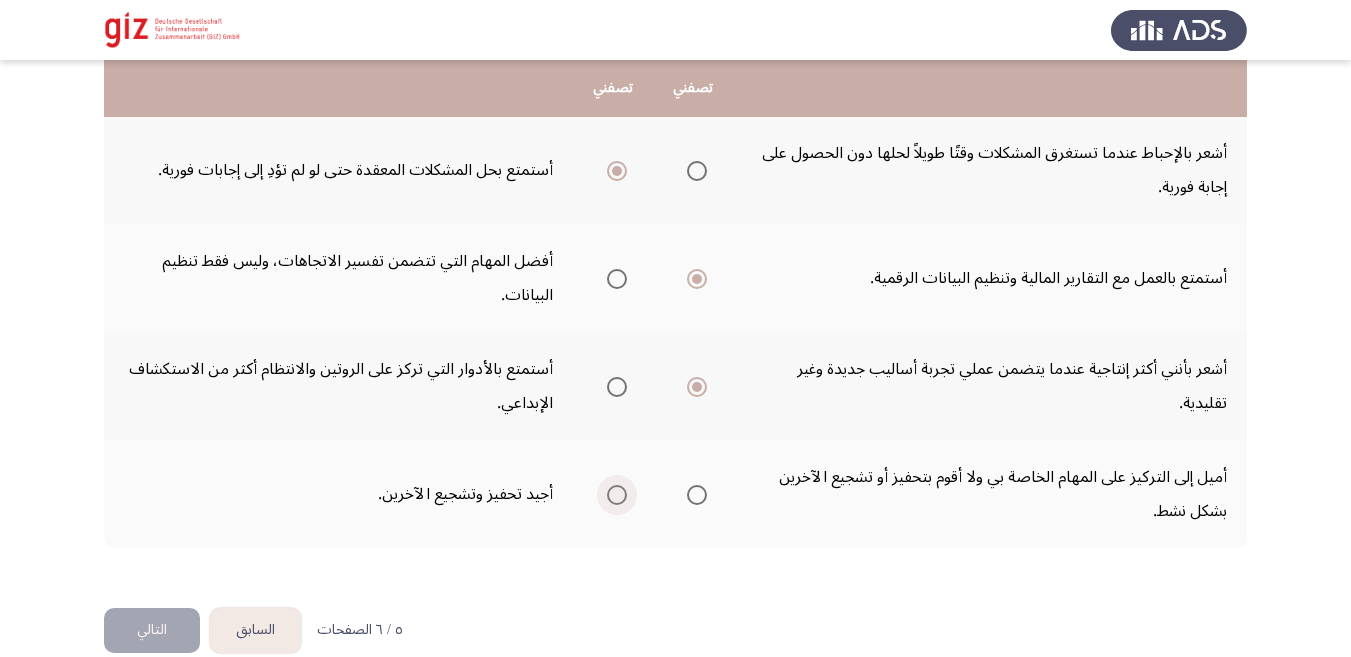 click at bounding box center [617, 495] 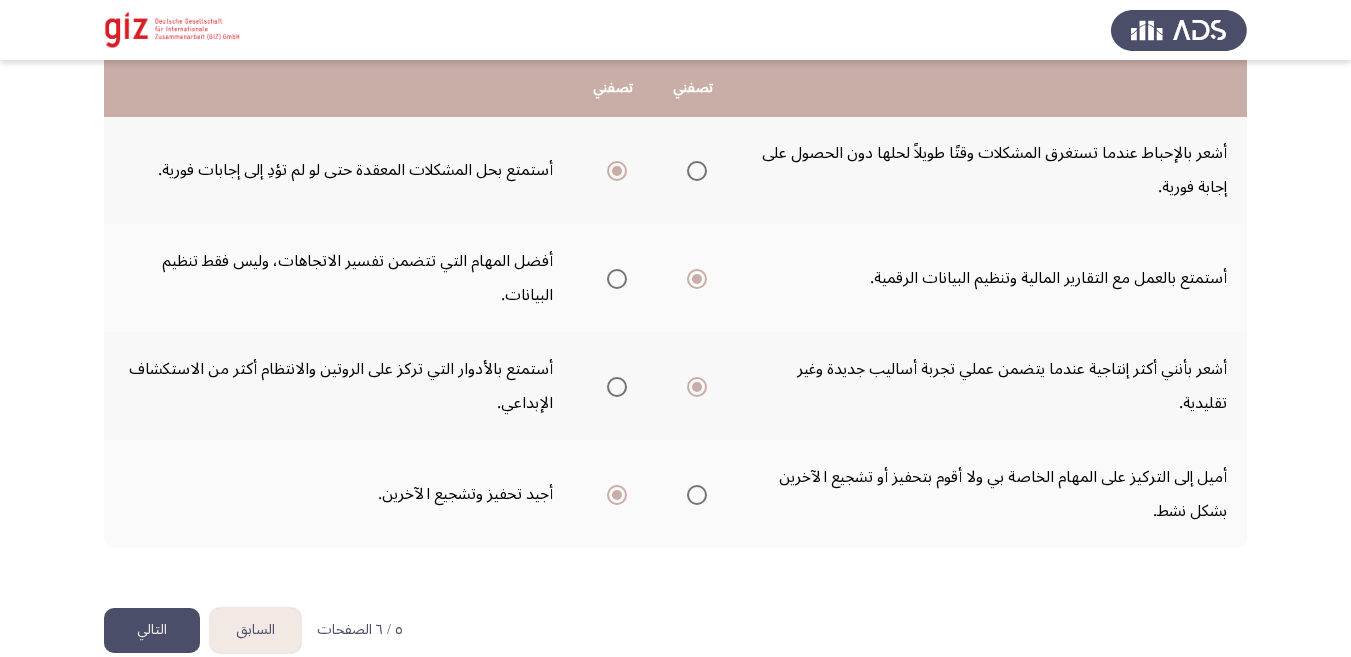click on "التالي" 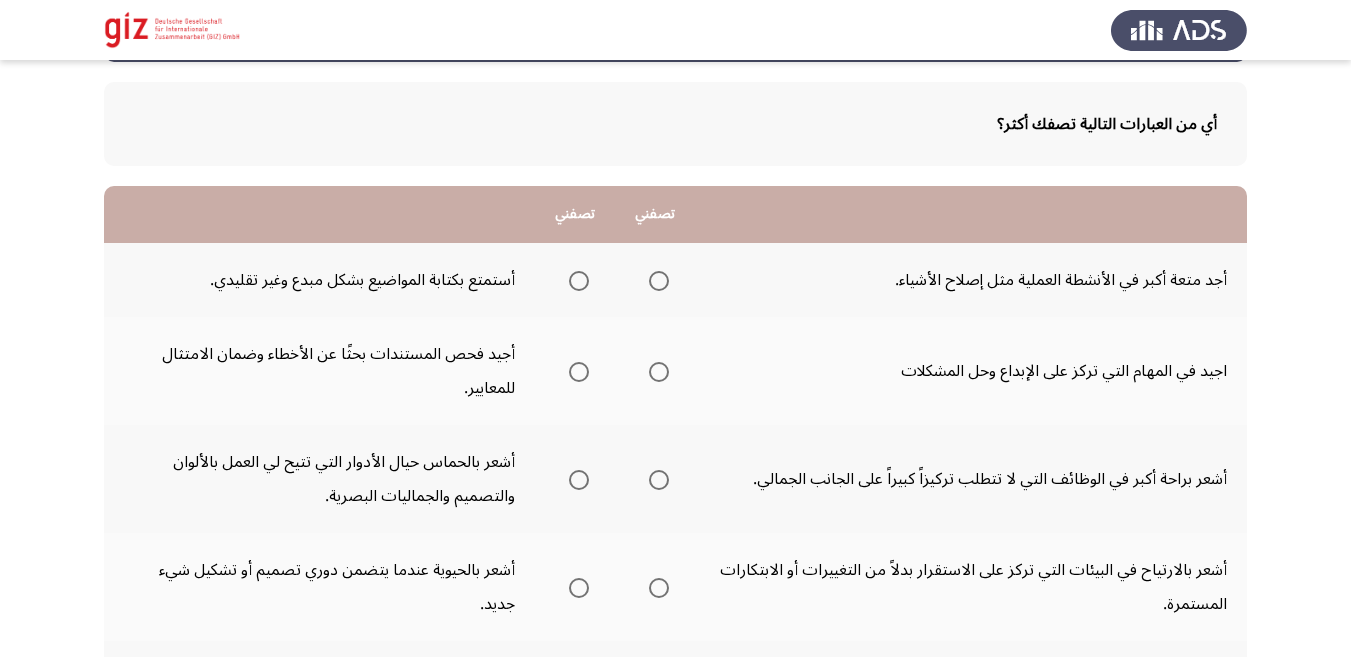 scroll, scrollTop: 82, scrollLeft: 0, axis: vertical 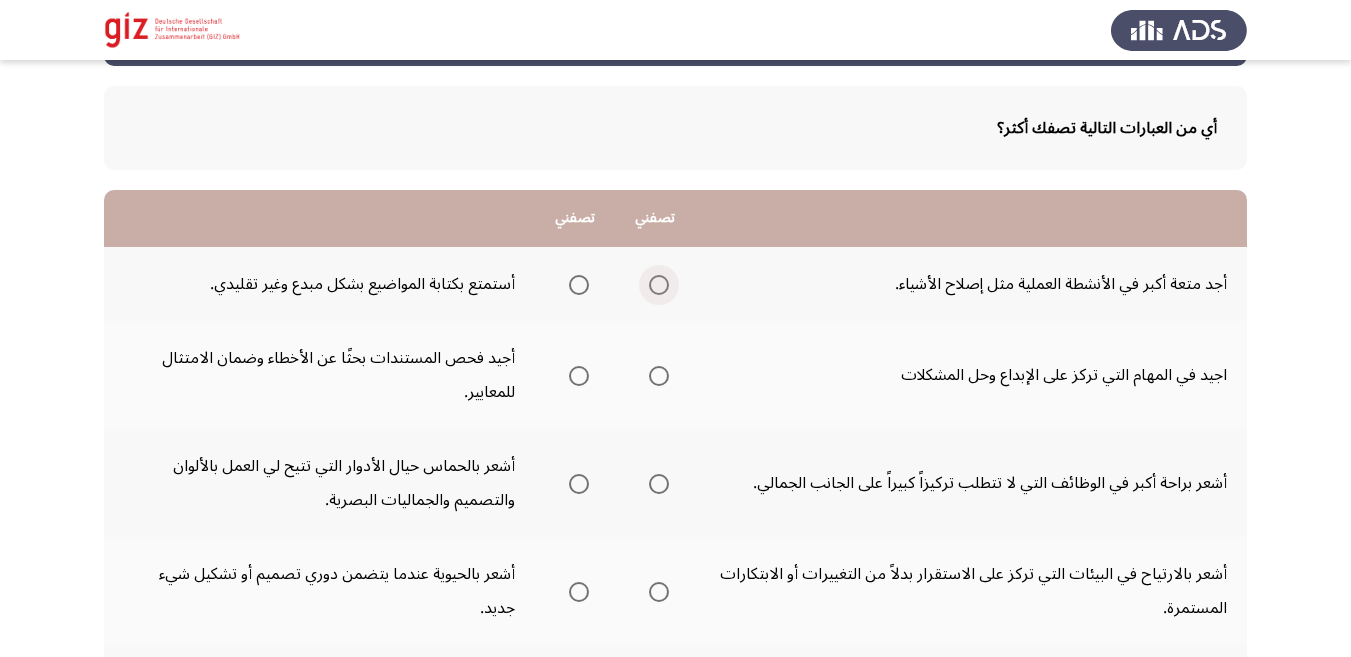 click at bounding box center [659, 285] 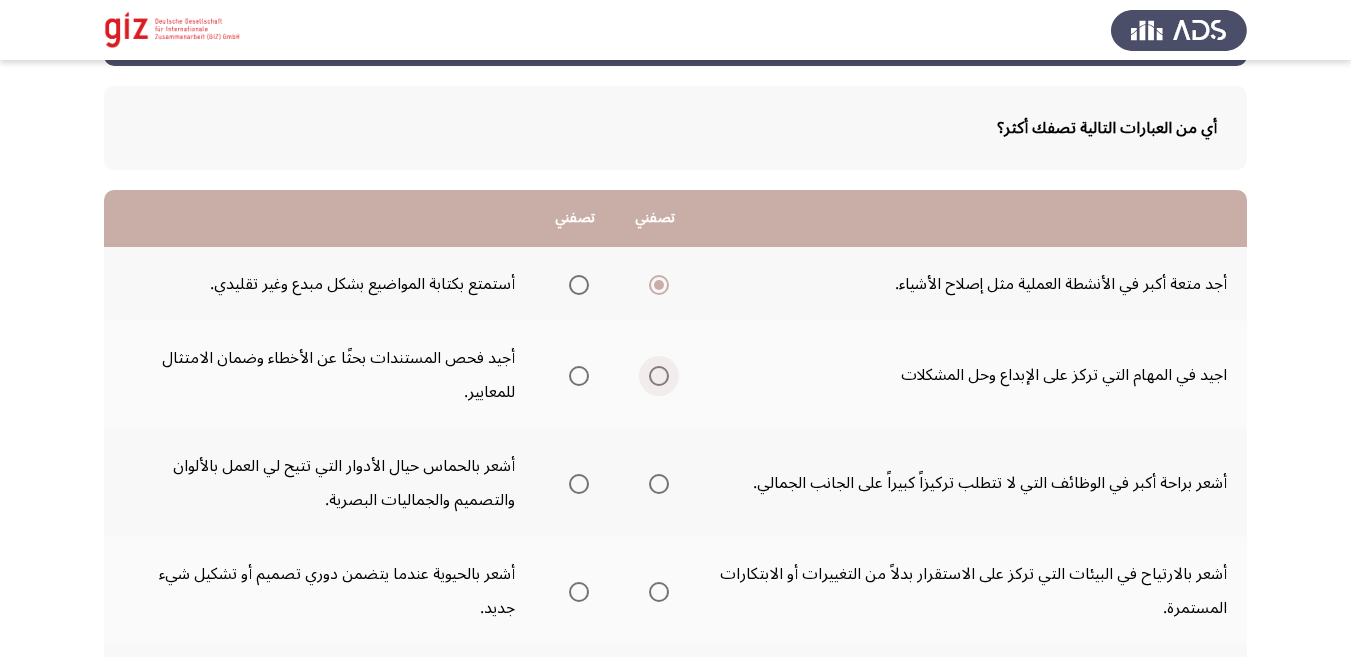 click at bounding box center (659, 376) 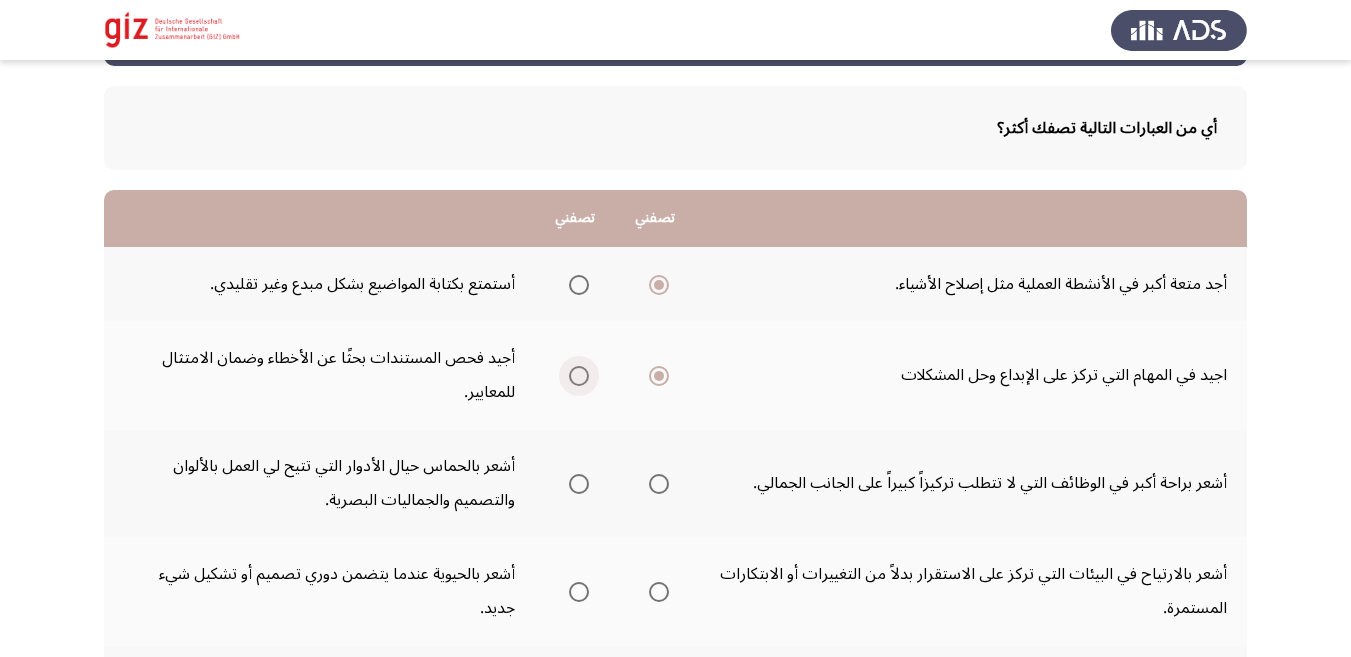 click at bounding box center [579, 376] 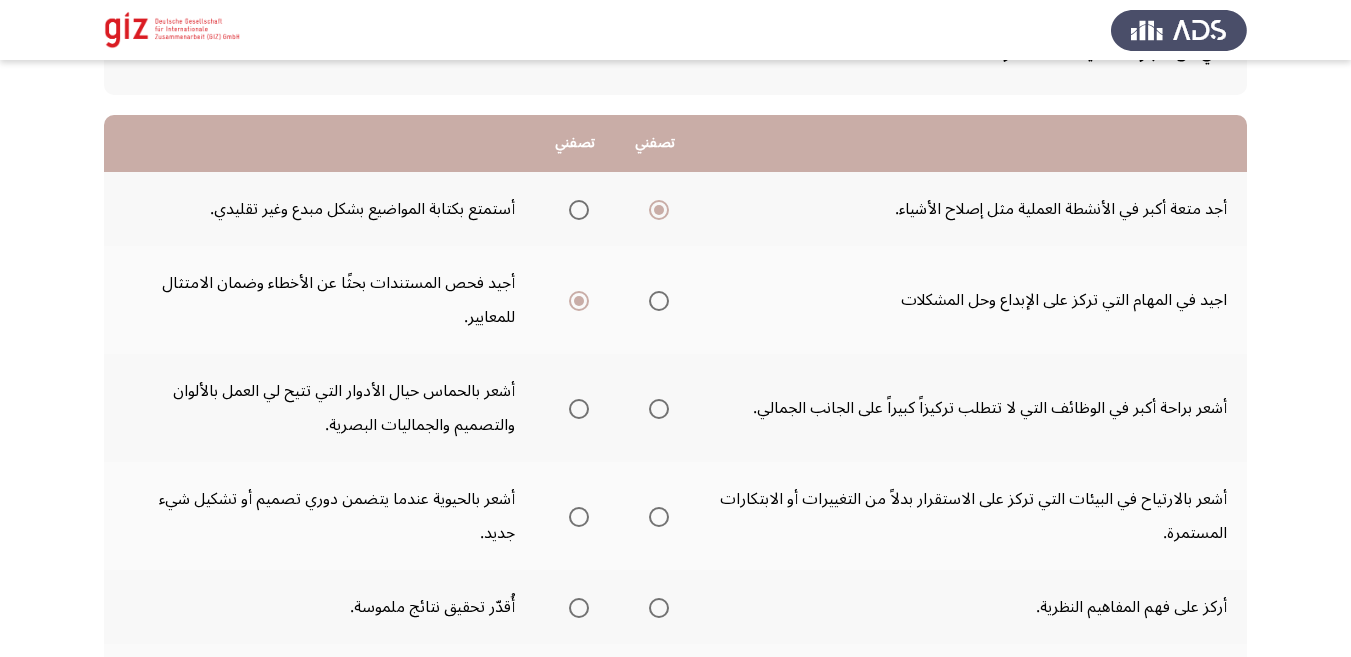 scroll, scrollTop: 164, scrollLeft: 0, axis: vertical 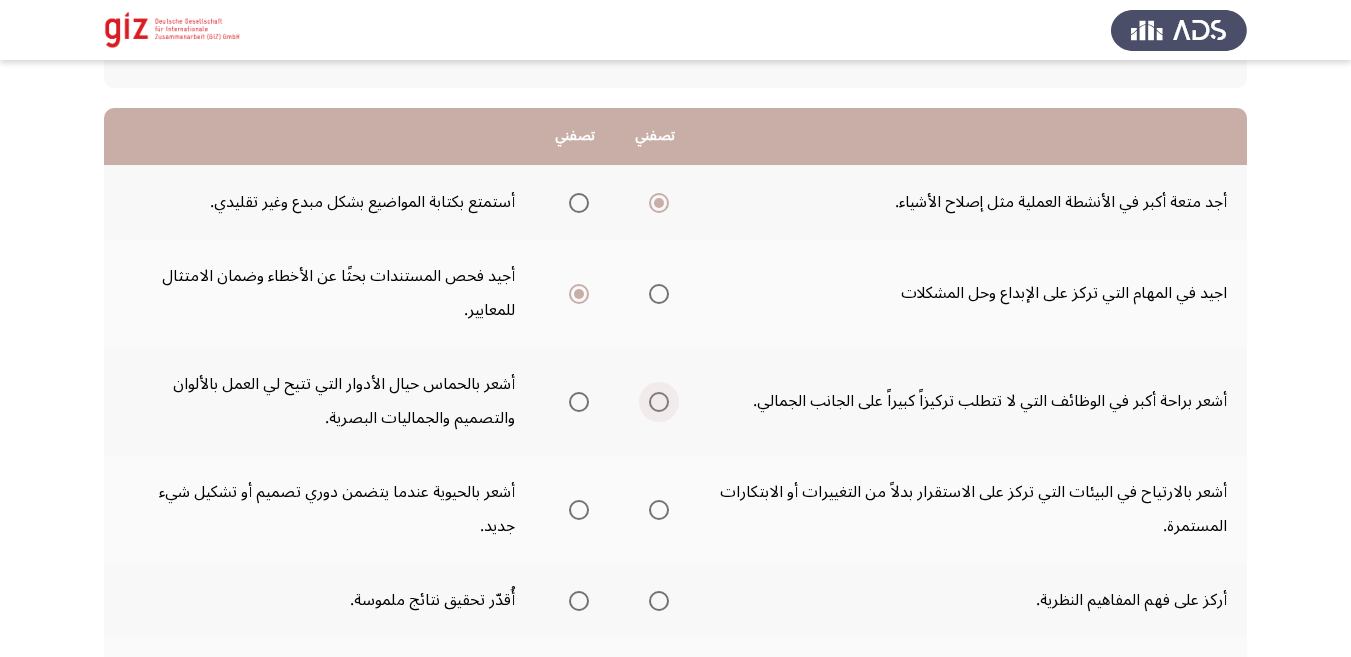 click at bounding box center (659, 402) 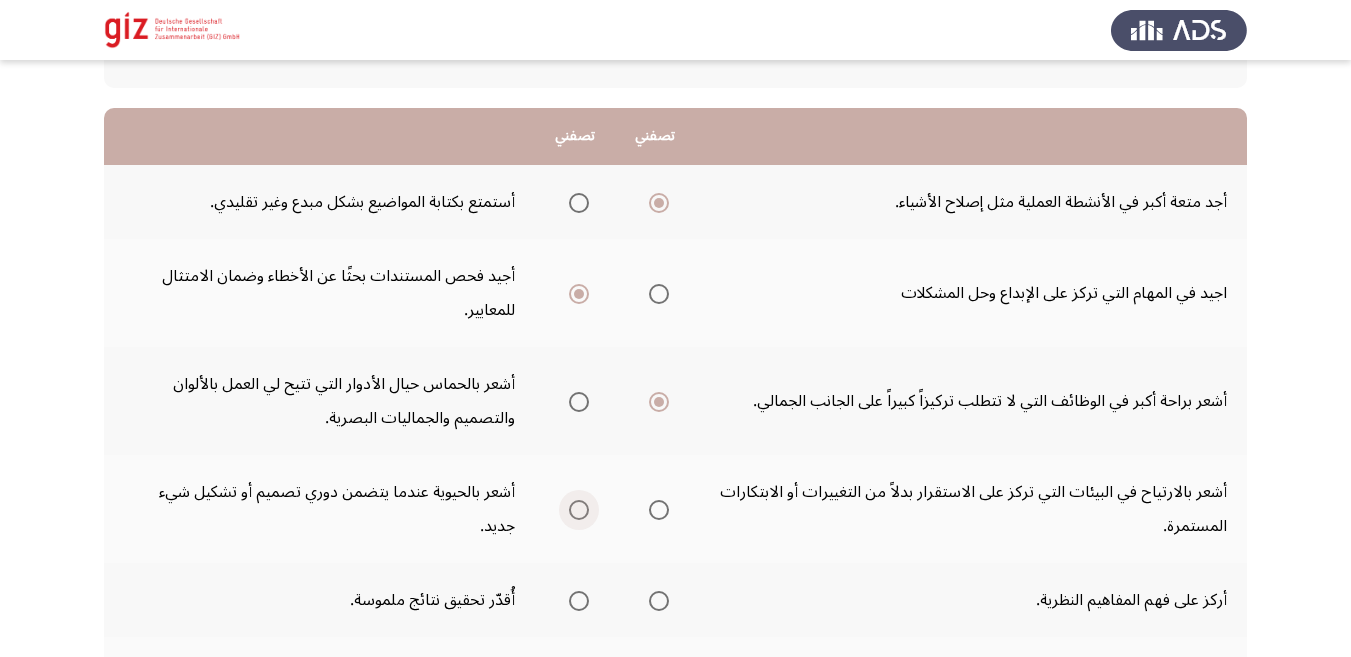 click at bounding box center [579, 510] 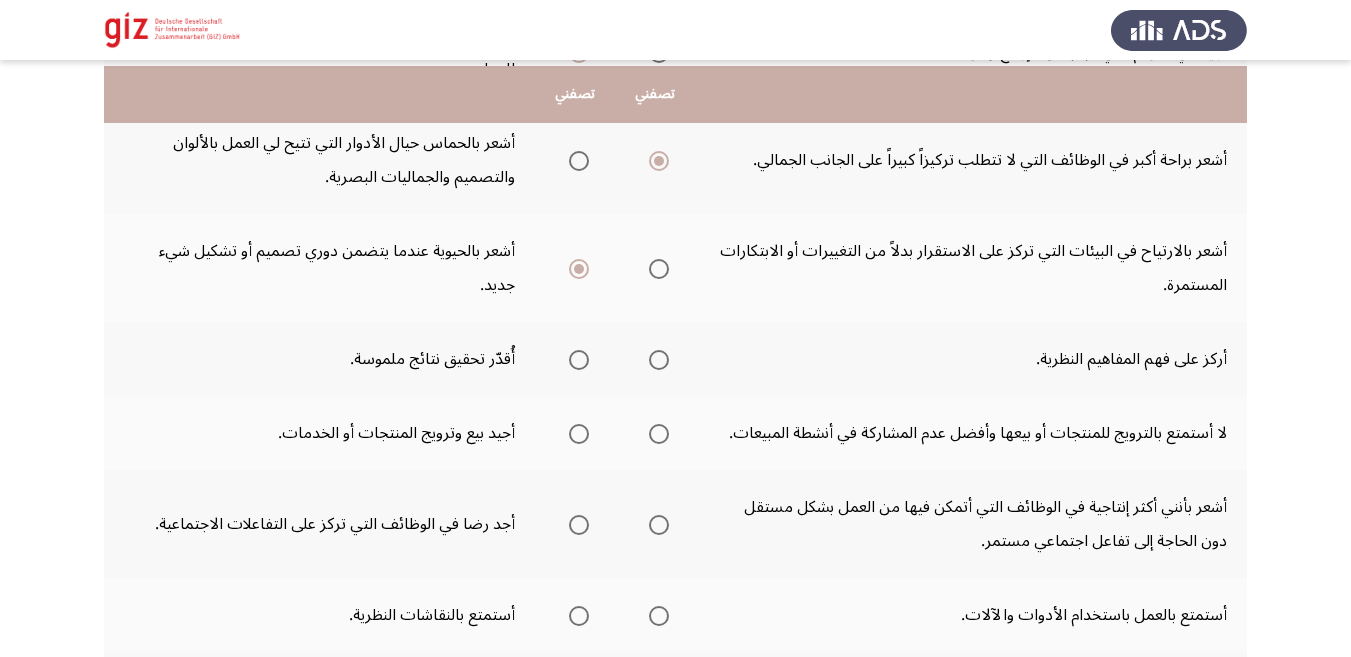 scroll, scrollTop: 410, scrollLeft: 0, axis: vertical 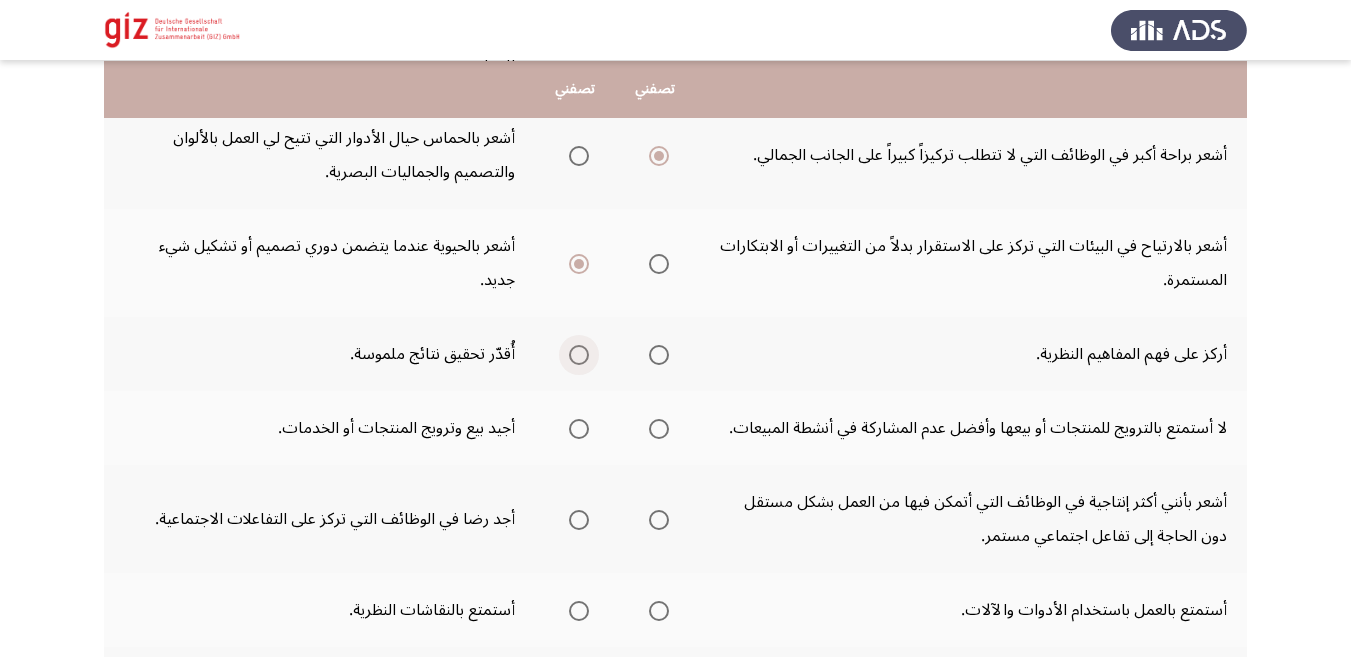 click at bounding box center [579, 355] 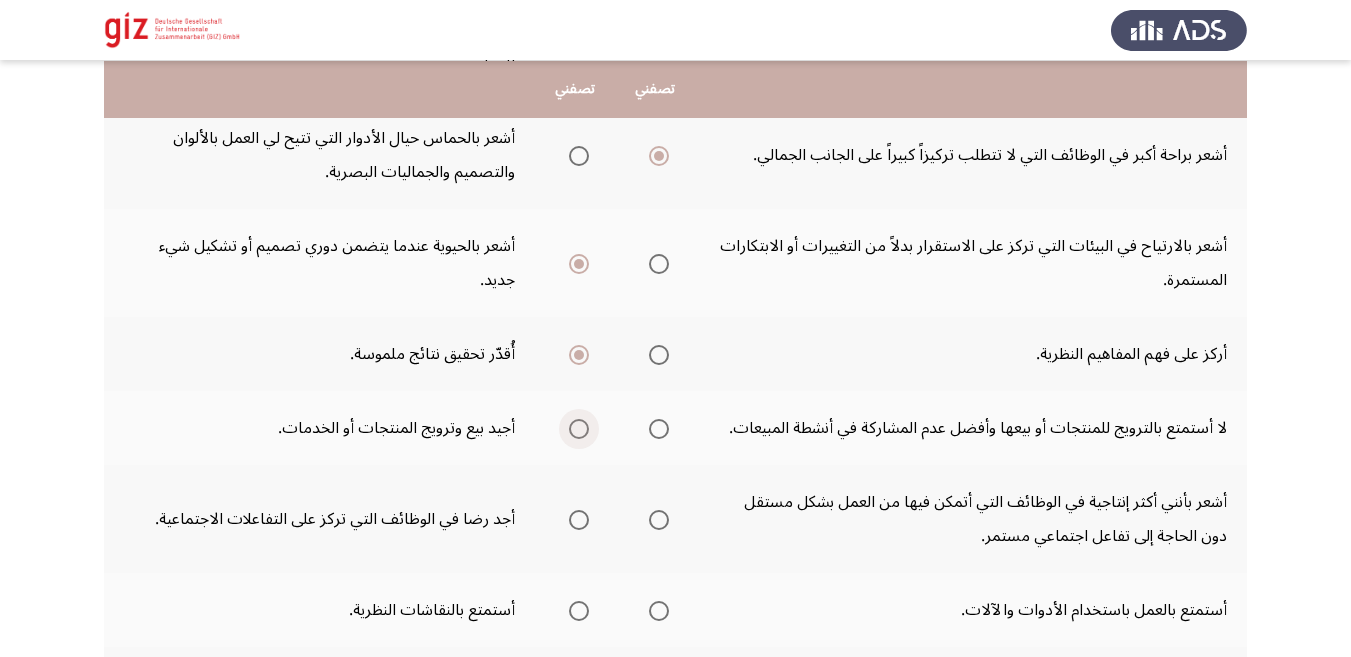 click at bounding box center (579, 429) 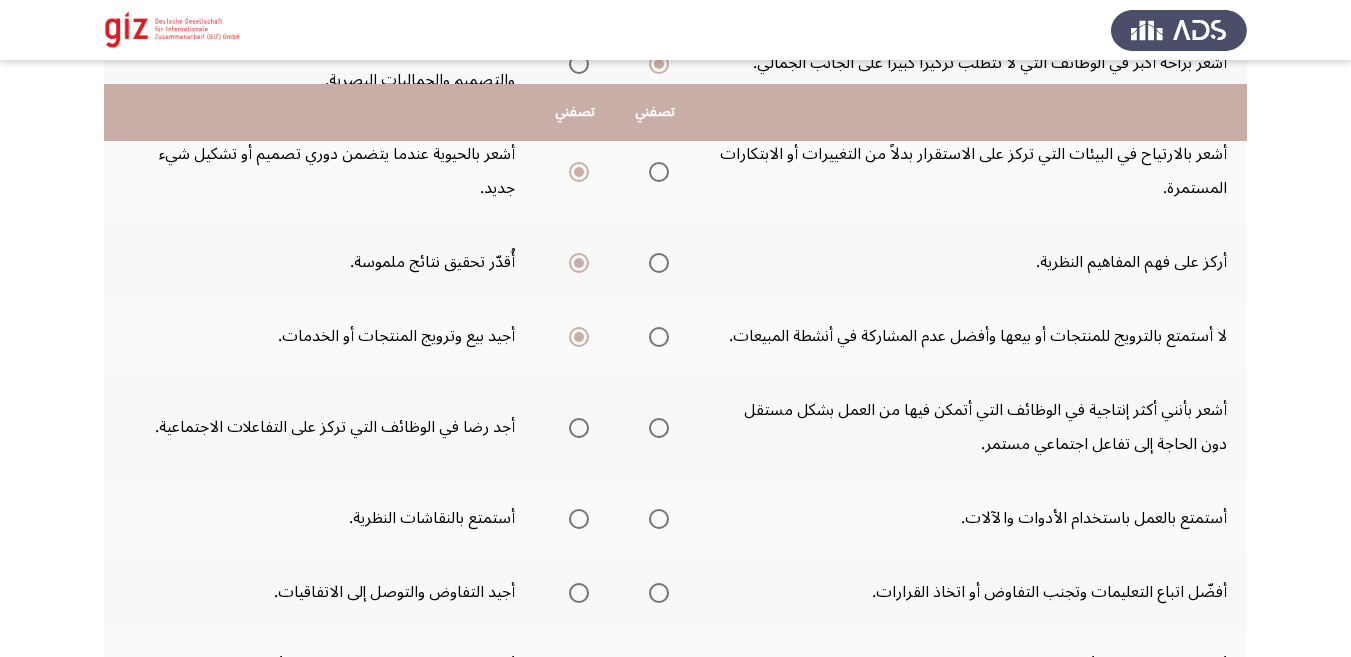 scroll, scrollTop: 492, scrollLeft: 0, axis: vertical 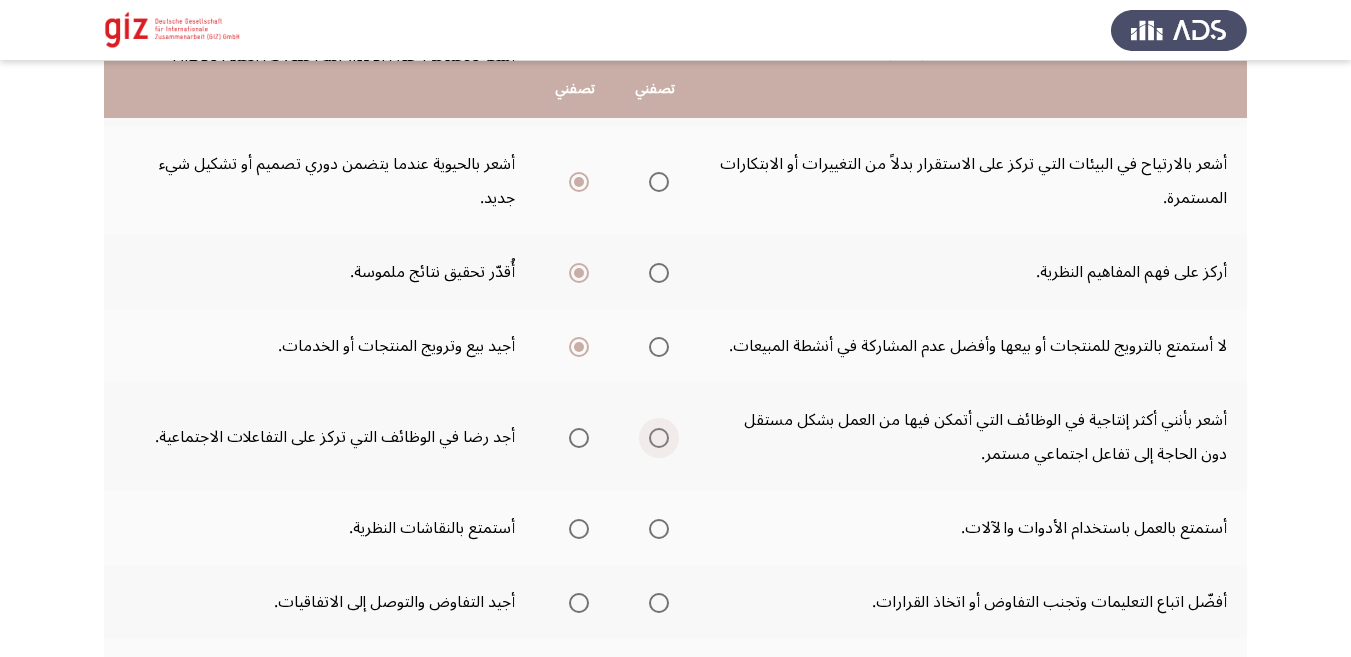 click at bounding box center [659, 438] 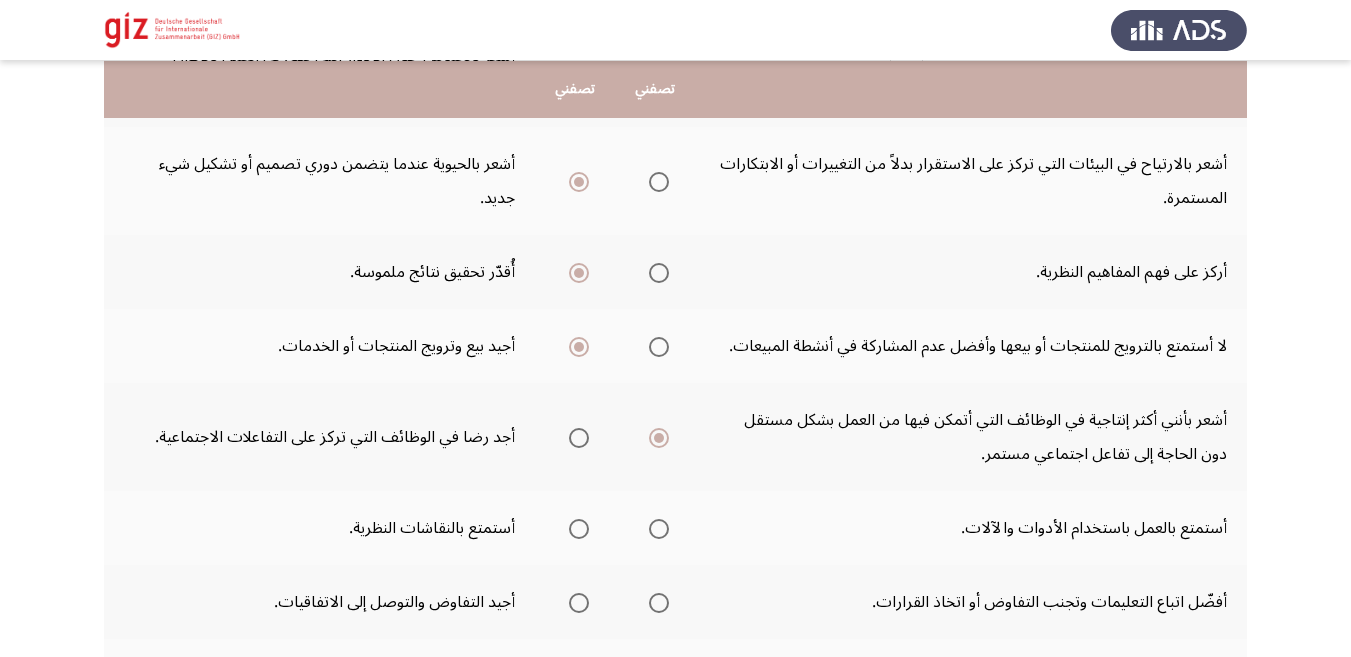 click at bounding box center (659, 529) 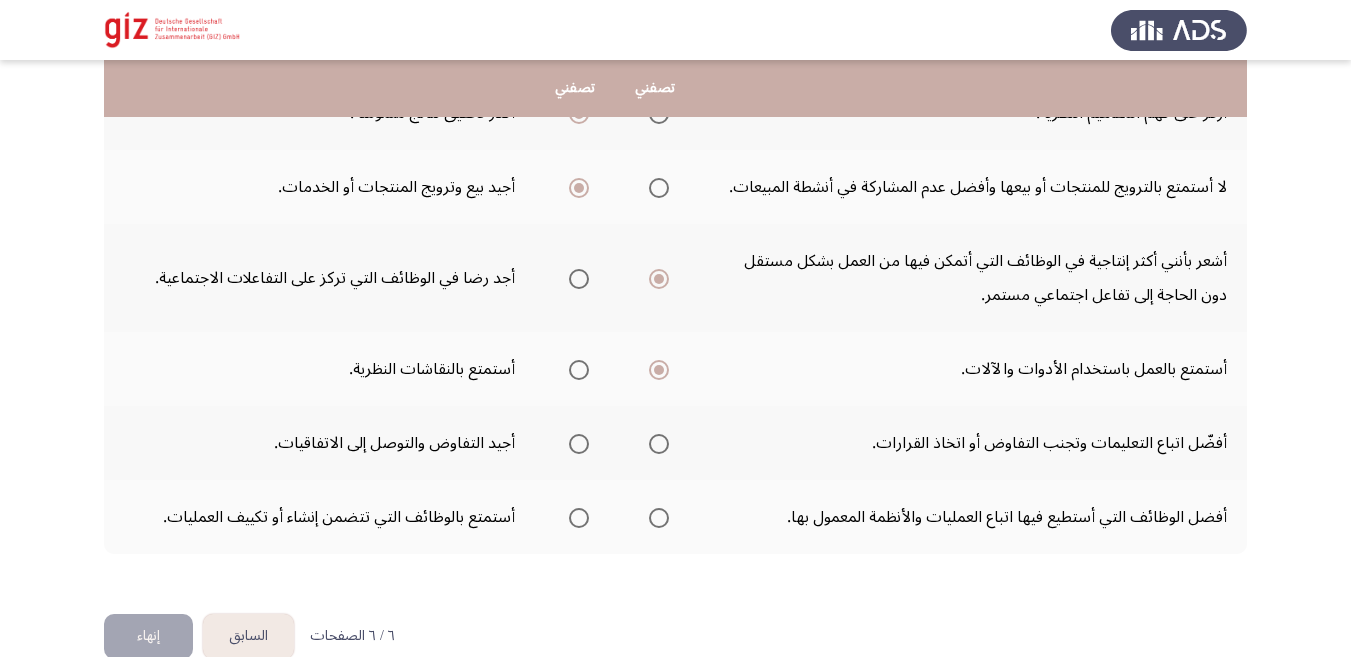 scroll, scrollTop: 657, scrollLeft: 0, axis: vertical 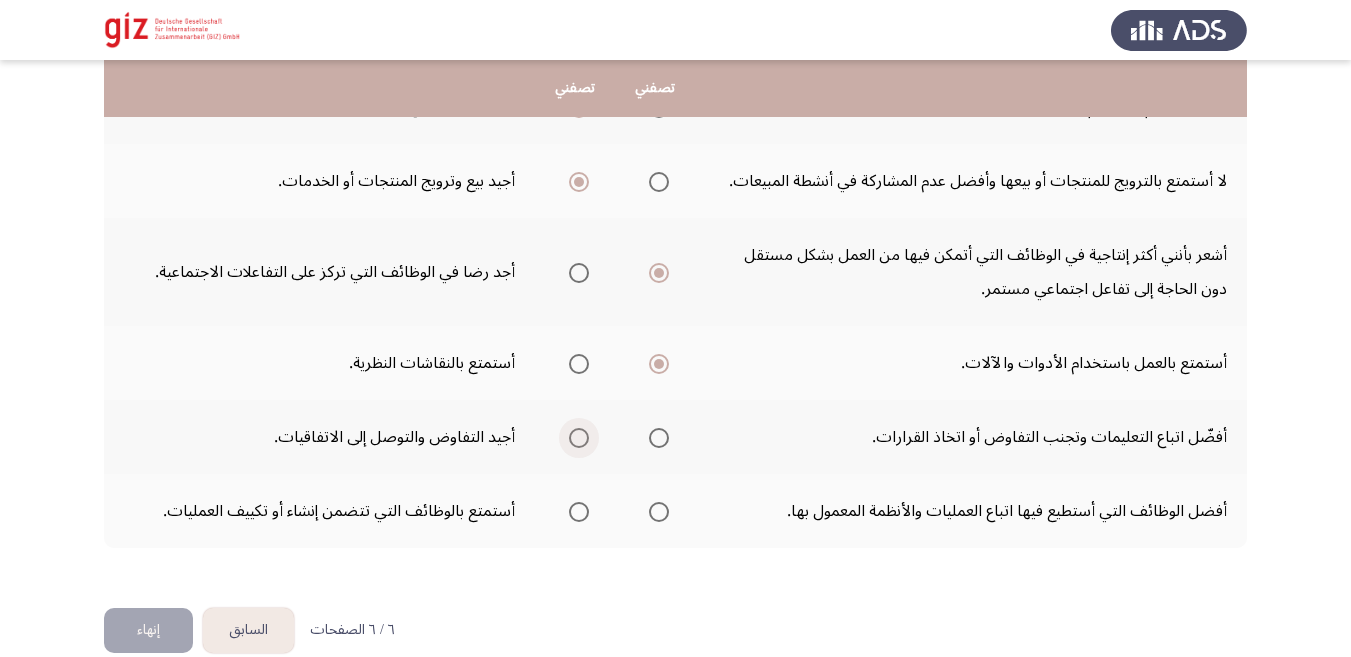 click at bounding box center [579, 438] 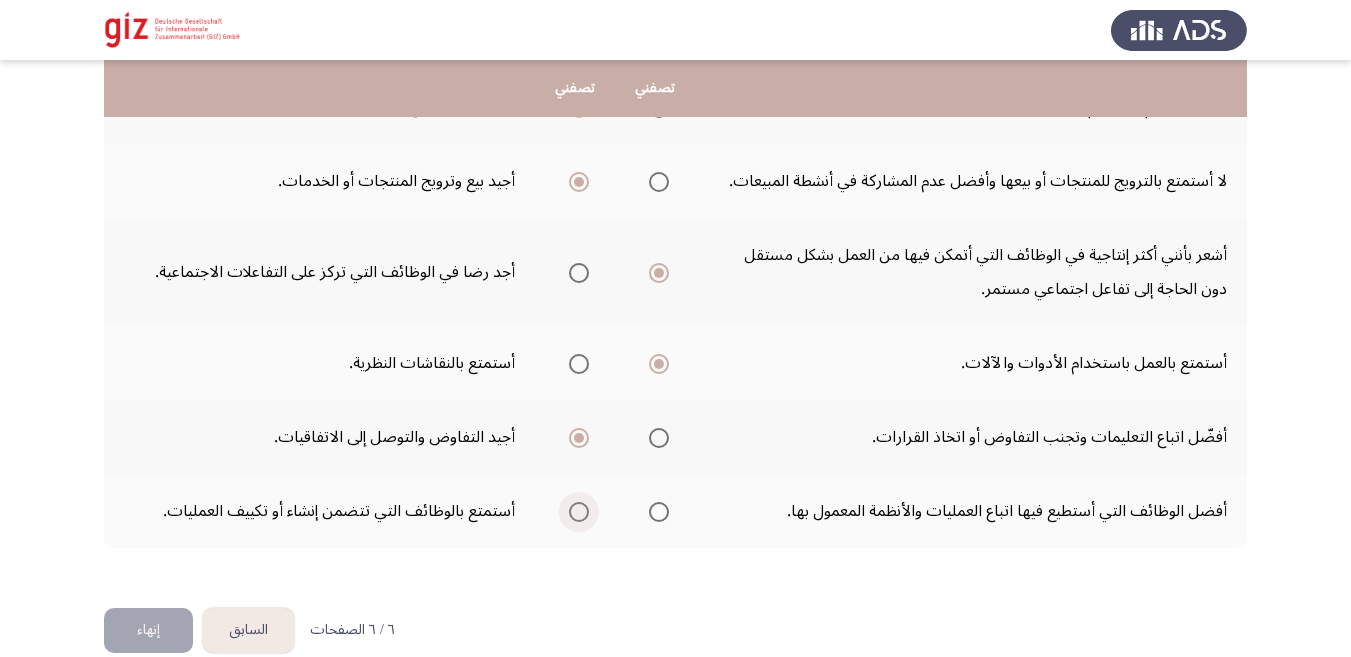 click at bounding box center (579, 512) 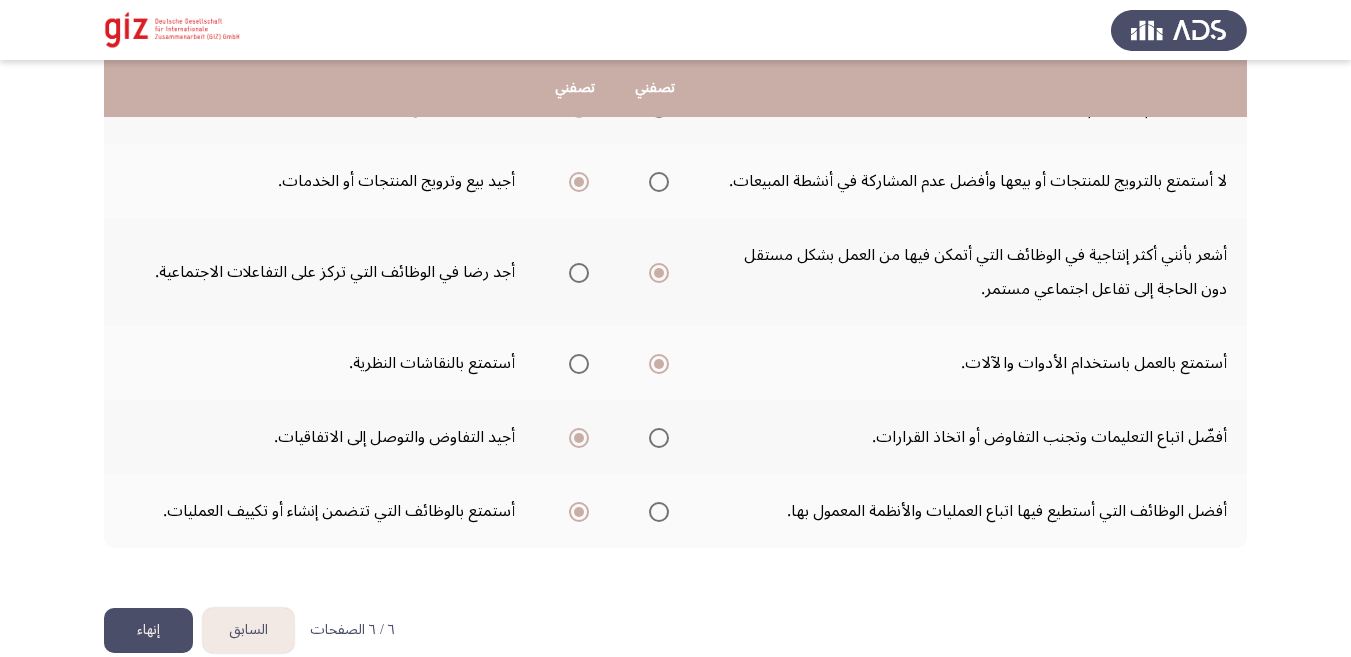 click on "إنهاء" 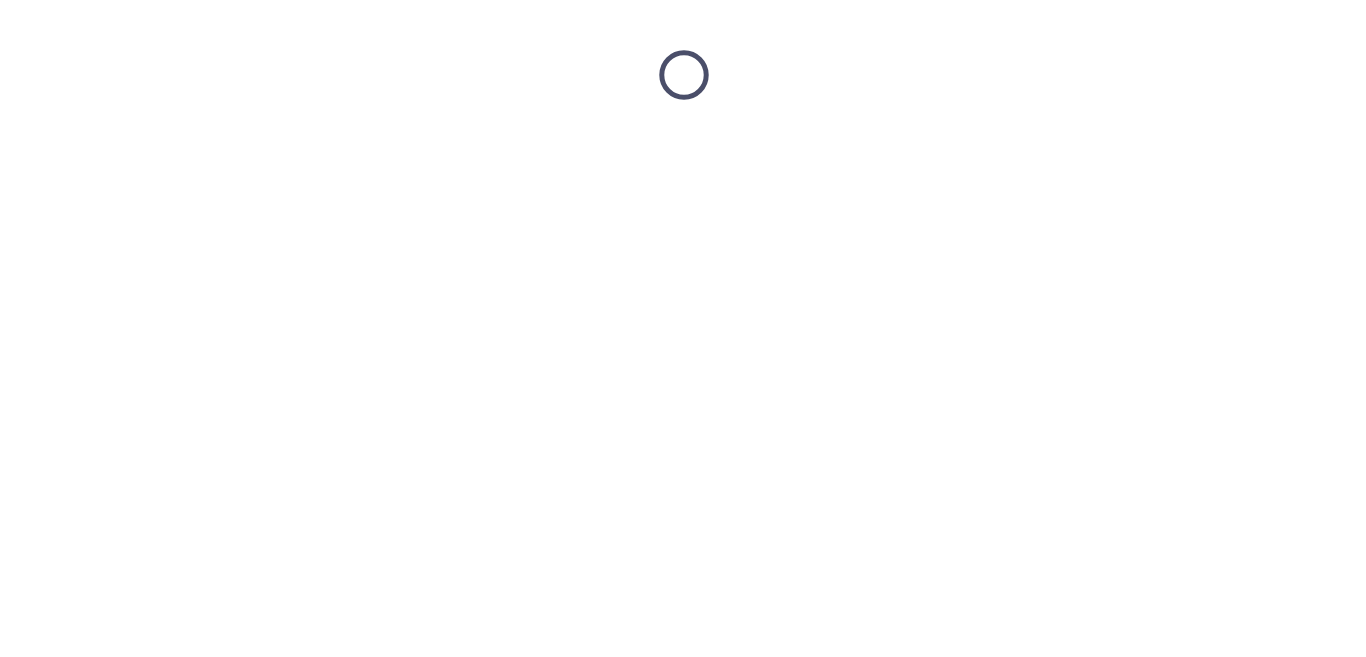 scroll, scrollTop: 0, scrollLeft: 0, axis: both 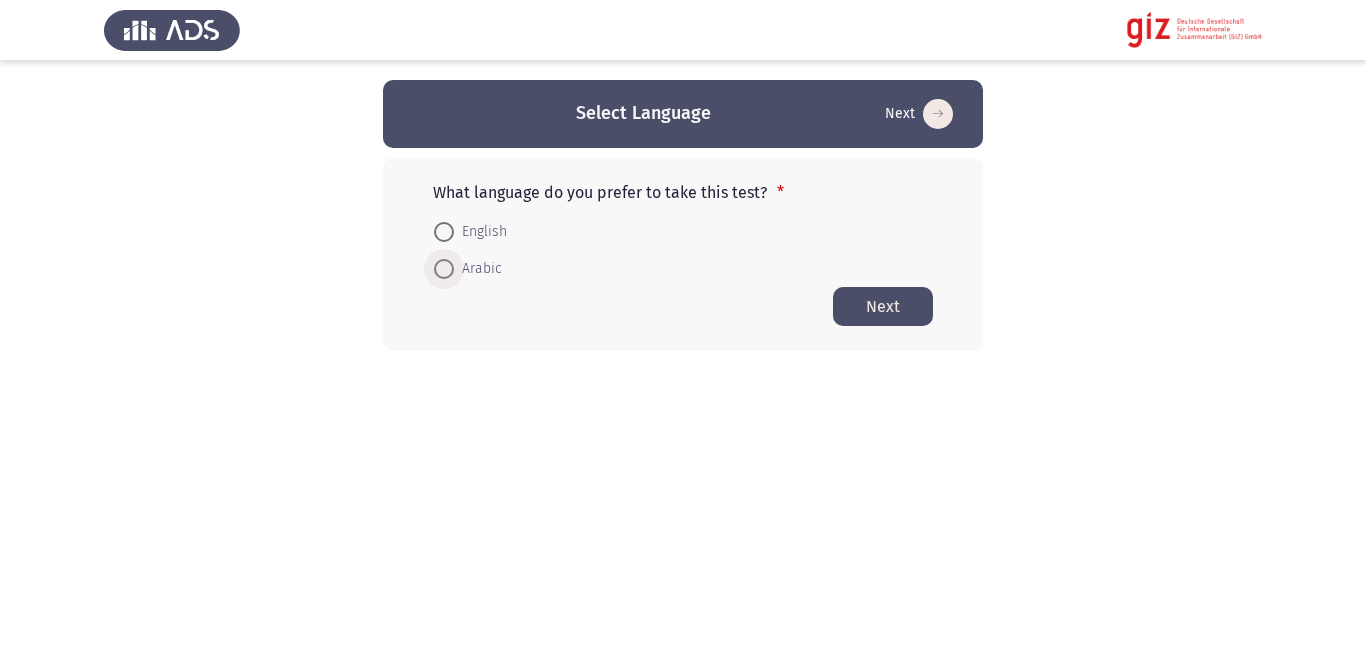 click at bounding box center (444, 269) 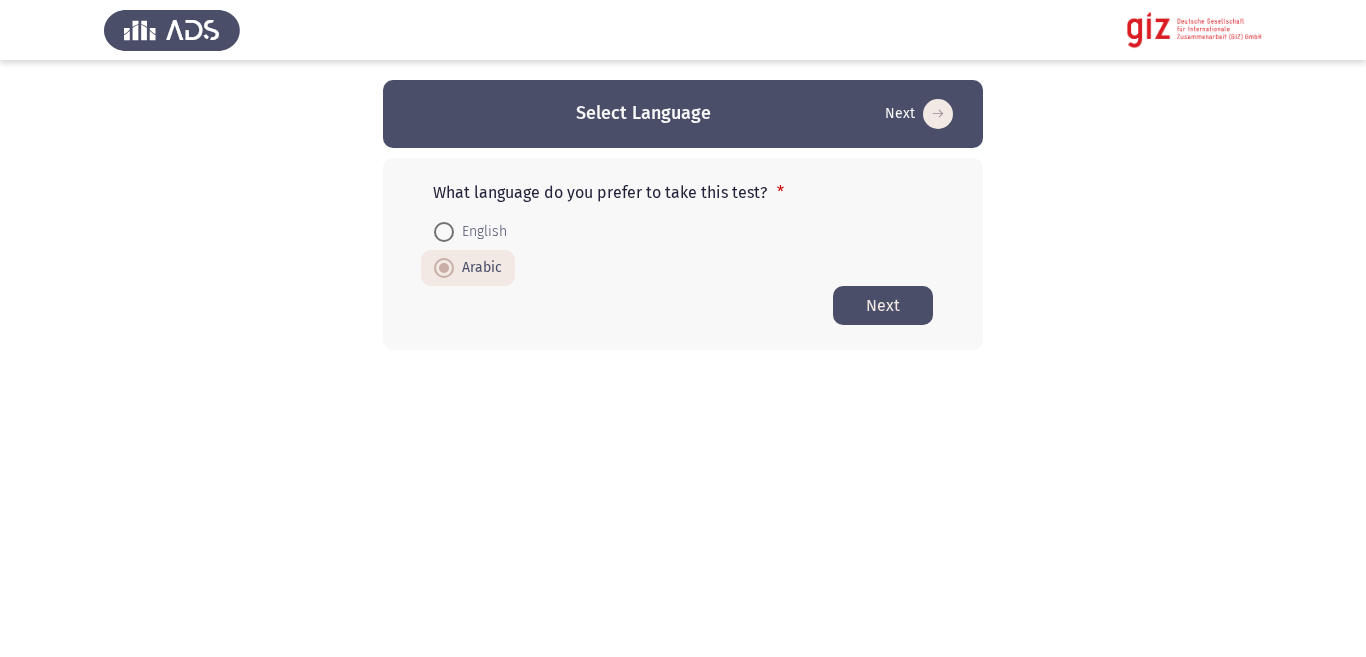 click on "Next" 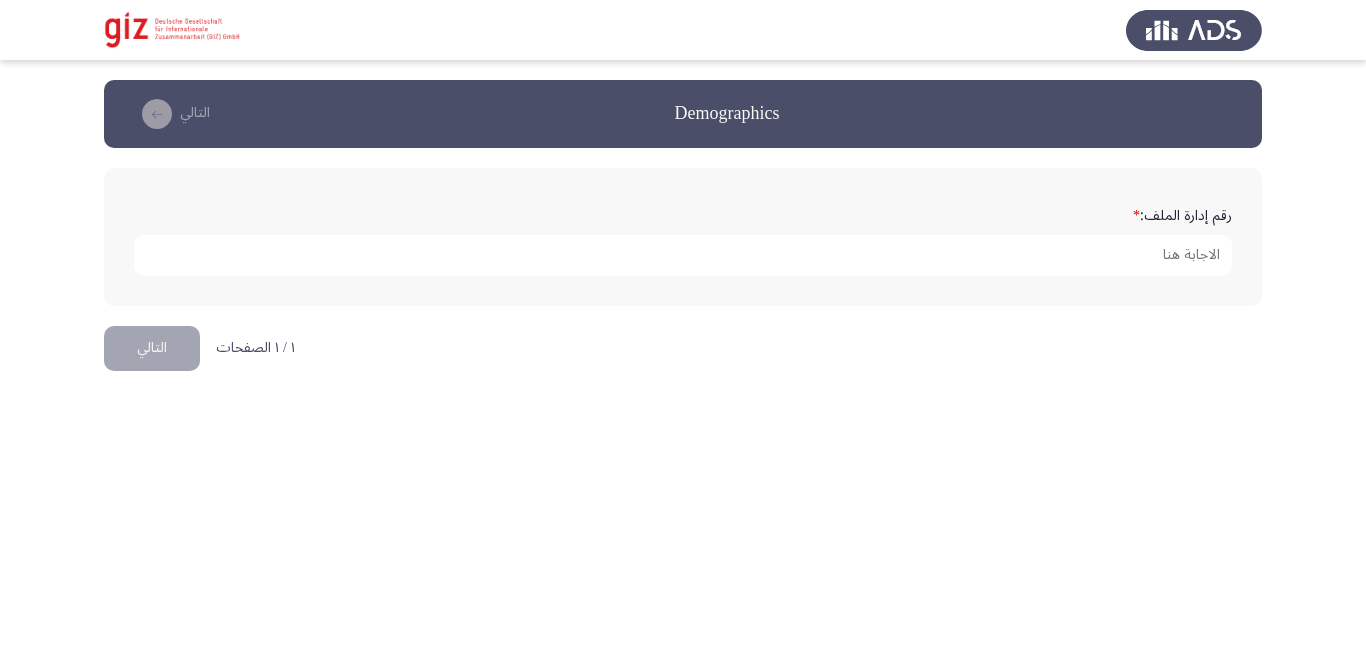 click on "Demographics   التالي  رقم إدارة الملف:    *  ١ / ١ الصفحات   التالي" at bounding box center [683, 203] 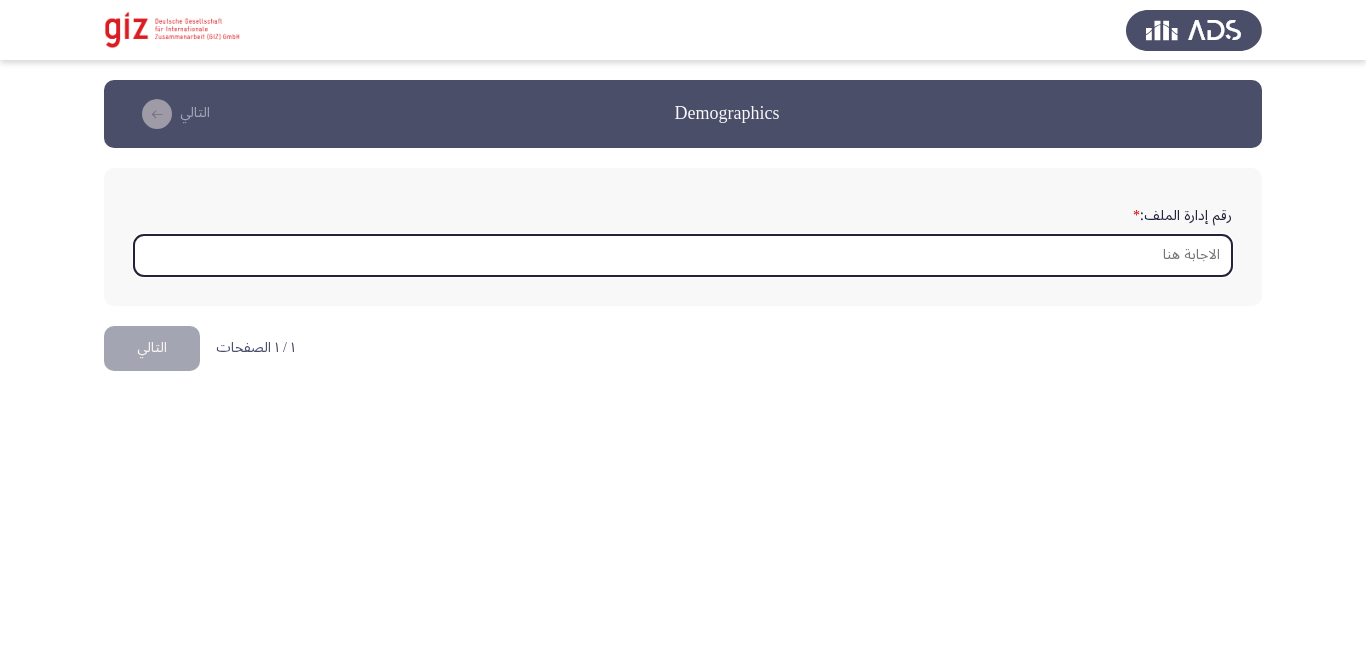 click on "رقم إدارة الملف:    *" at bounding box center (683, 255) 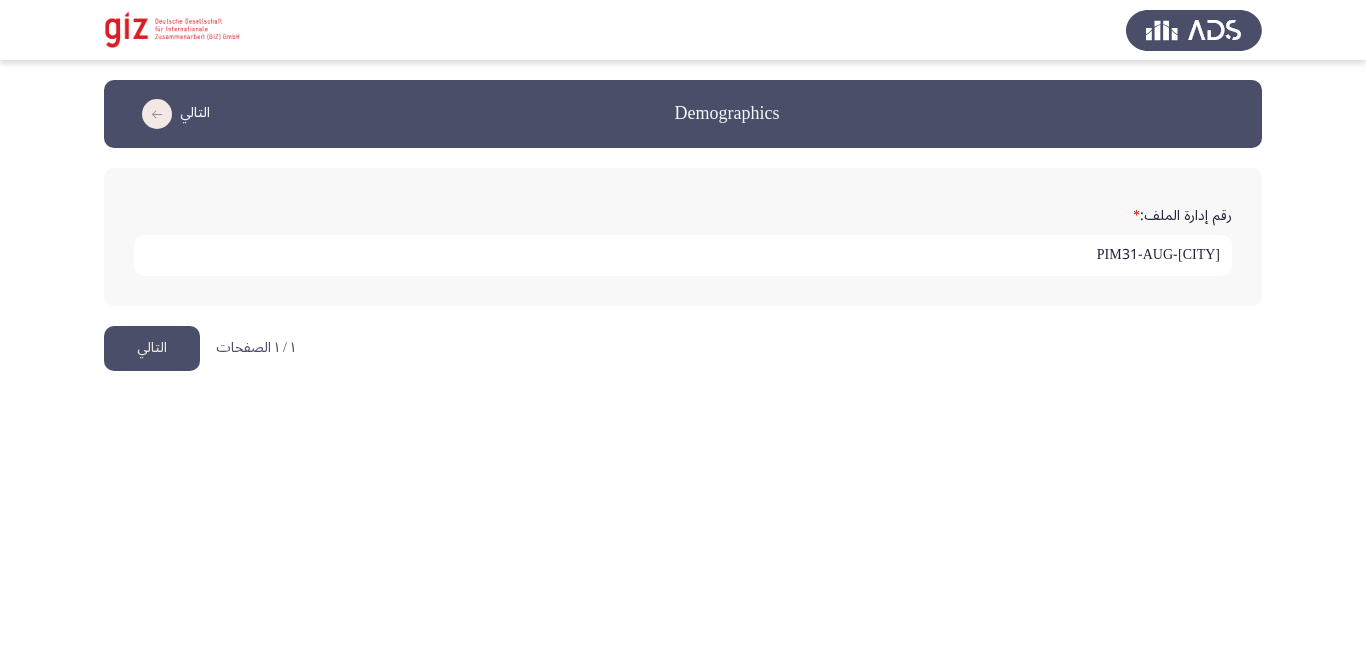 type on "PIM31-AUG-[CITY]" 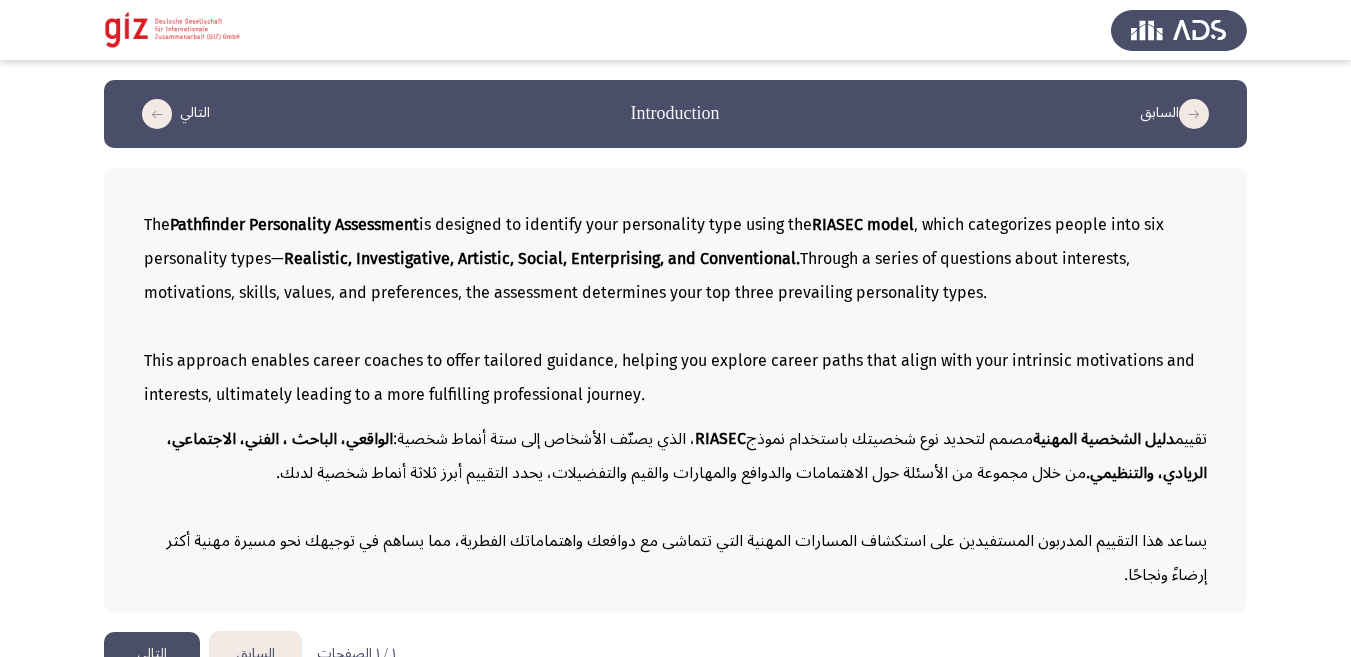 scroll, scrollTop: 40, scrollLeft: 0, axis: vertical 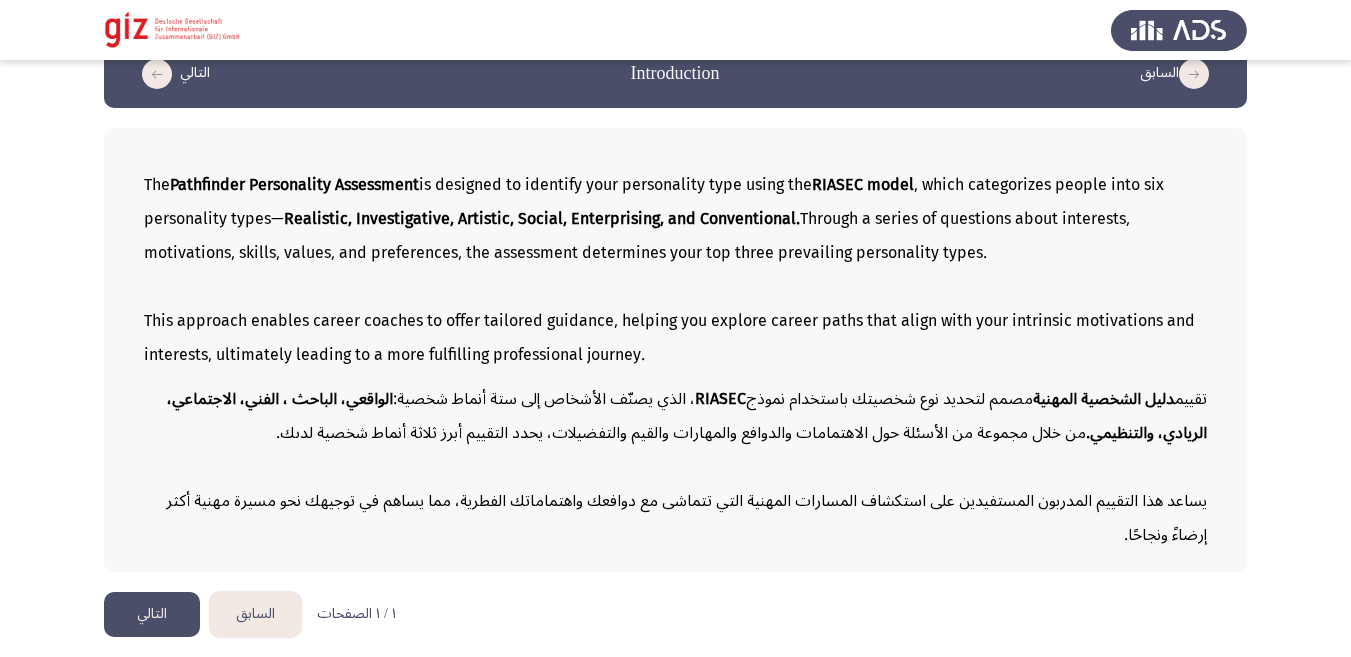 click on "التالي" 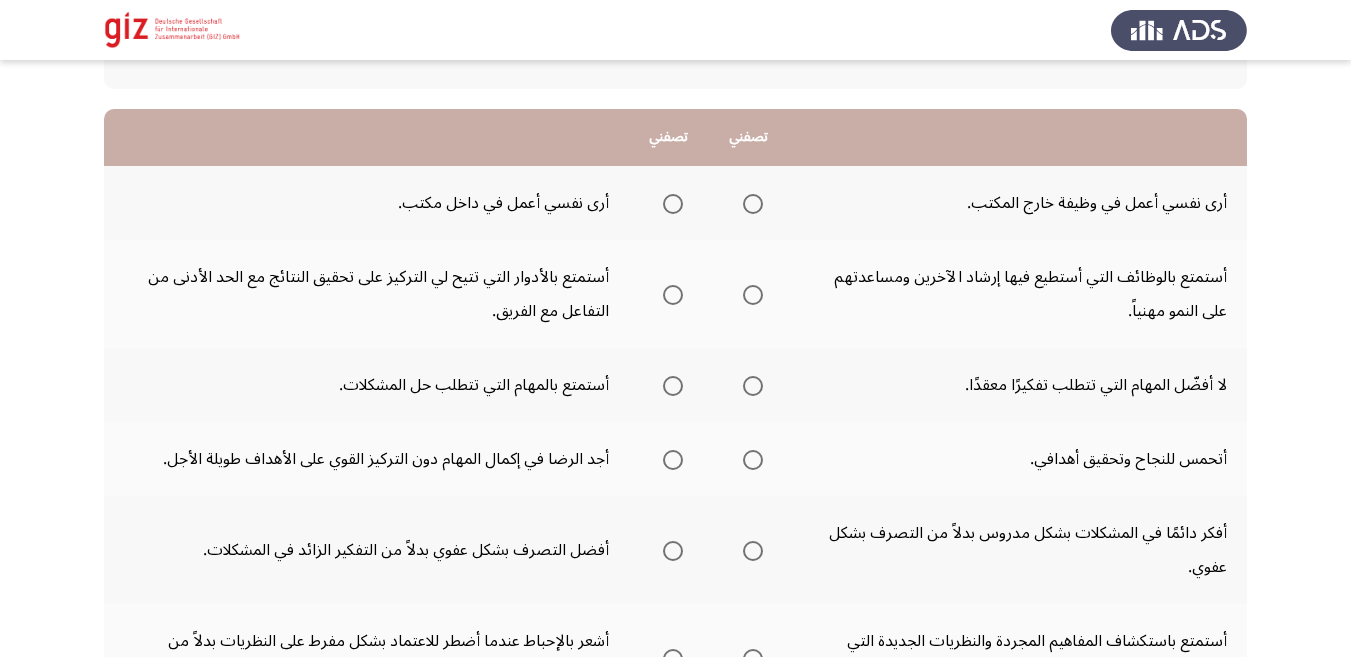 scroll, scrollTop: 164, scrollLeft: 0, axis: vertical 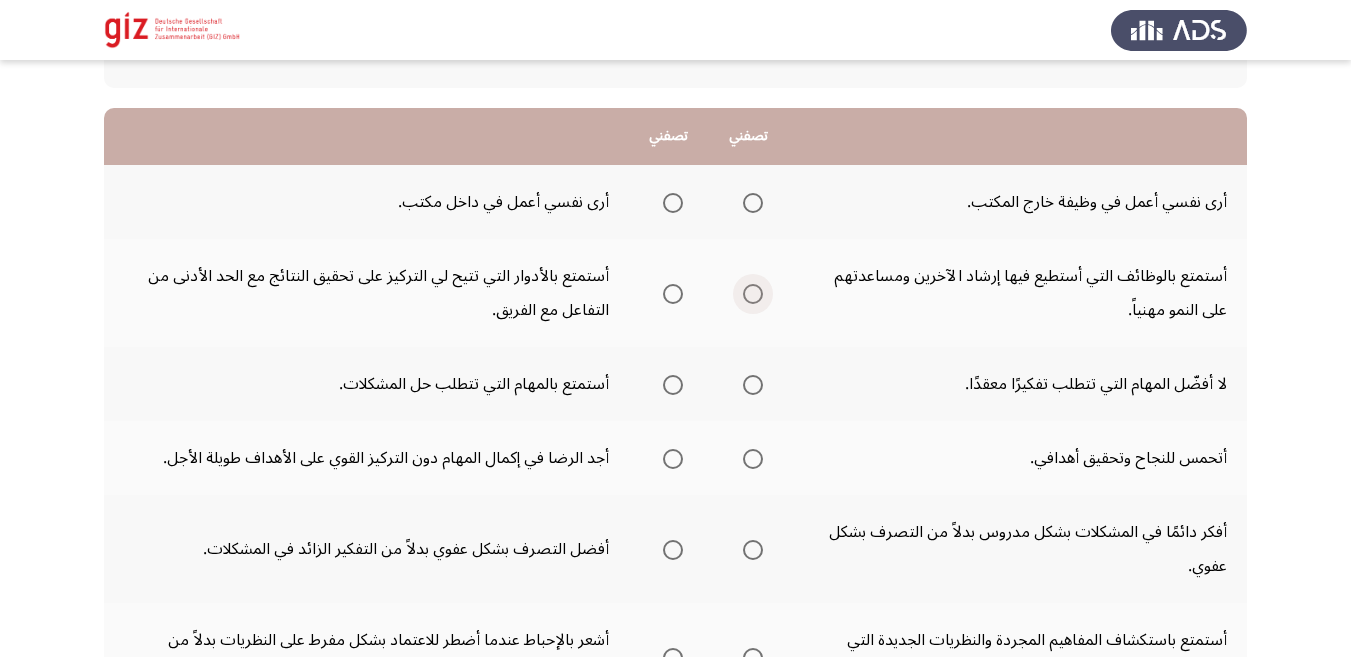 click at bounding box center [753, 294] 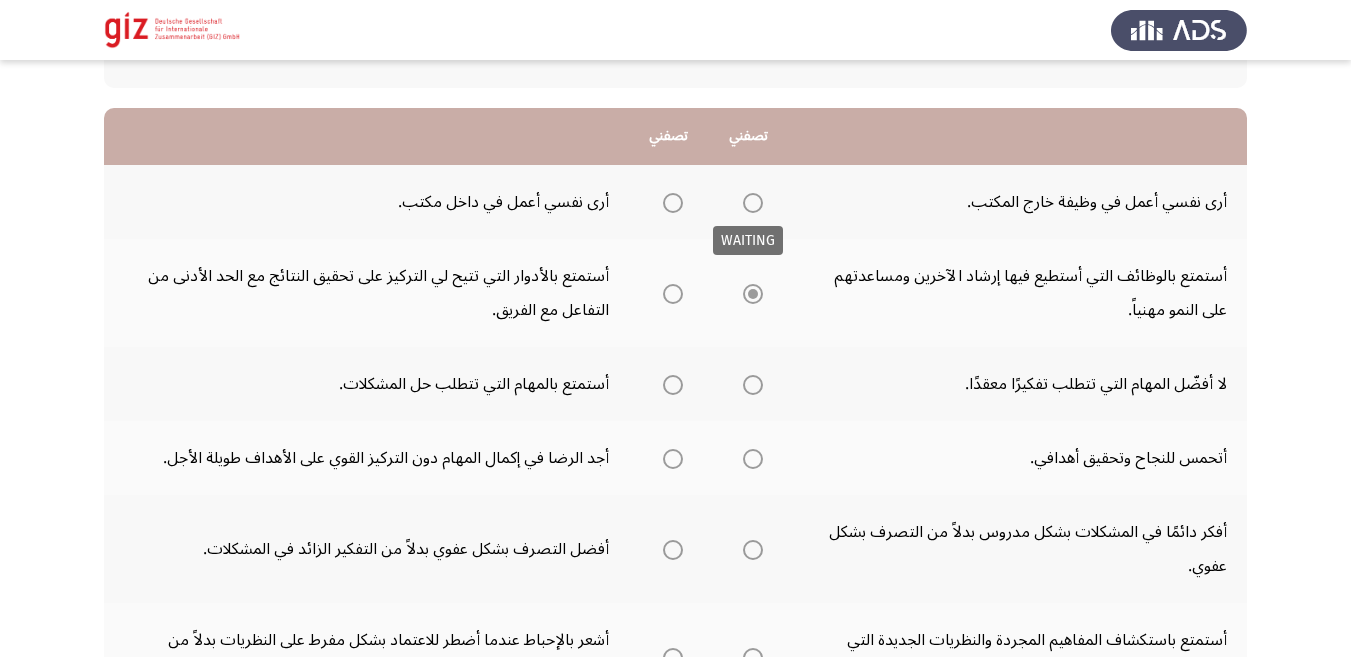 click at bounding box center [753, 203] 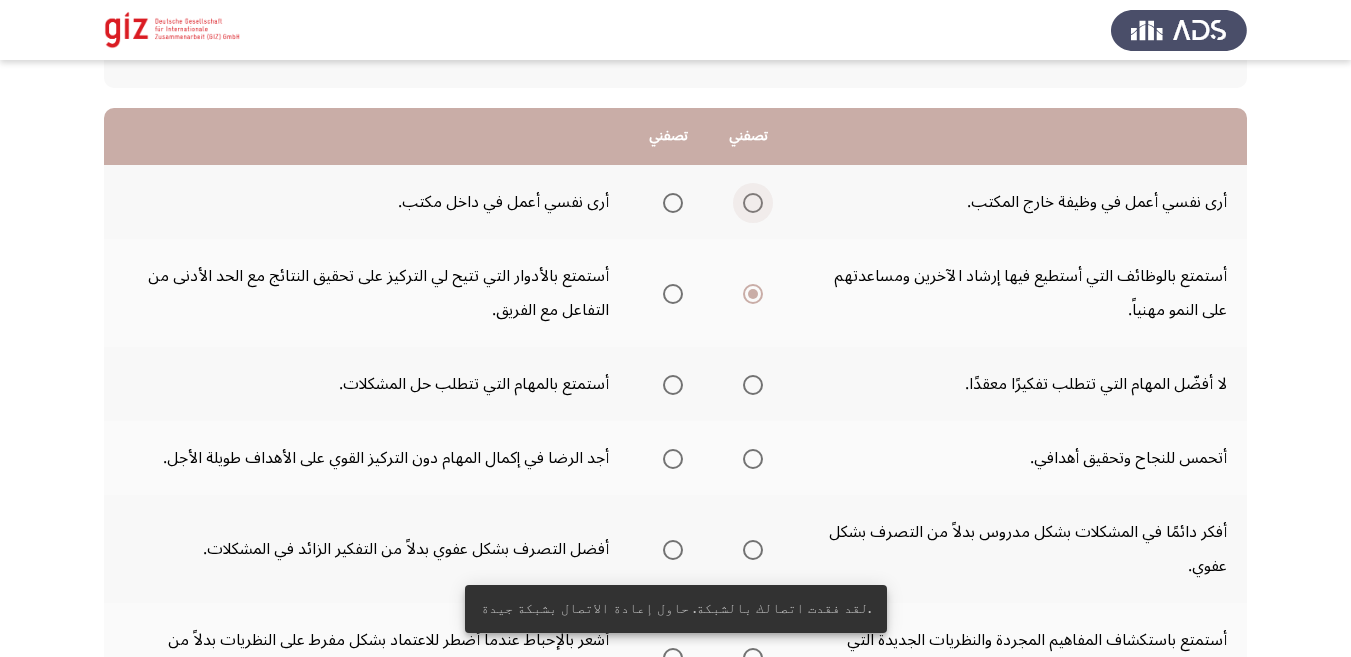 click at bounding box center [753, 203] 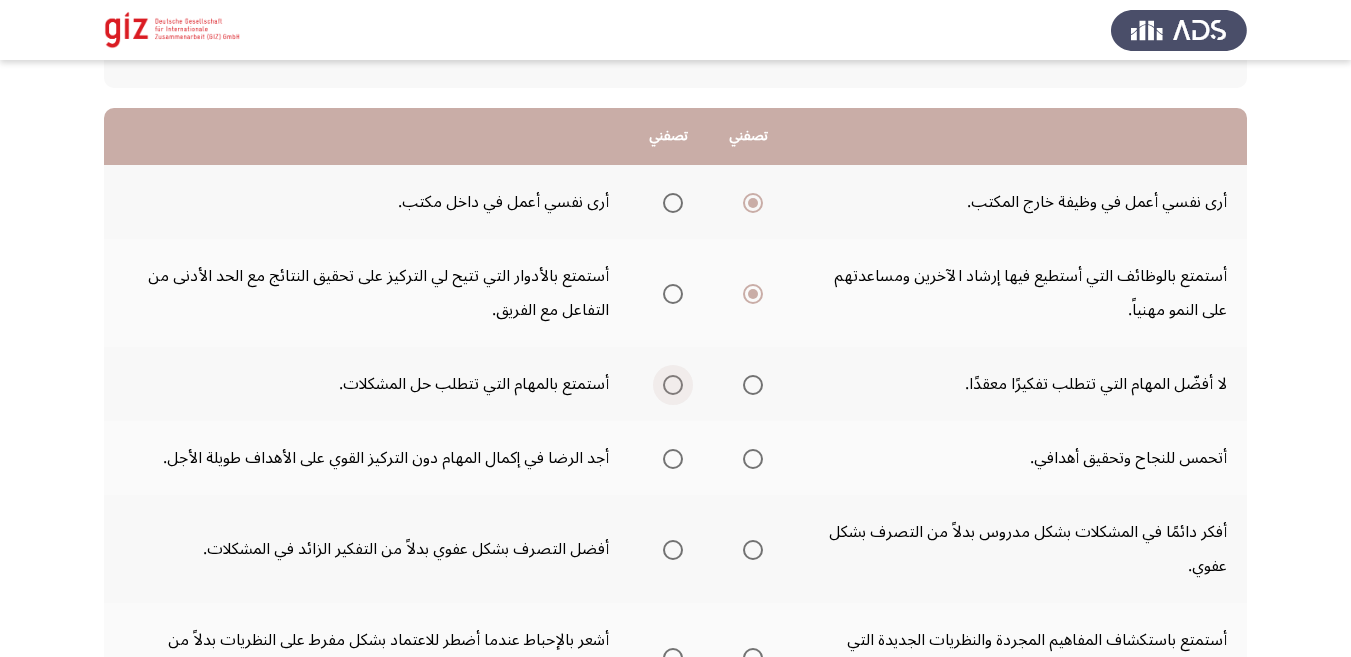 click at bounding box center [673, 385] 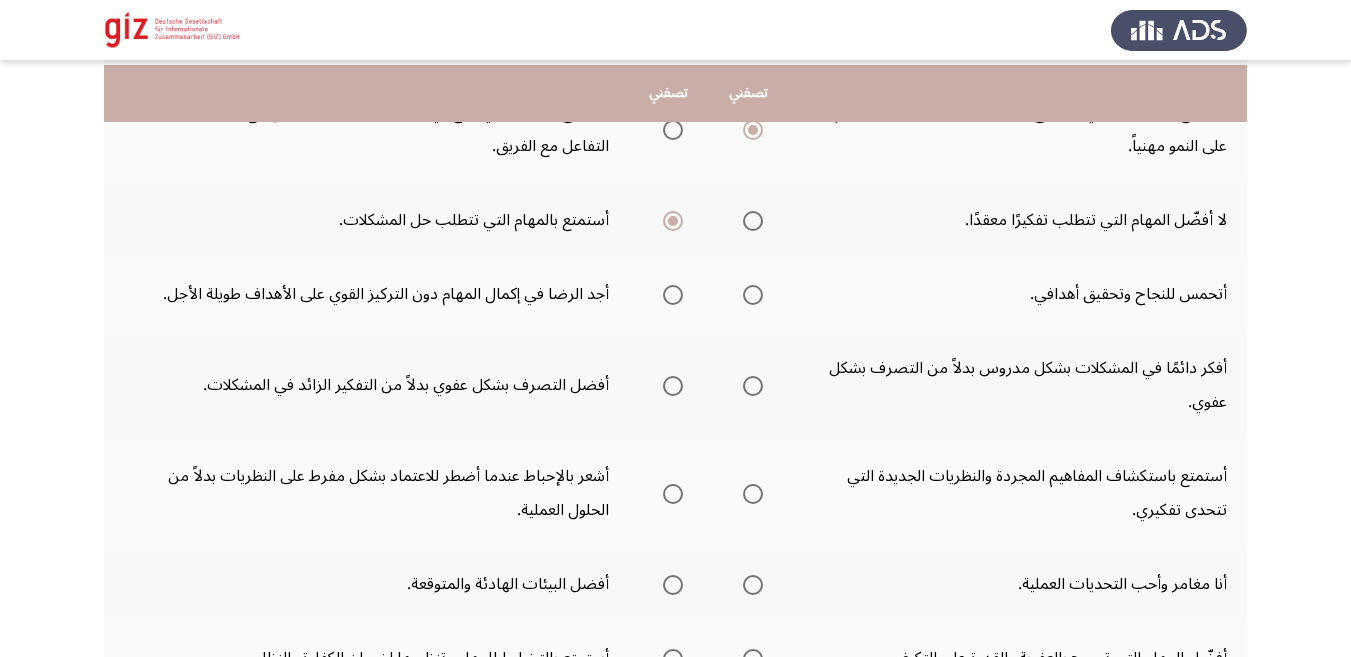 scroll, scrollTop: 335, scrollLeft: 0, axis: vertical 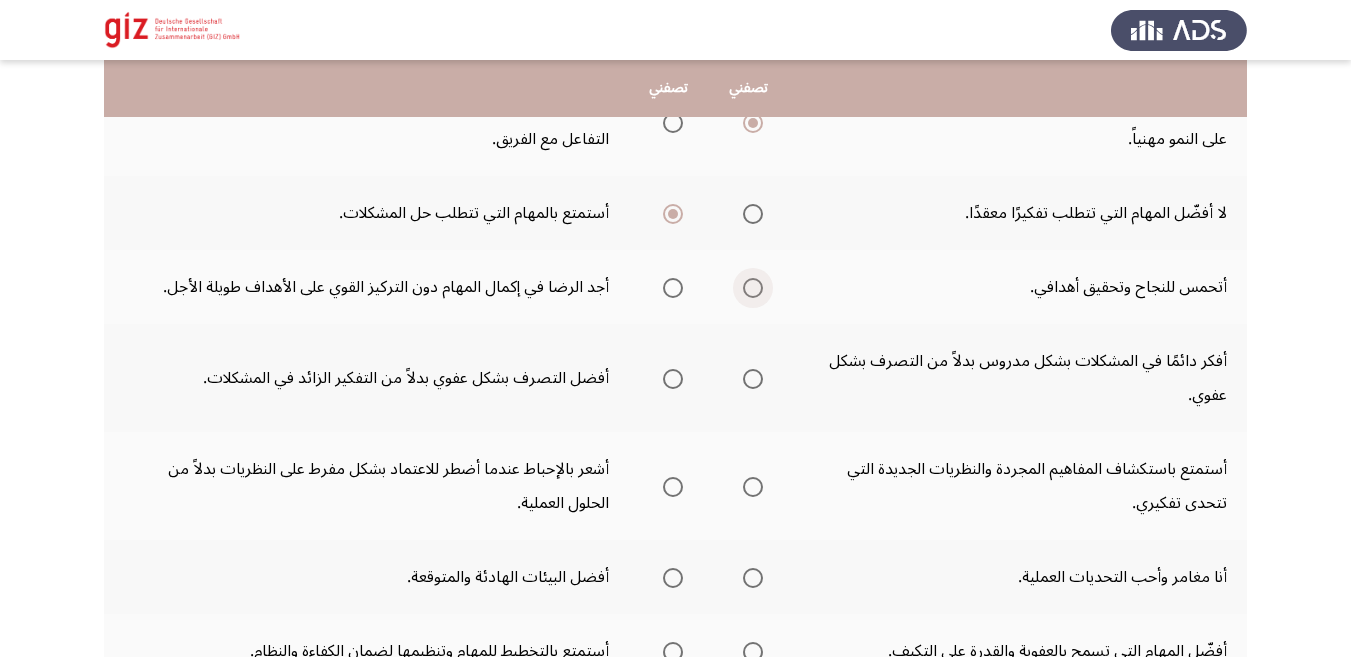 click at bounding box center [753, 288] 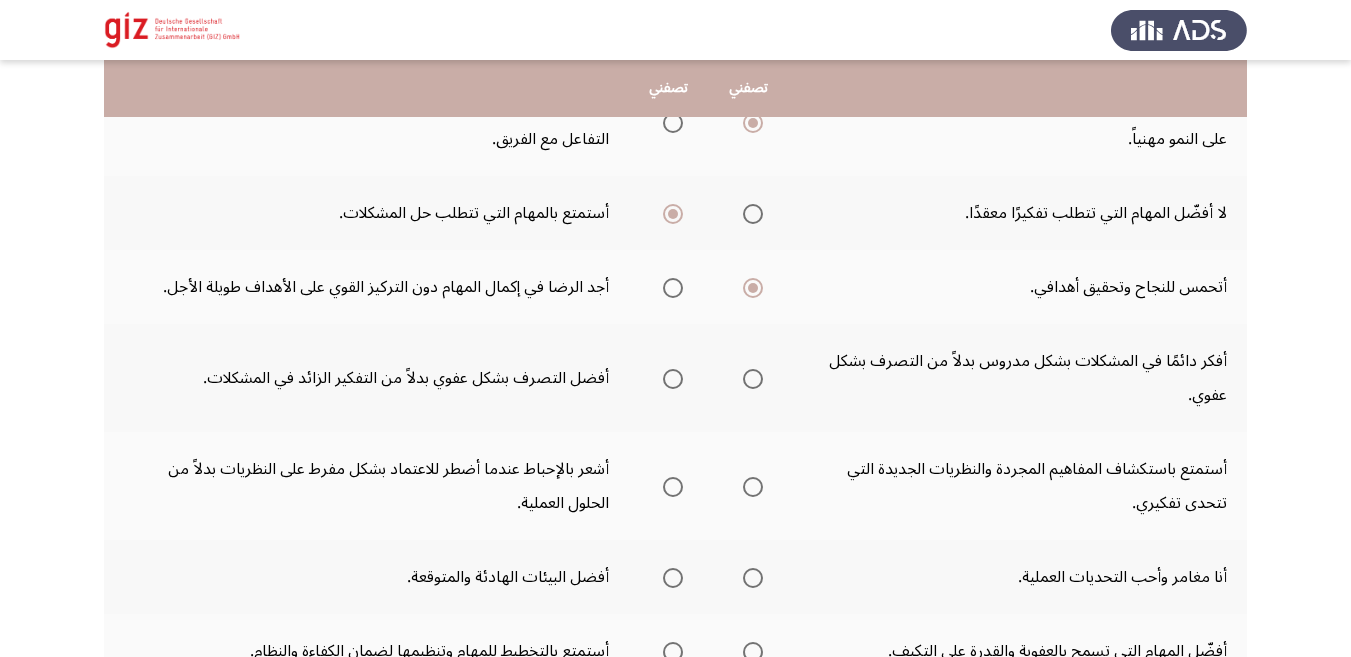 click 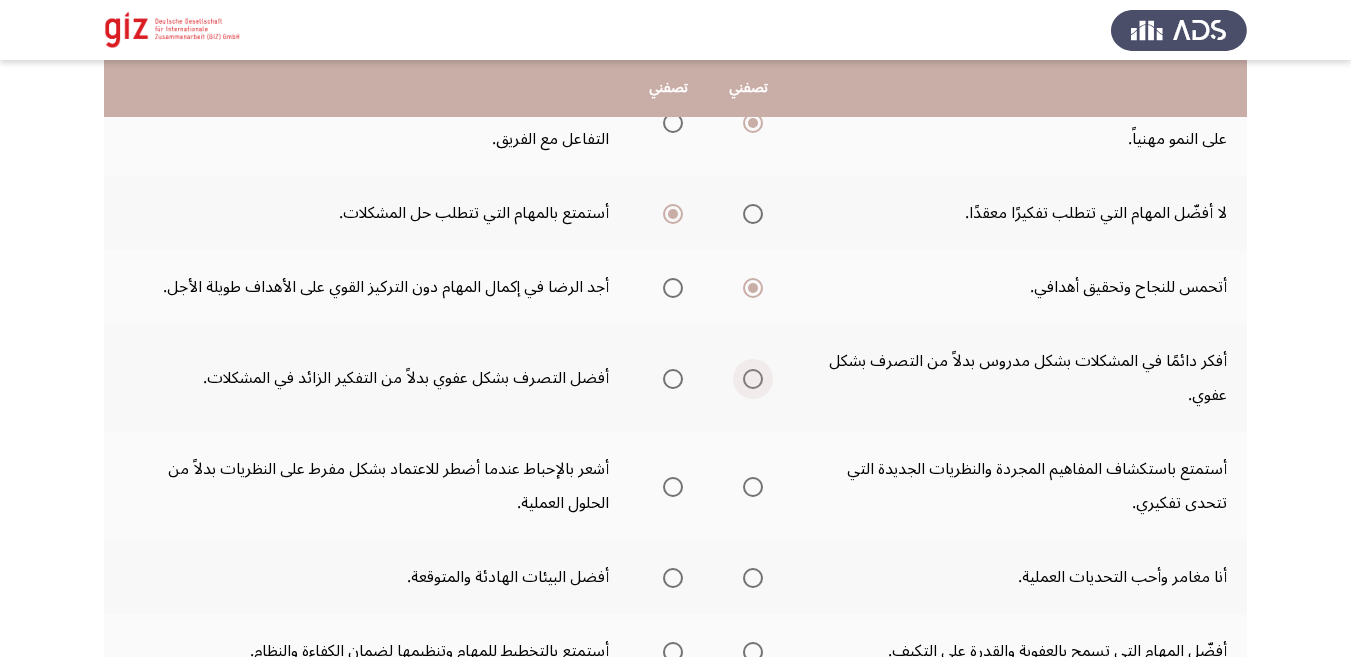 click at bounding box center (753, 379) 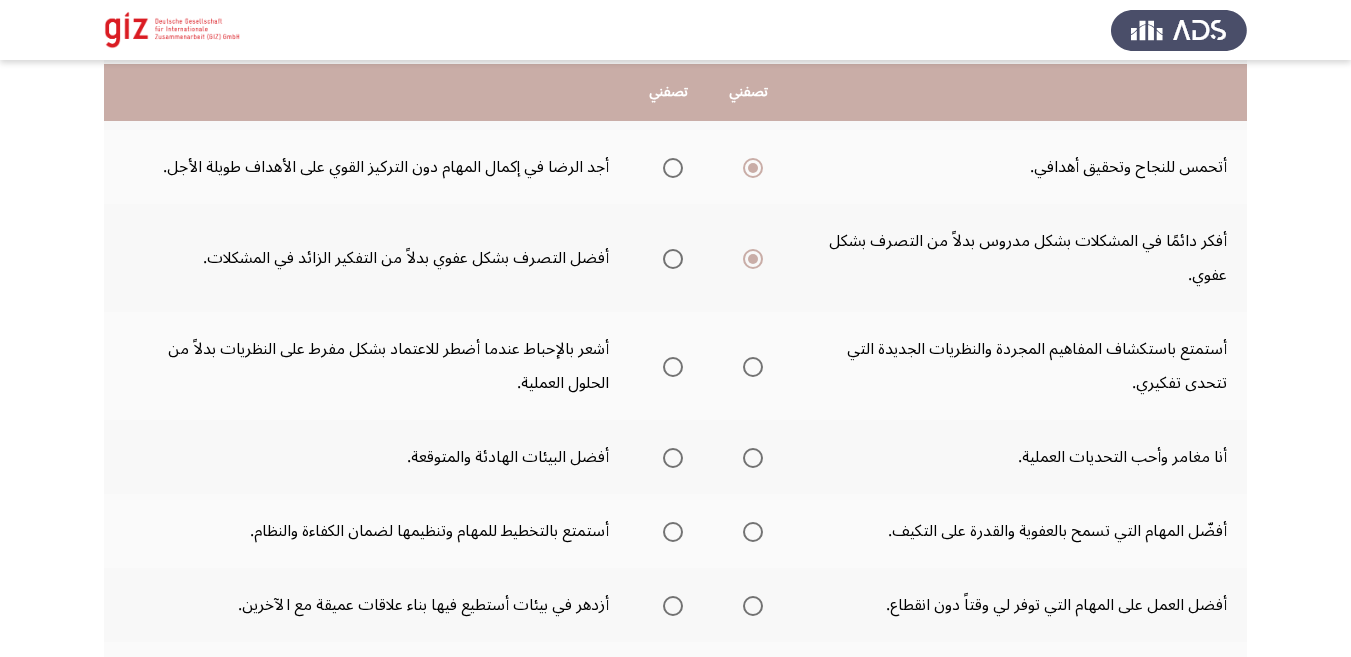 scroll, scrollTop: 463, scrollLeft: 0, axis: vertical 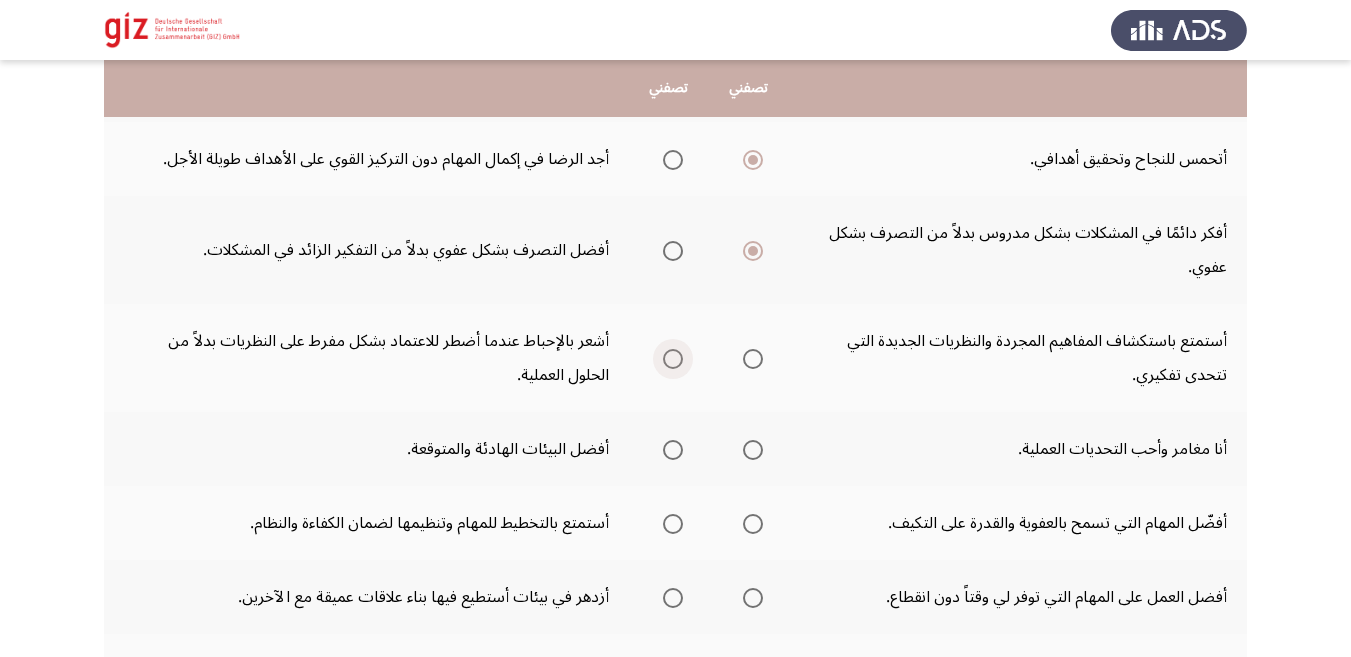 click at bounding box center [673, 359] 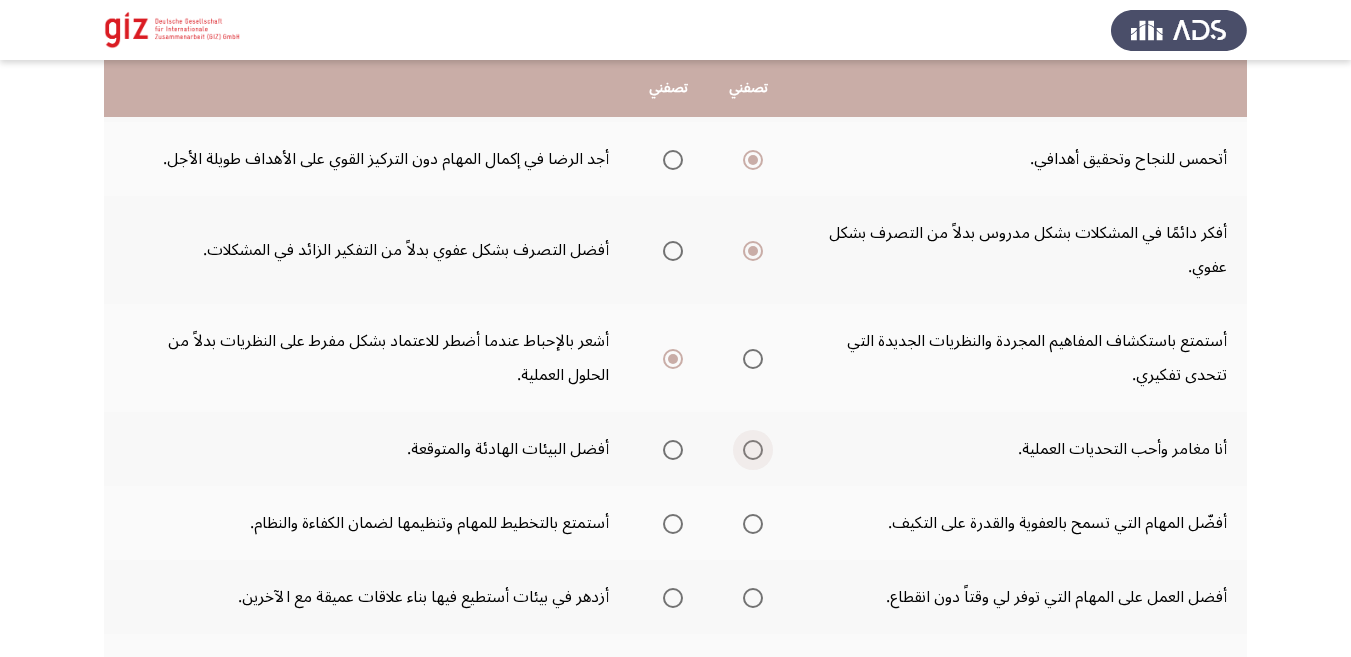 click at bounding box center (753, 450) 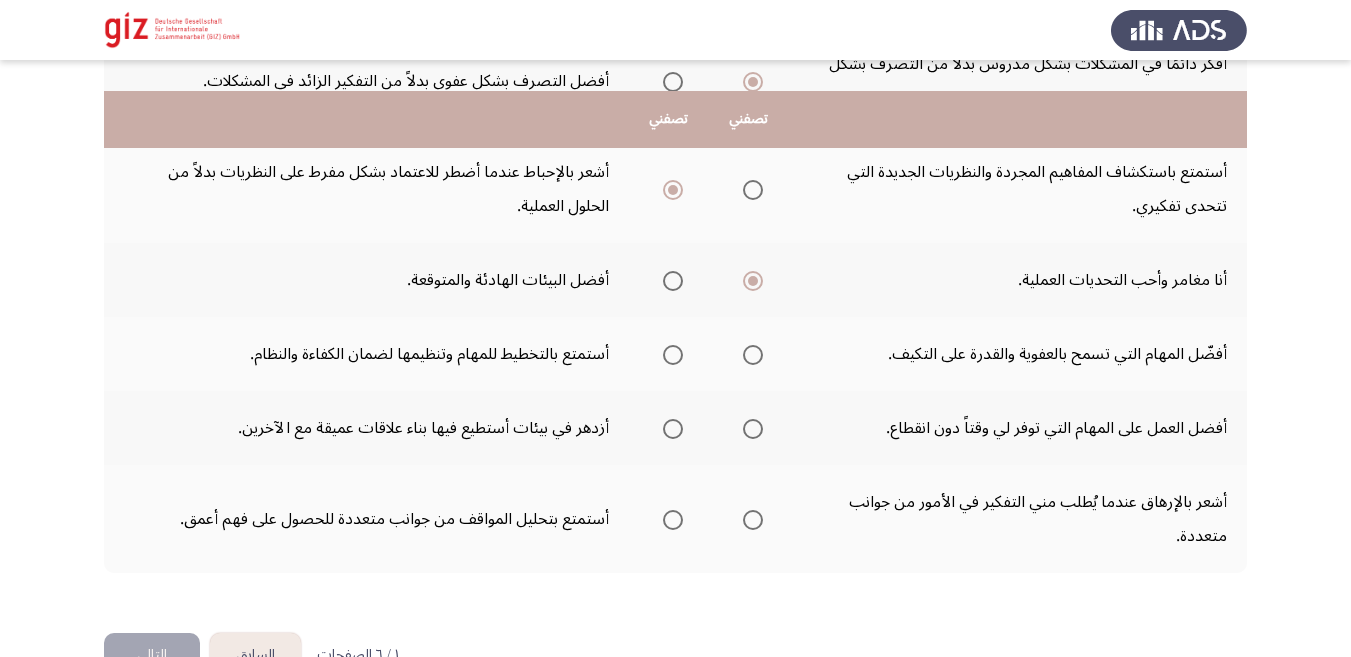 scroll, scrollTop: 688, scrollLeft: 0, axis: vertical 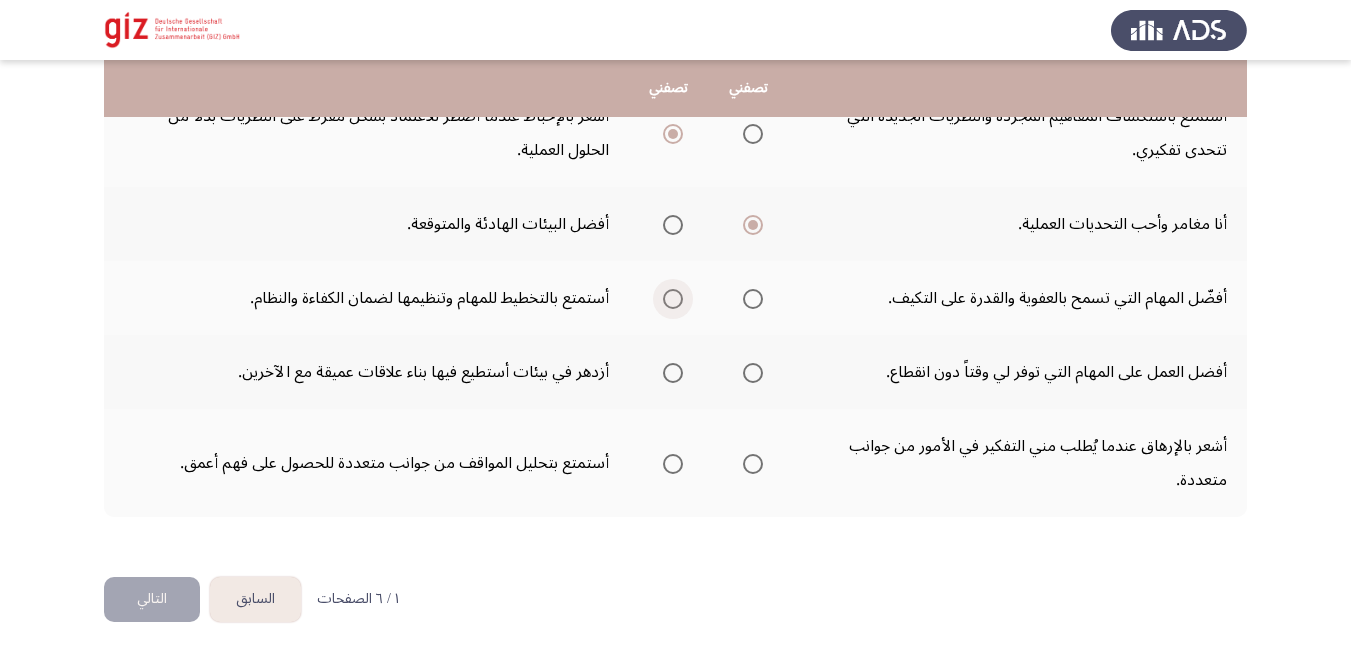 click at bounding box center [673, 299] 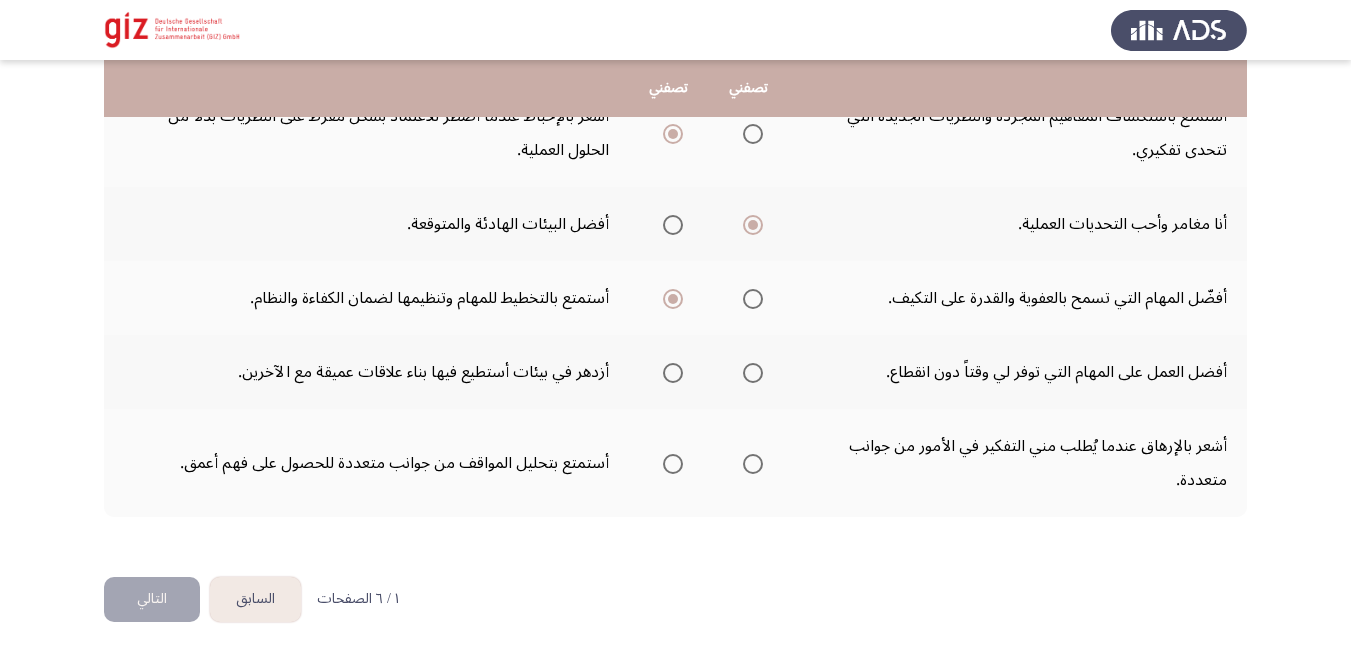 click at bounding box center (673, 373) 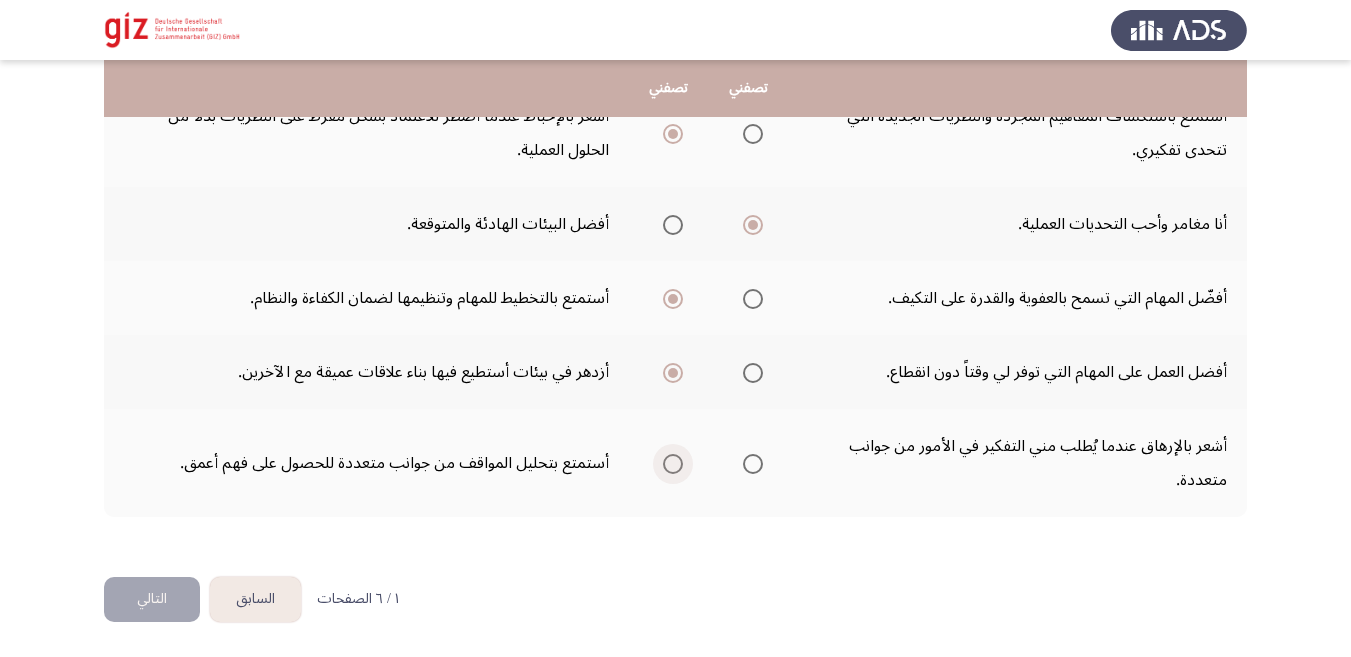 click at bounding box center (673, 464) 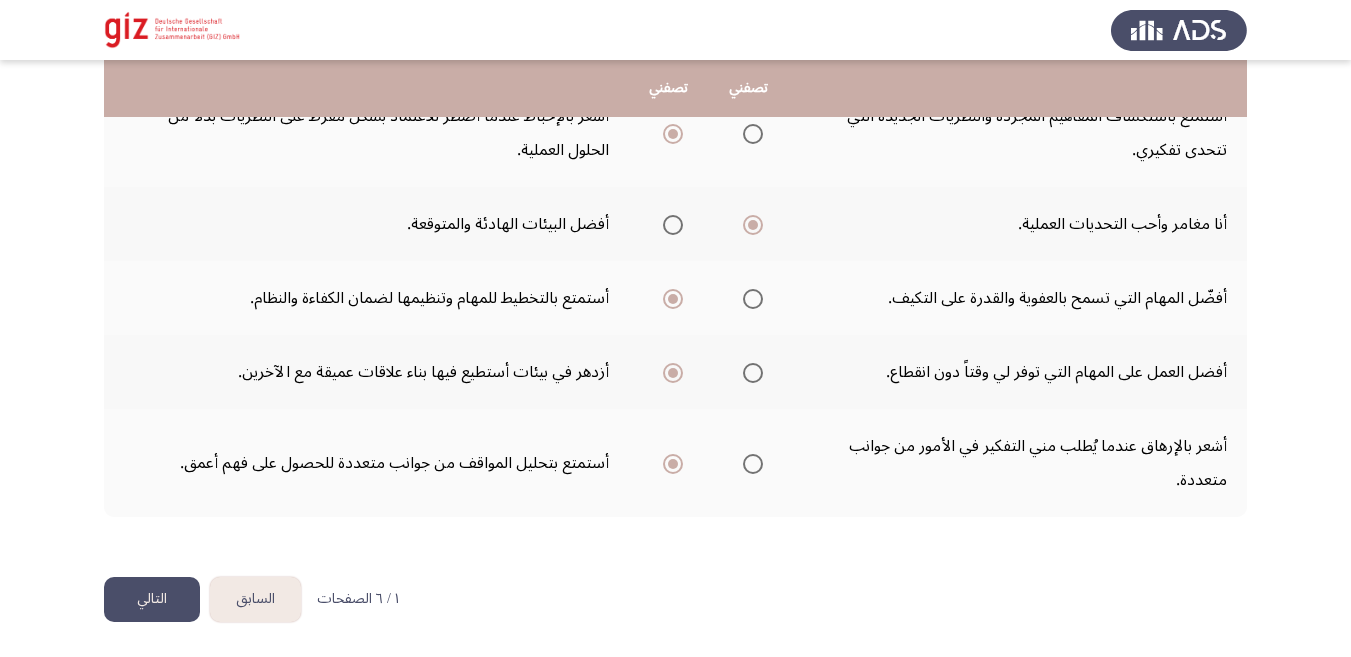 click on "التالي" 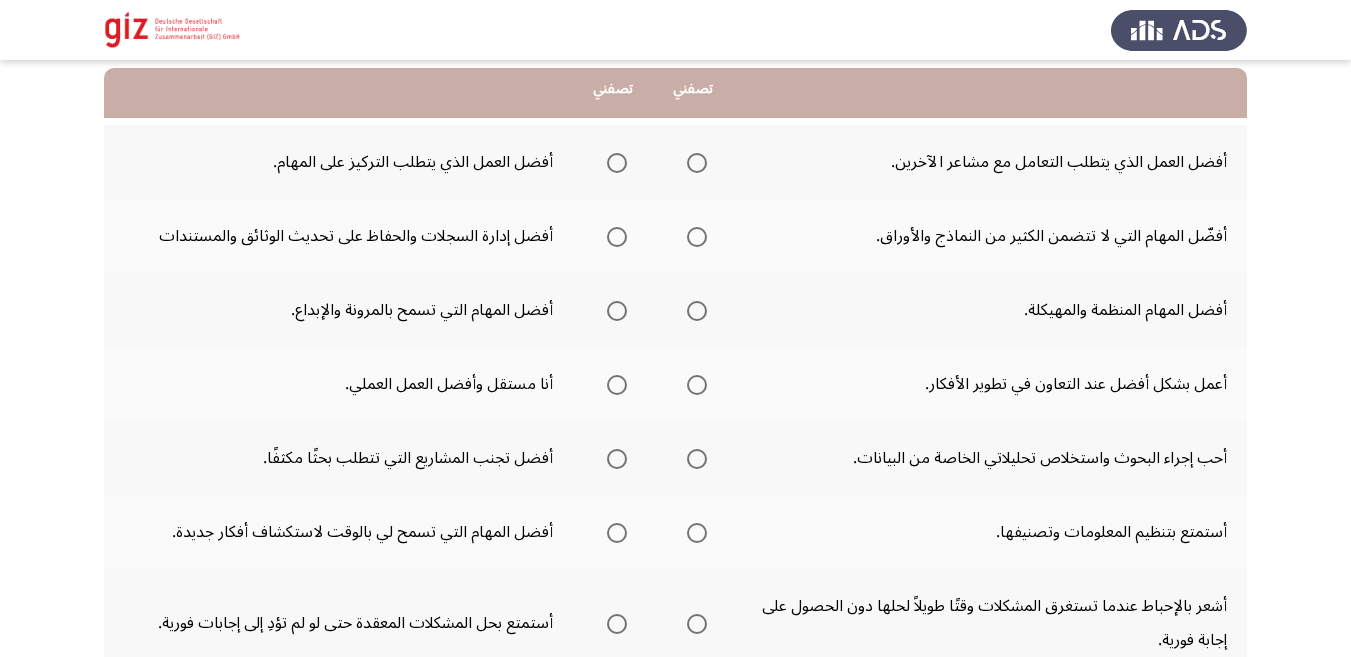 scroll, scrollTop: 205, scrollLeft: 0, axis: vertical 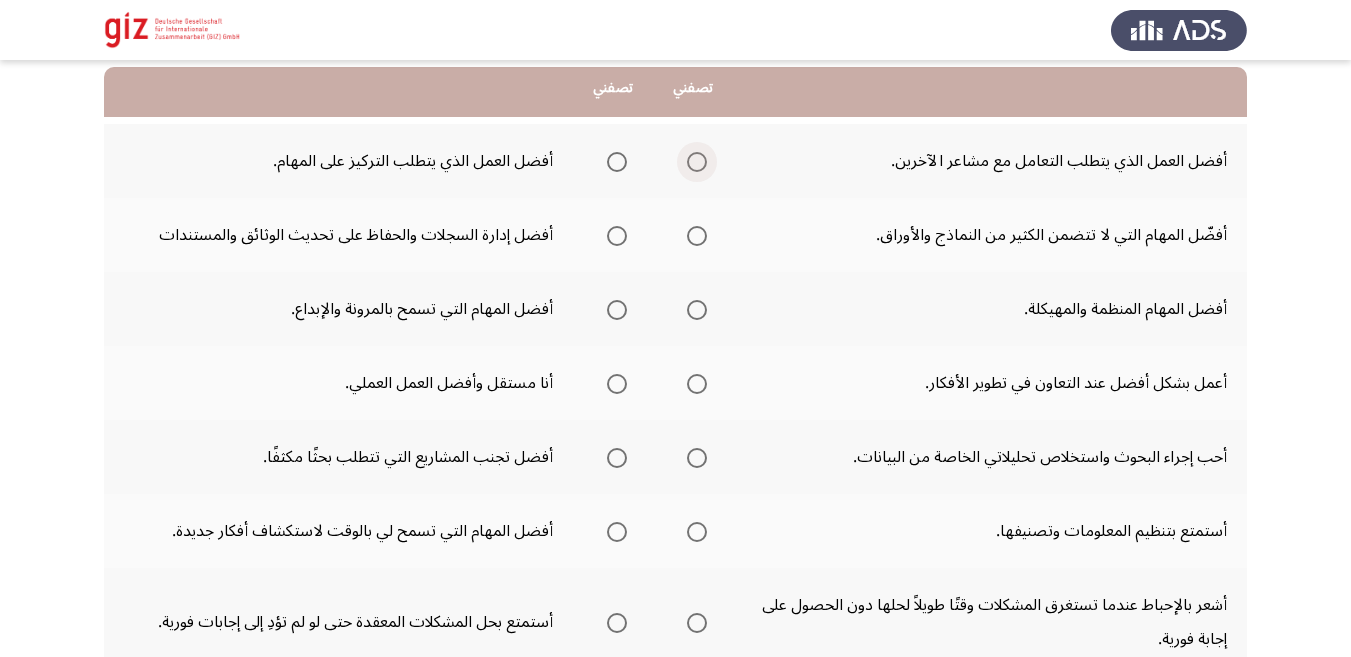 click at bounding box center (697, 162) 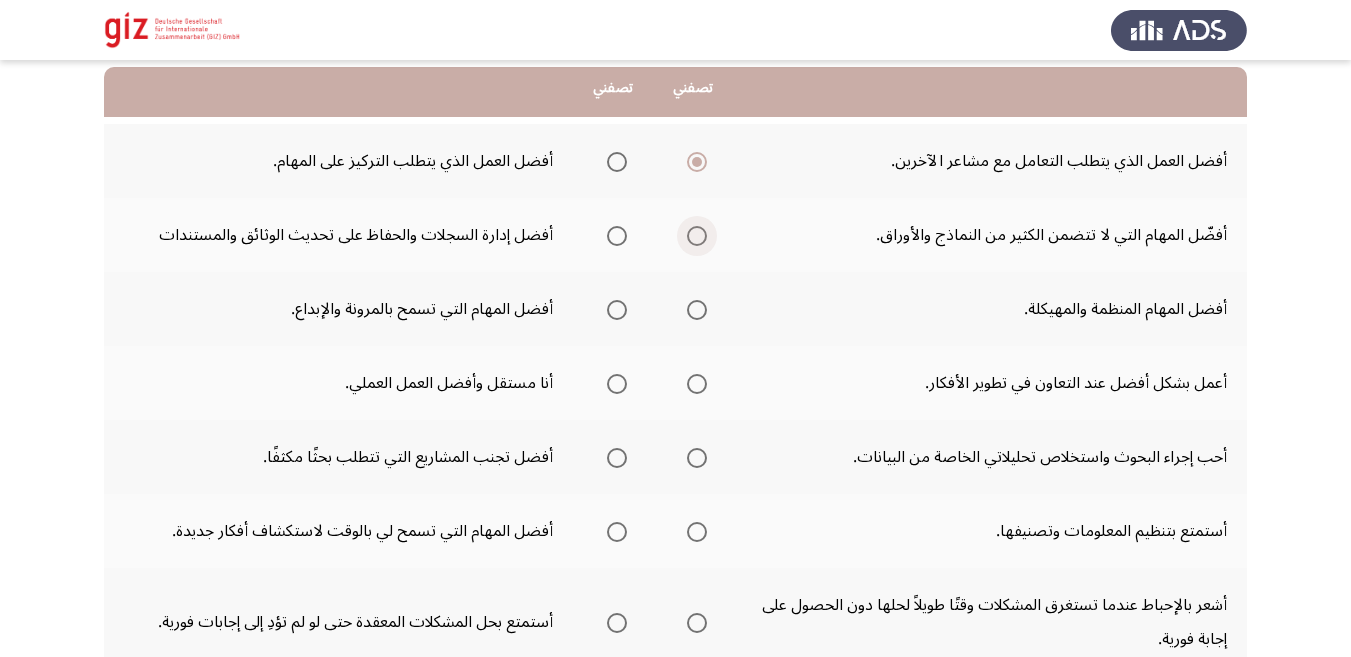 click at bounding box center (697, 236) 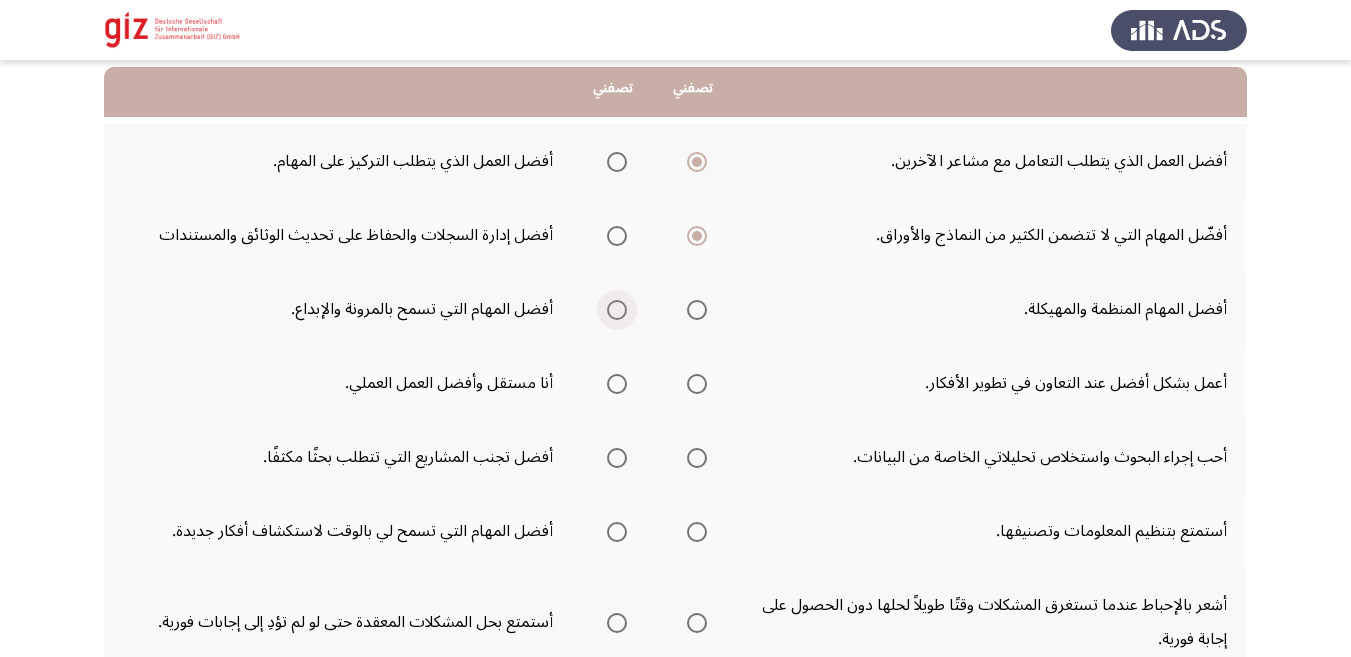 click at bounding box center [617, 310] 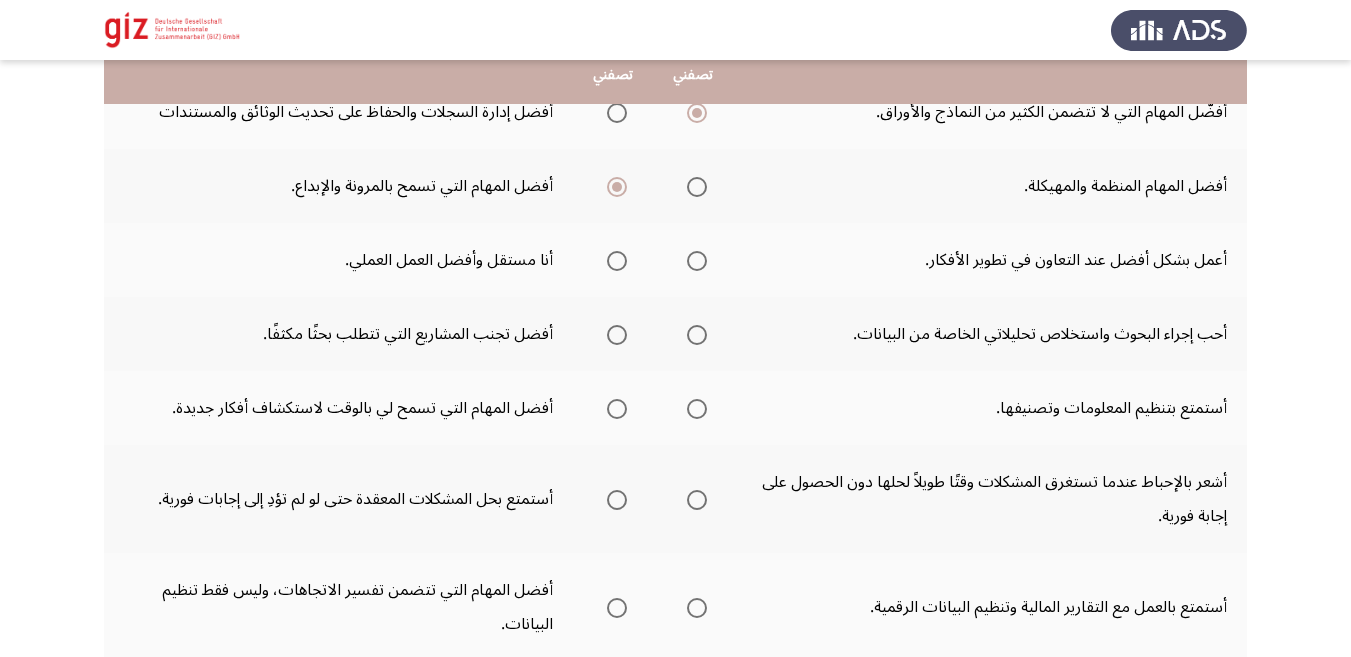 scroll, scrollTop: 329, scrollLeft: 0, axis: vertical 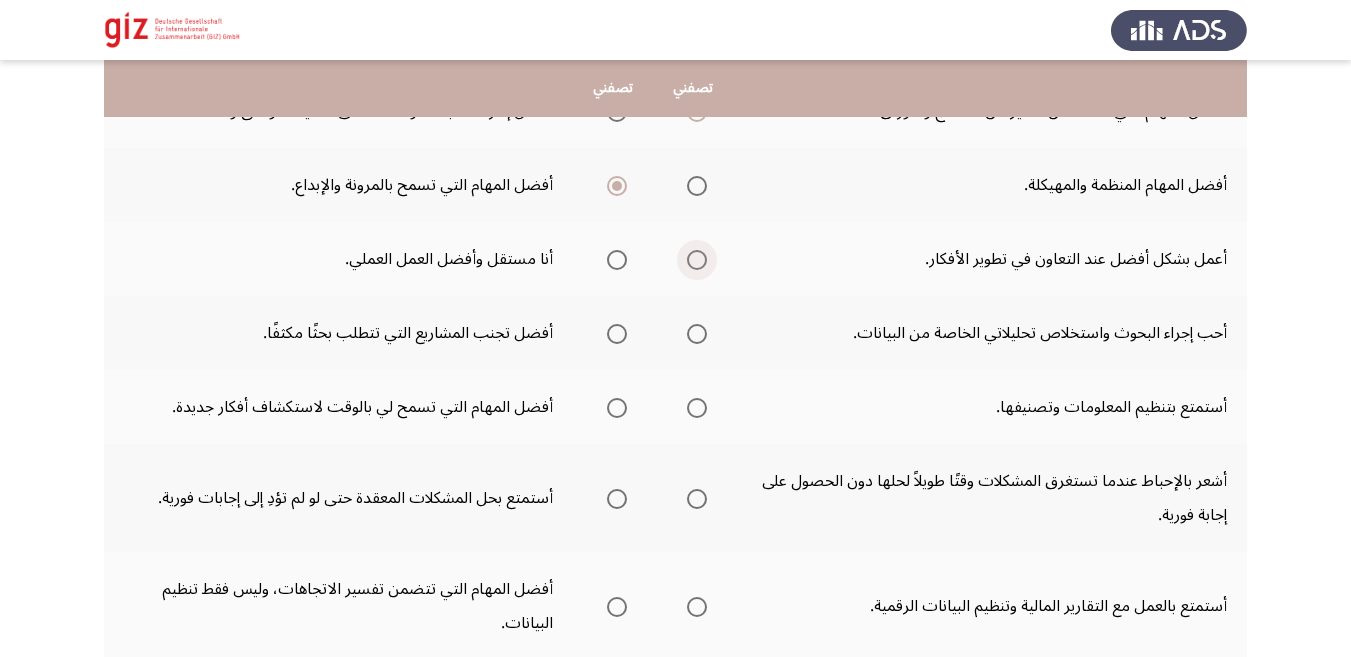 click at bounding box center (697, 260) 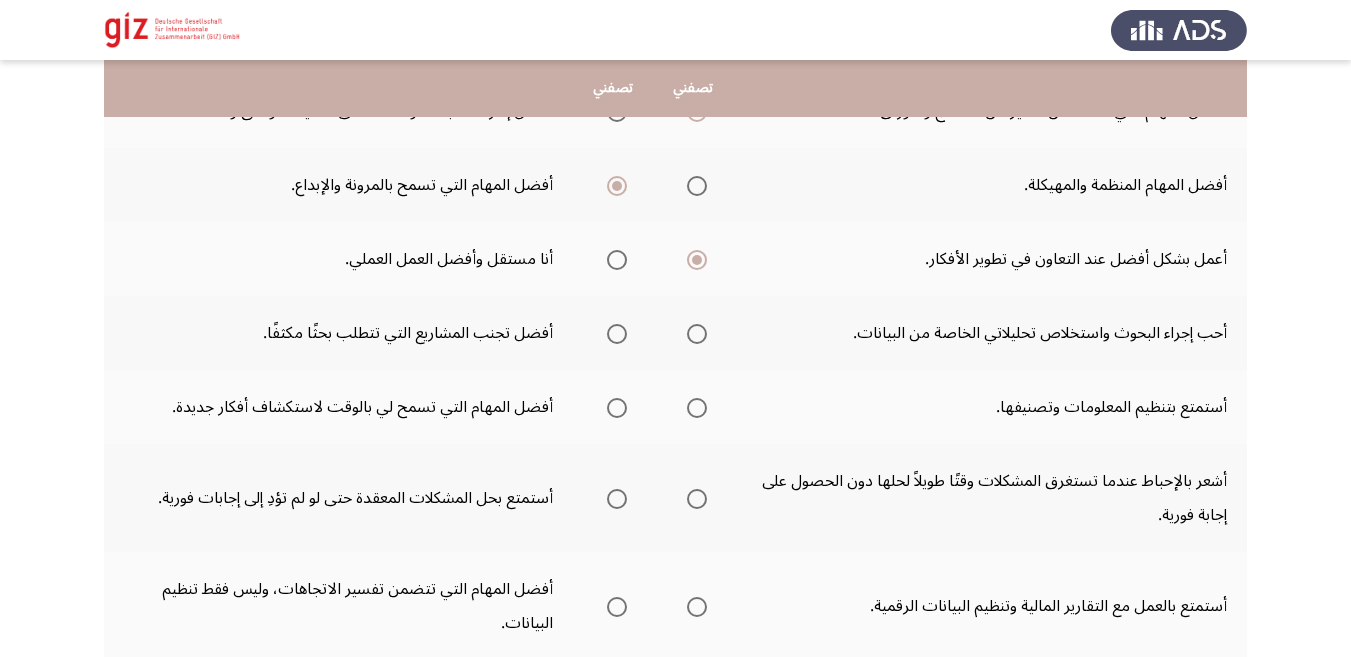 click at bounding box center [697, 334] 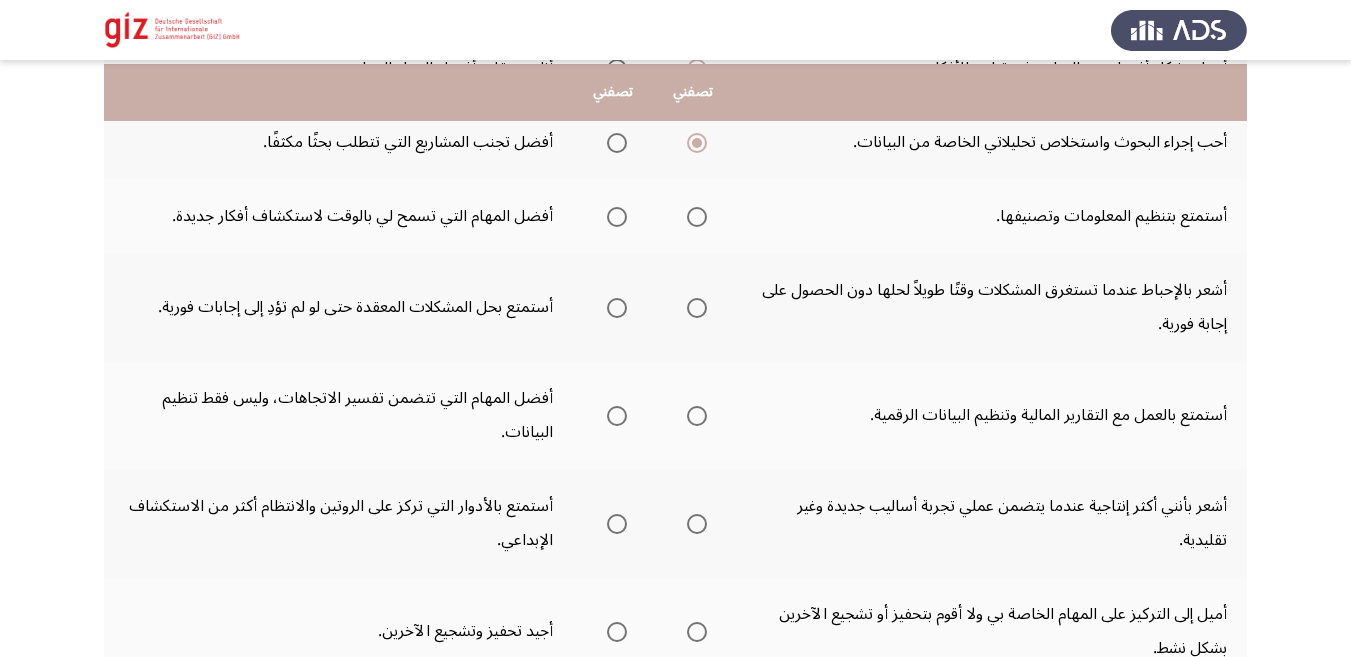scroll, scrollTop: 526, scrollLeft: 0, axis: vertical 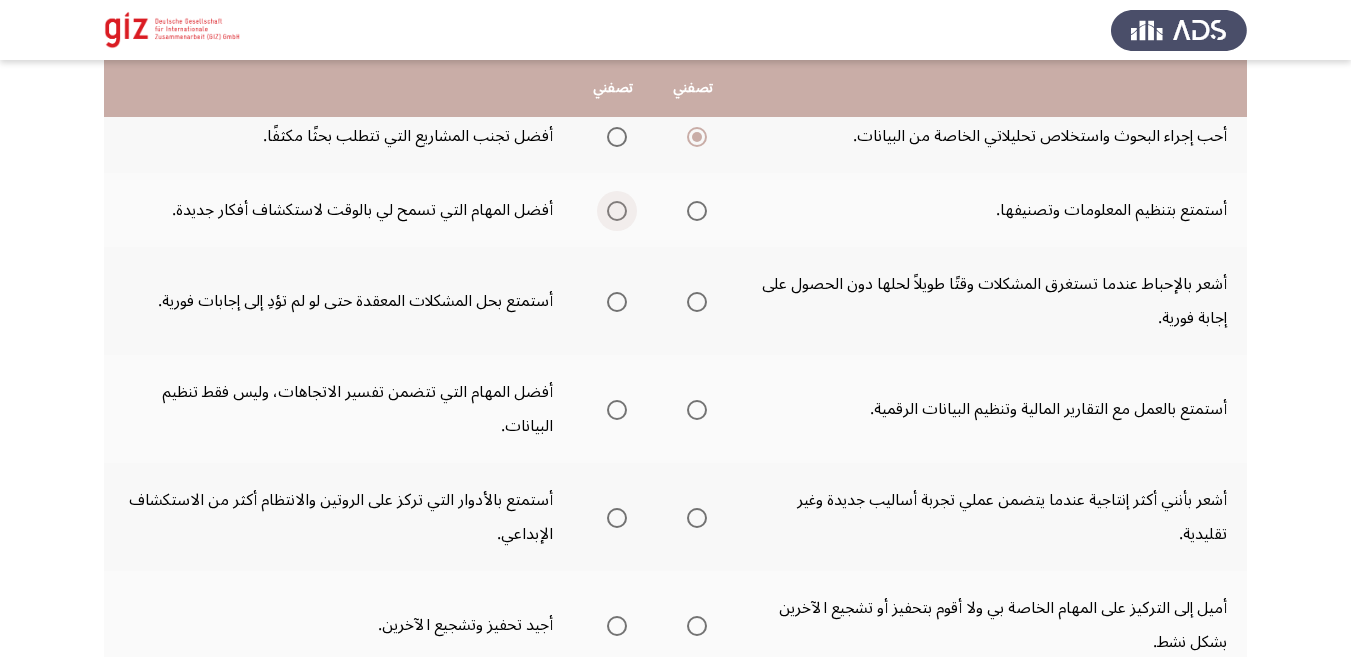click at bounding box center (617, 211) 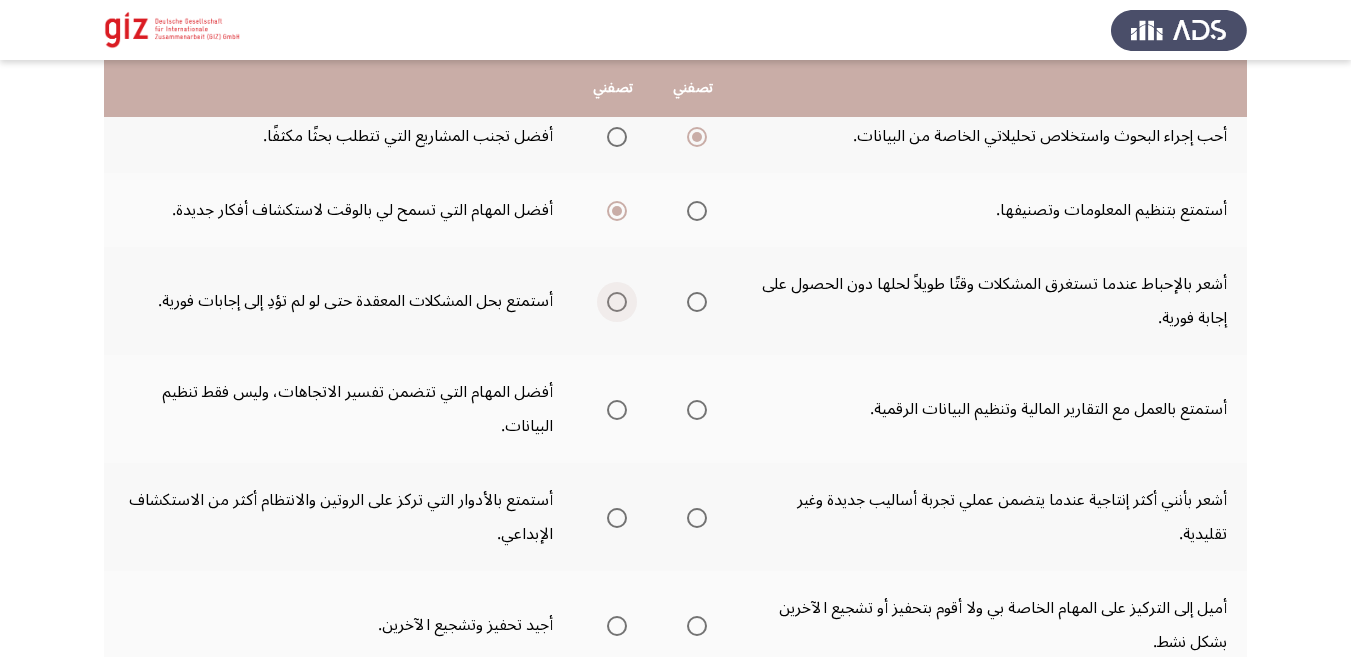 click at bounding box center [617, 302] 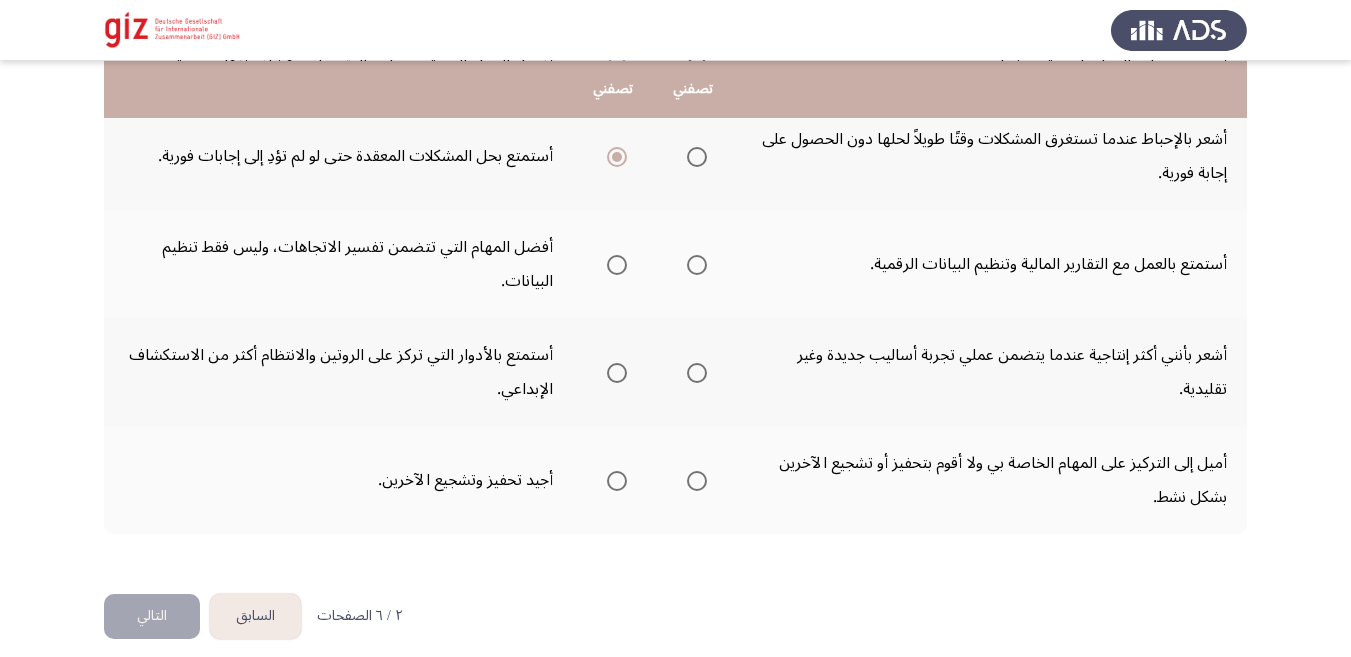 scroll, scrollTop: 673, scrollLeft: 0, axis: vertical 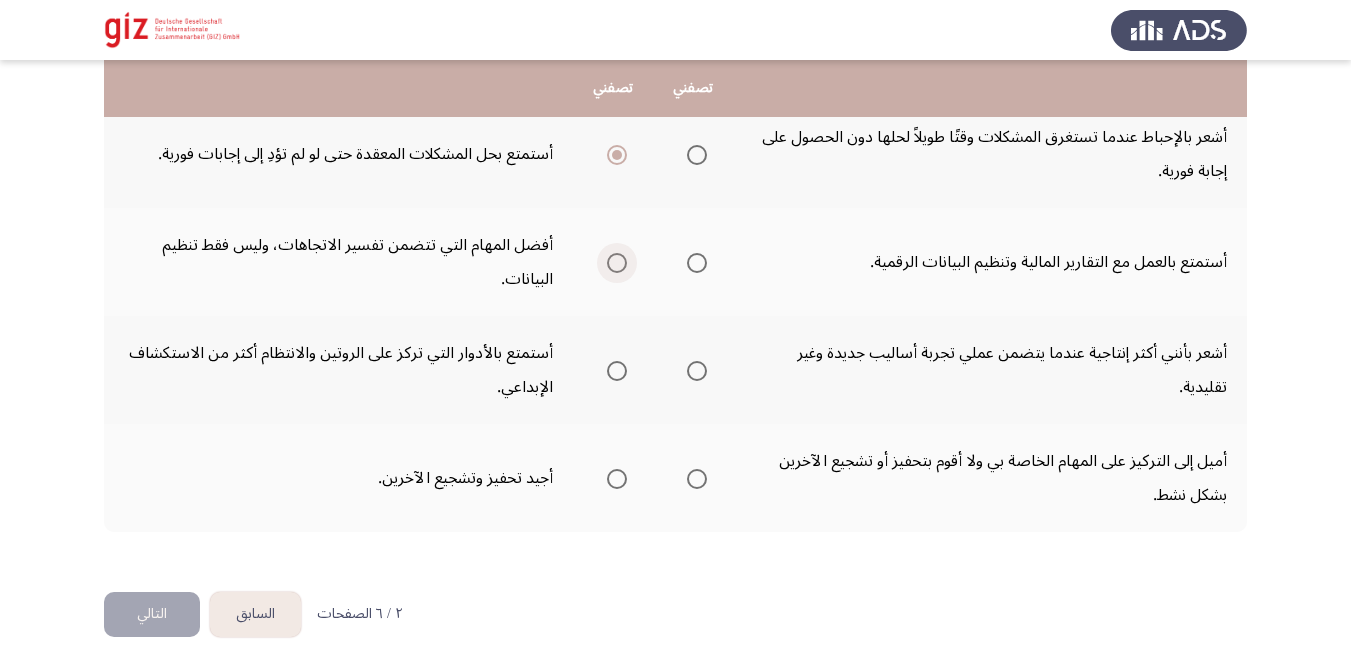 click at bounding box center (617, 263) 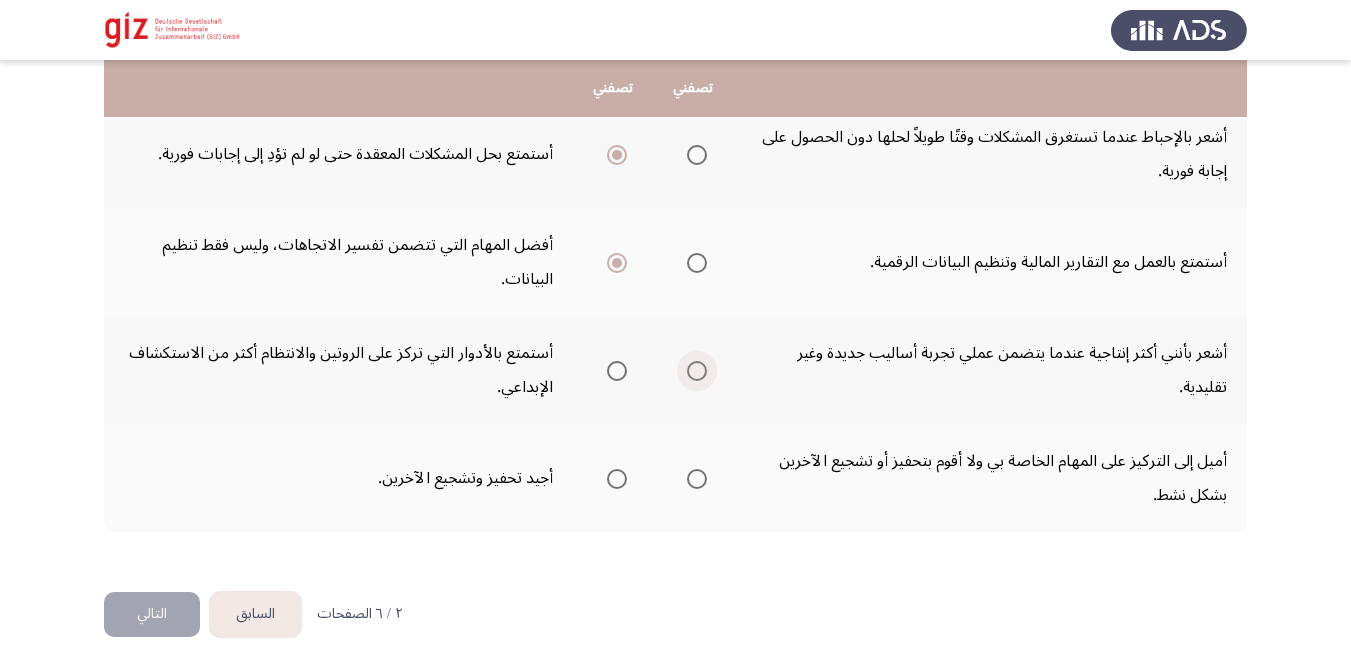 click at bounding box center (697, 371) 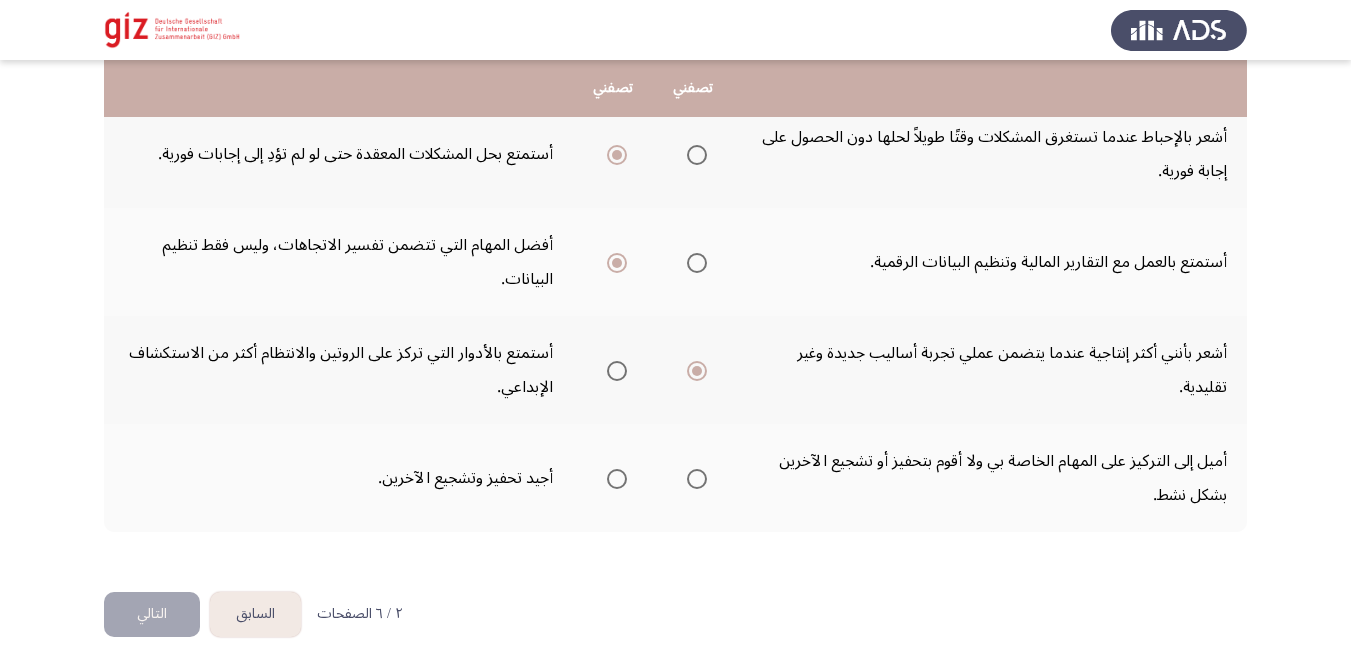 click 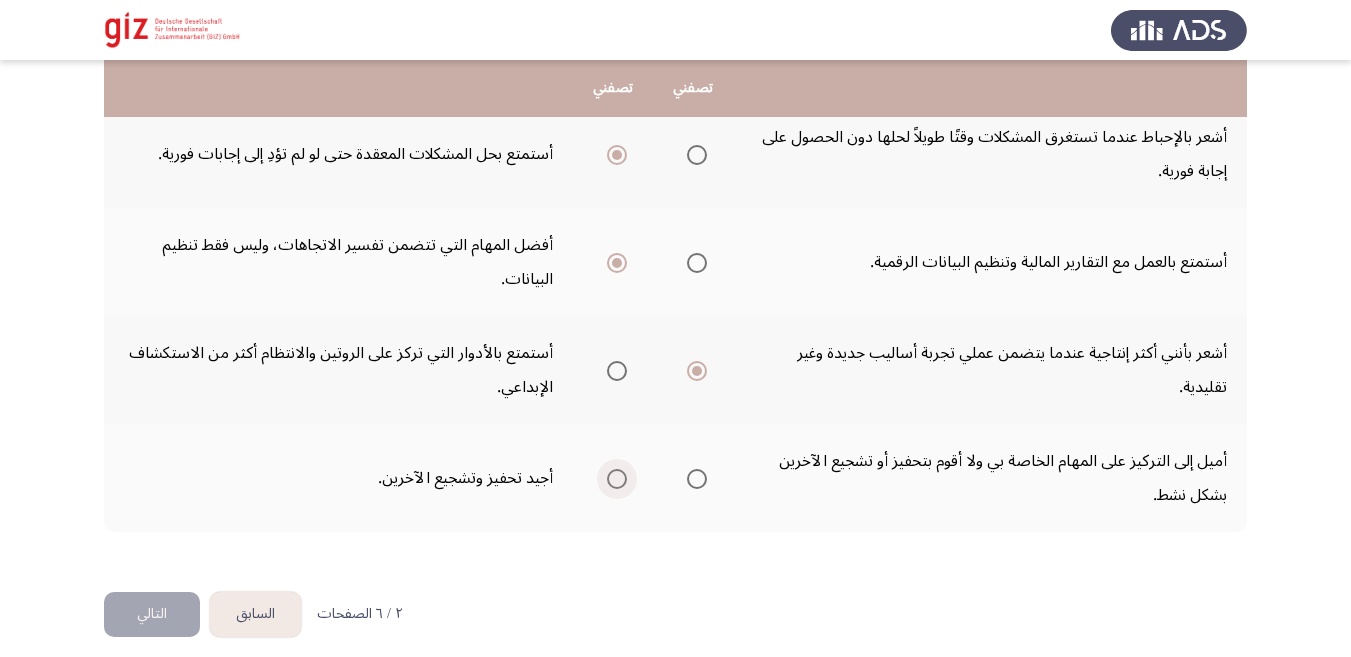 click at bounding box center (617, 479) 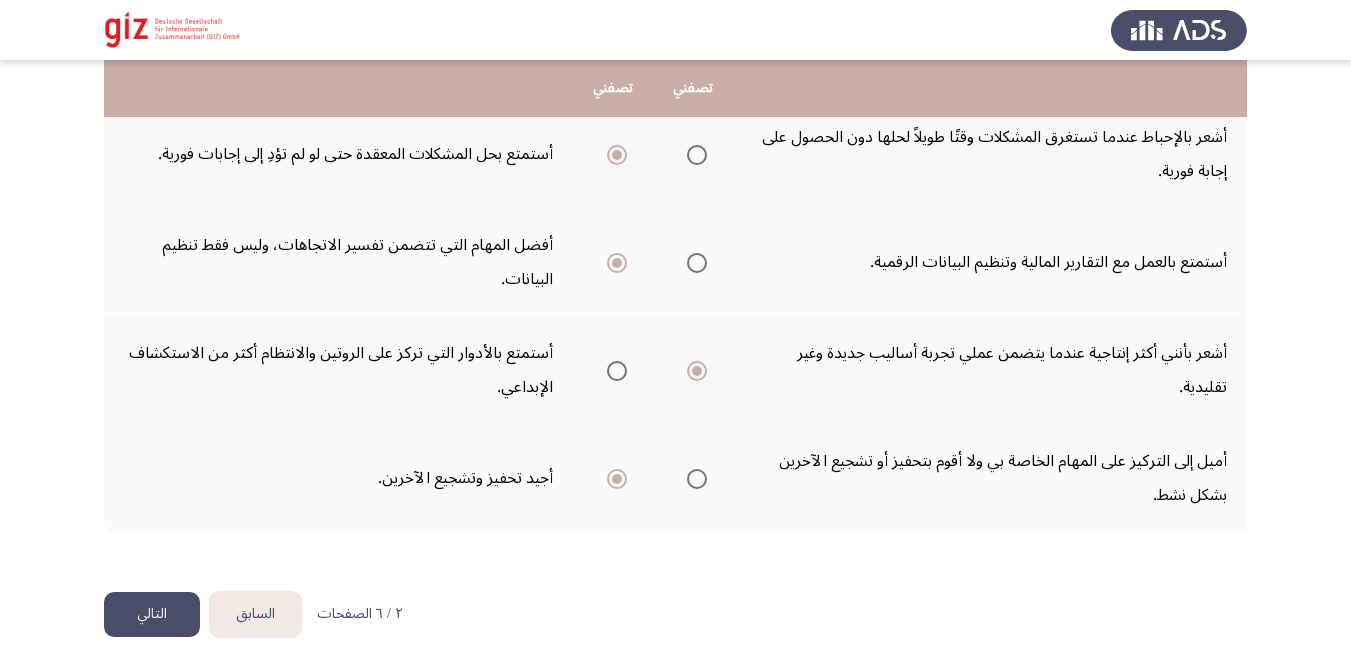 click on "التالي" 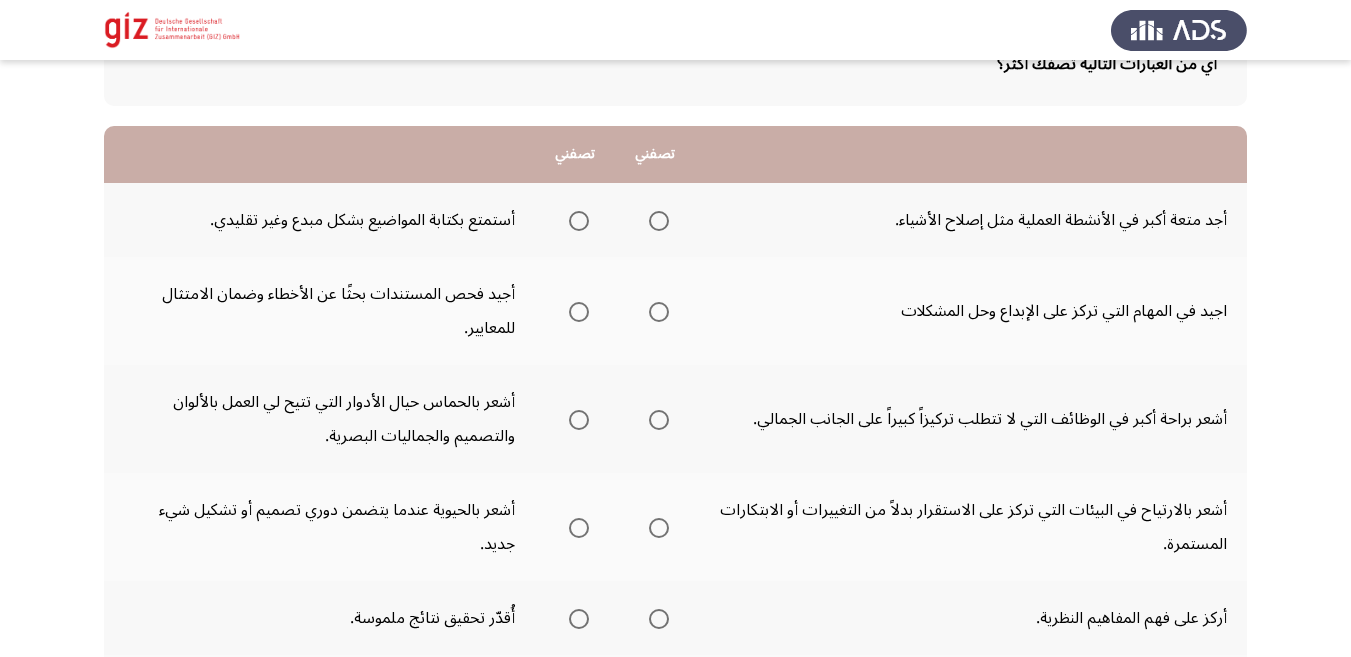 scroll, scrollTop: 147, scrollLeft: 0, axis: vertical 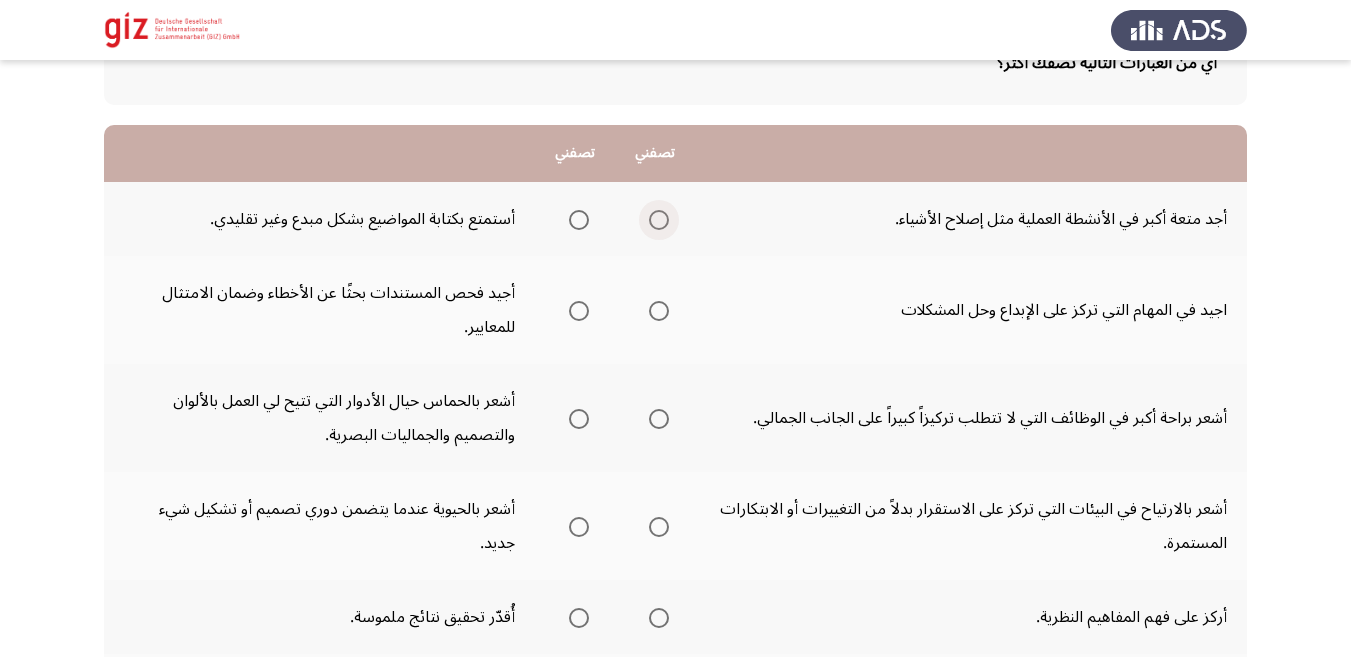 click at bounding box center (659, 220) 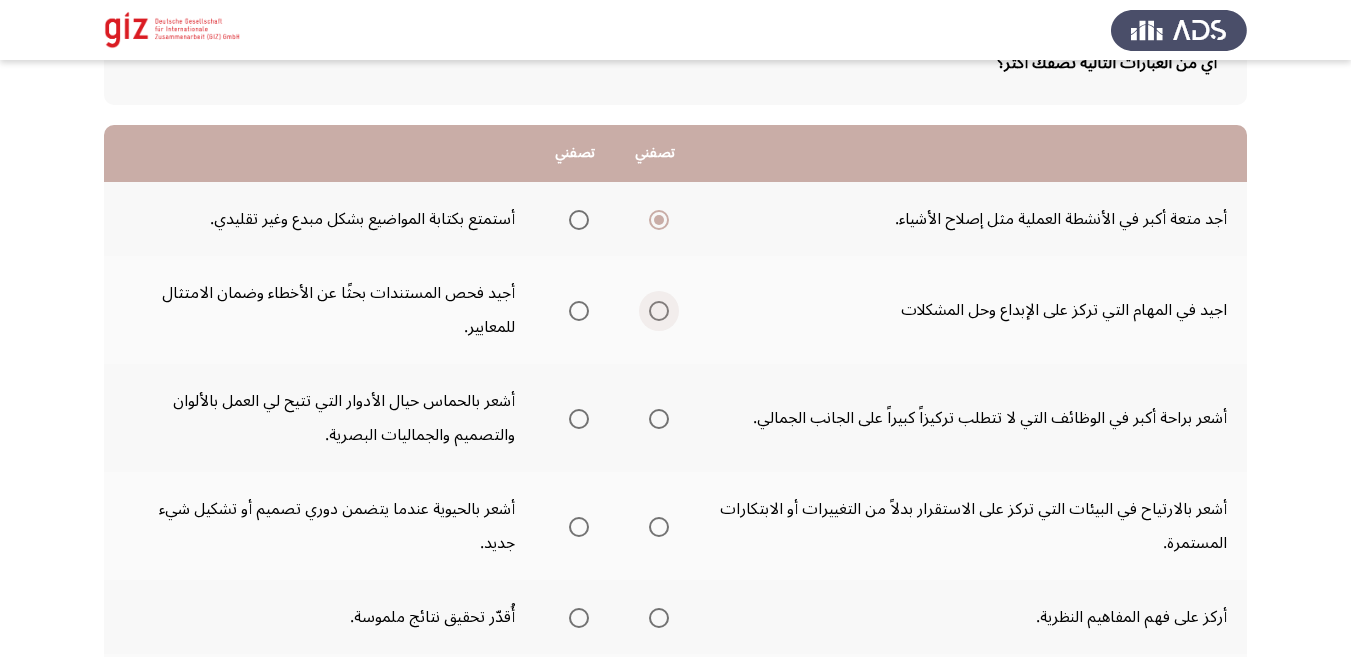 click at bounding box center [659, 311] 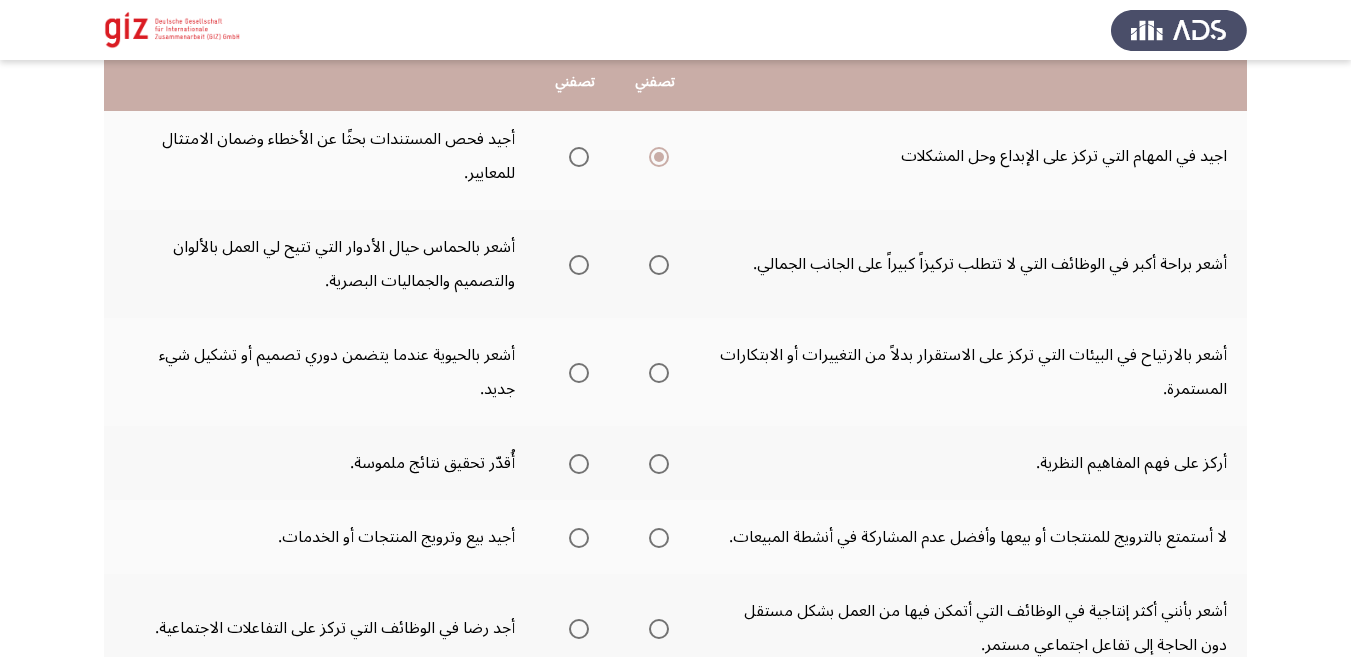 scroll, scrollTop: 309, scrollLeft: 0, axis: vertical 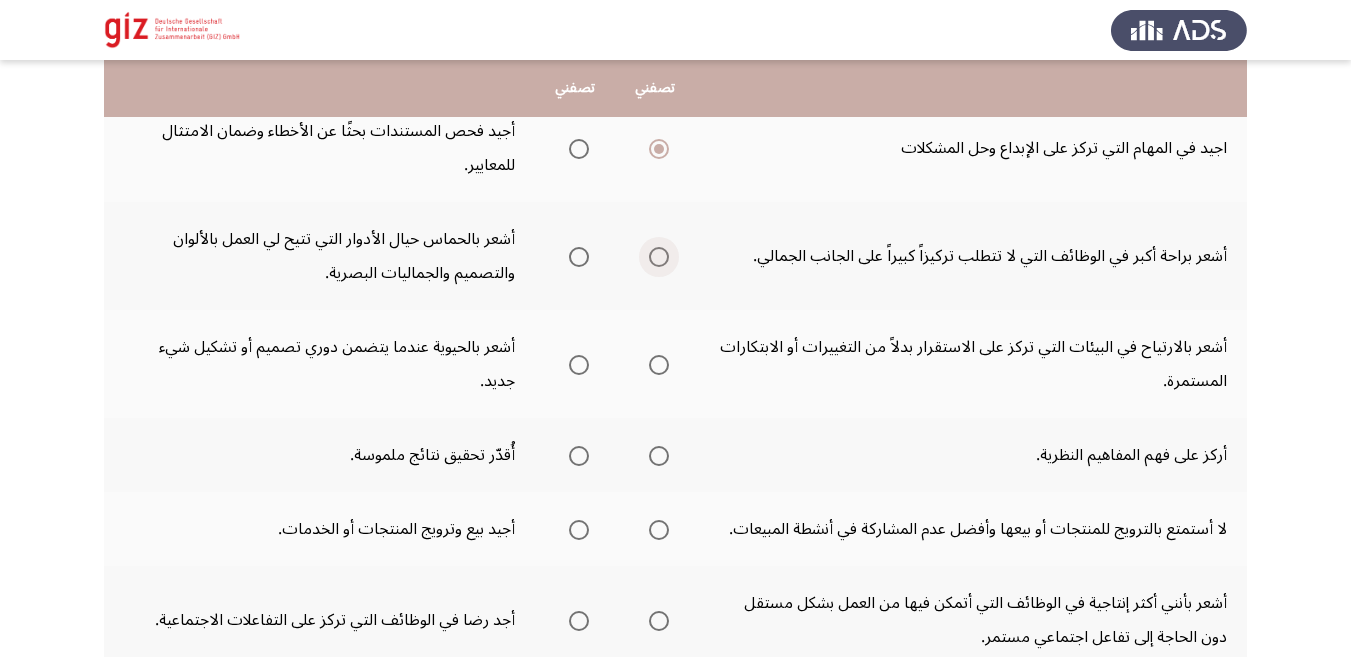 click at bounding box center (659, 257) 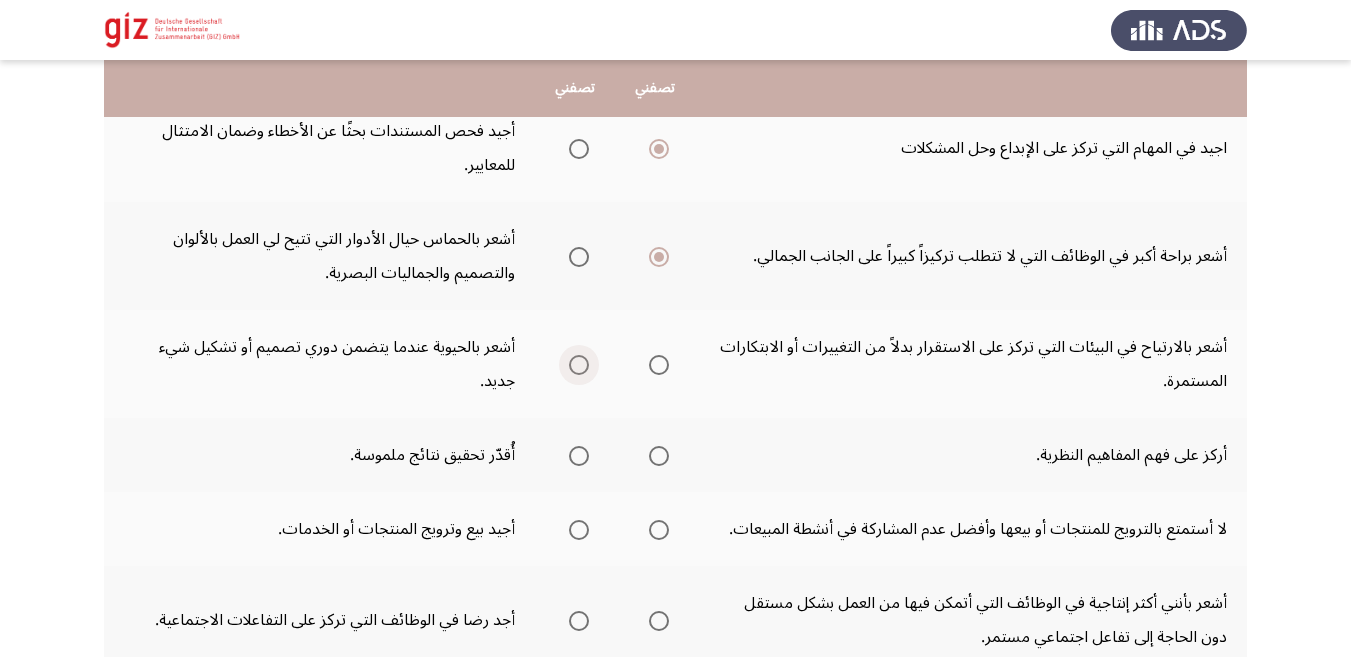 click at bounding box center (579, 365) 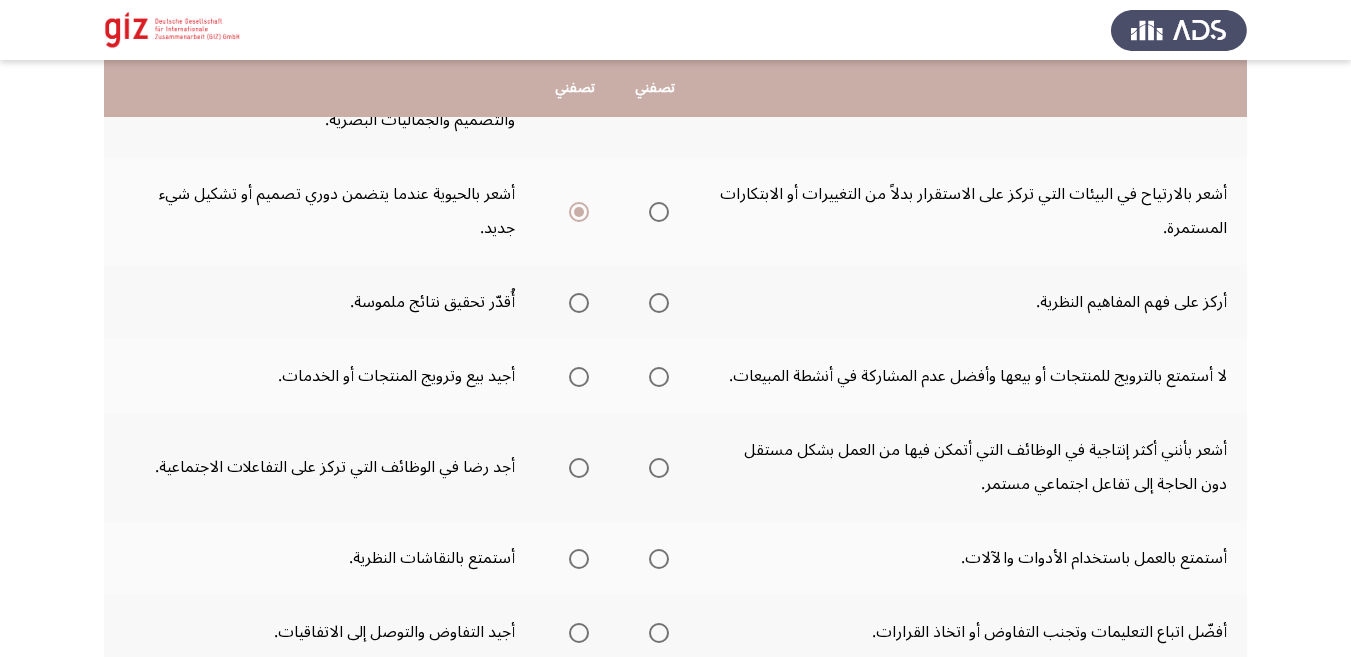 scroll, scrollTop: 470, scrollLeft: 0, axis: vertical 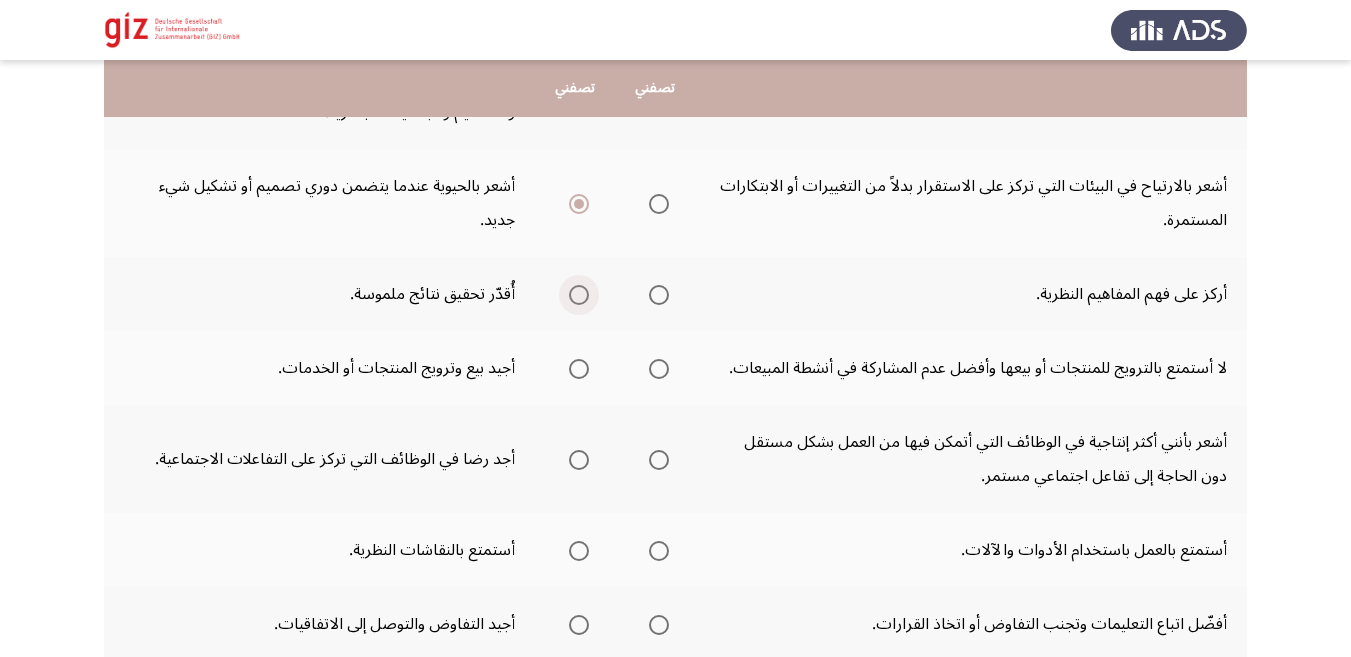 click at bounding box center [579, 295] 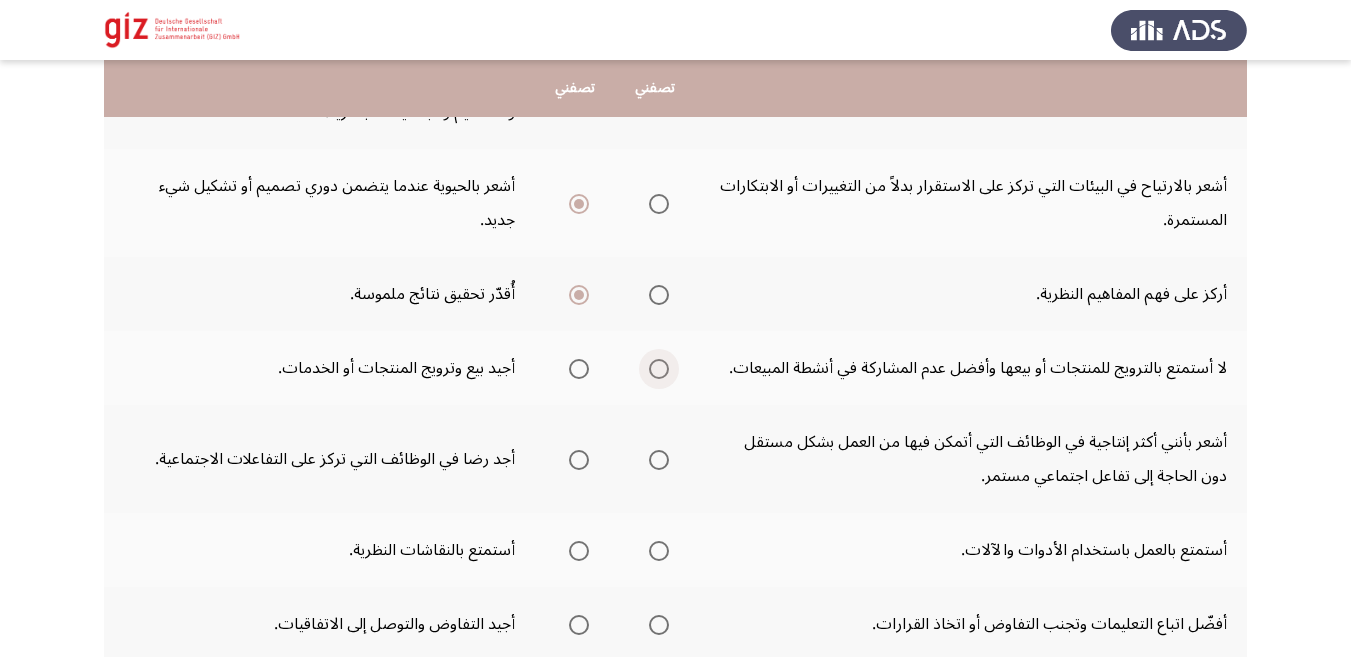 click at bounding box center [659, 369] 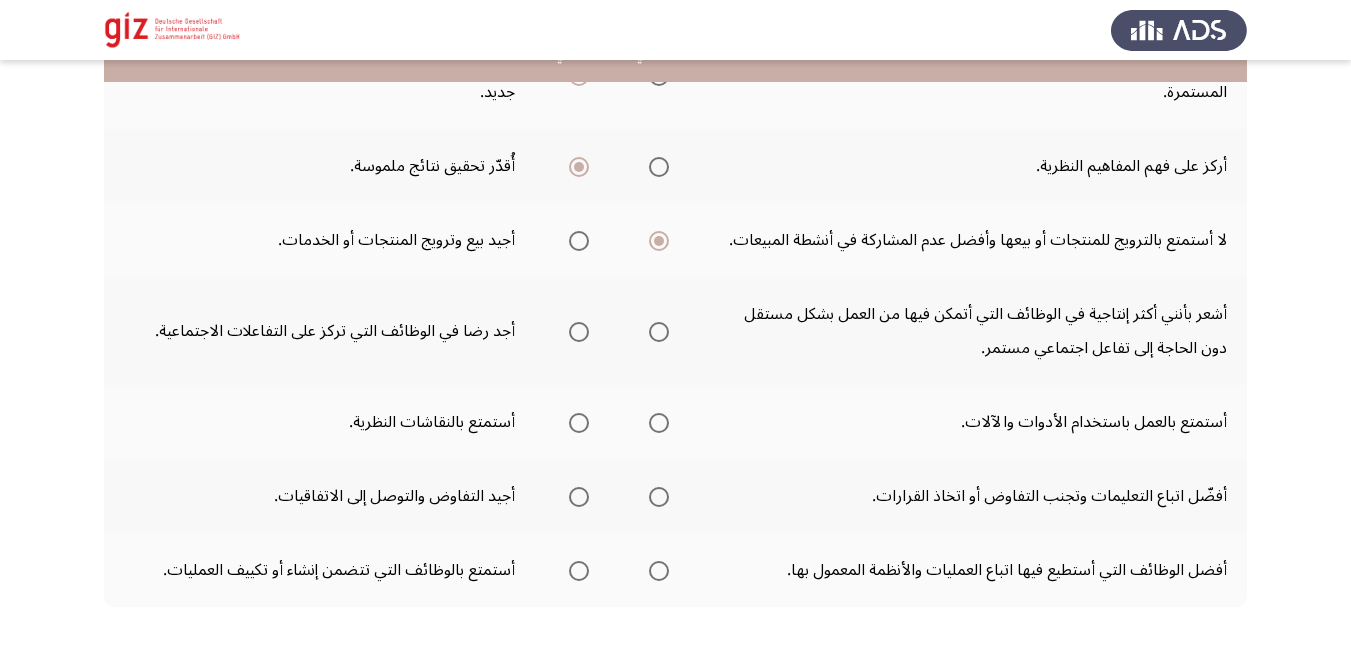 scroll, scrollTop: 606, scrollLeft: 0, axis: vertical 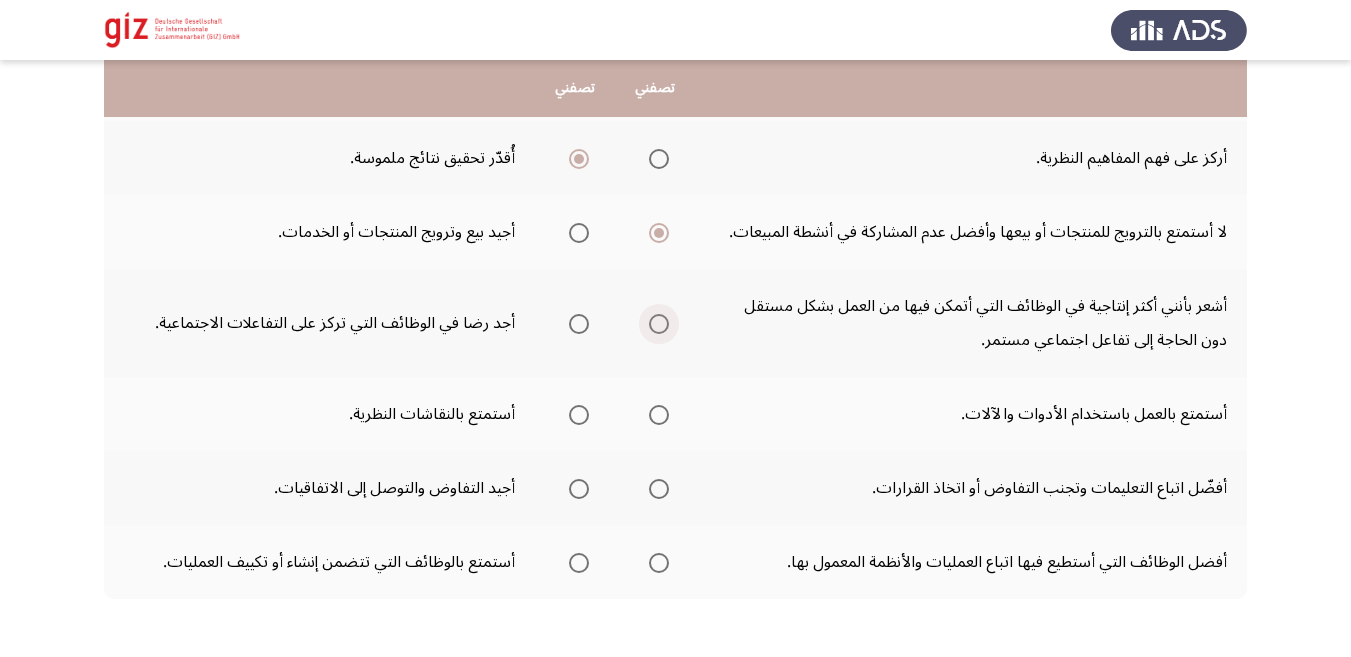 click at bounding box center [659, 324] 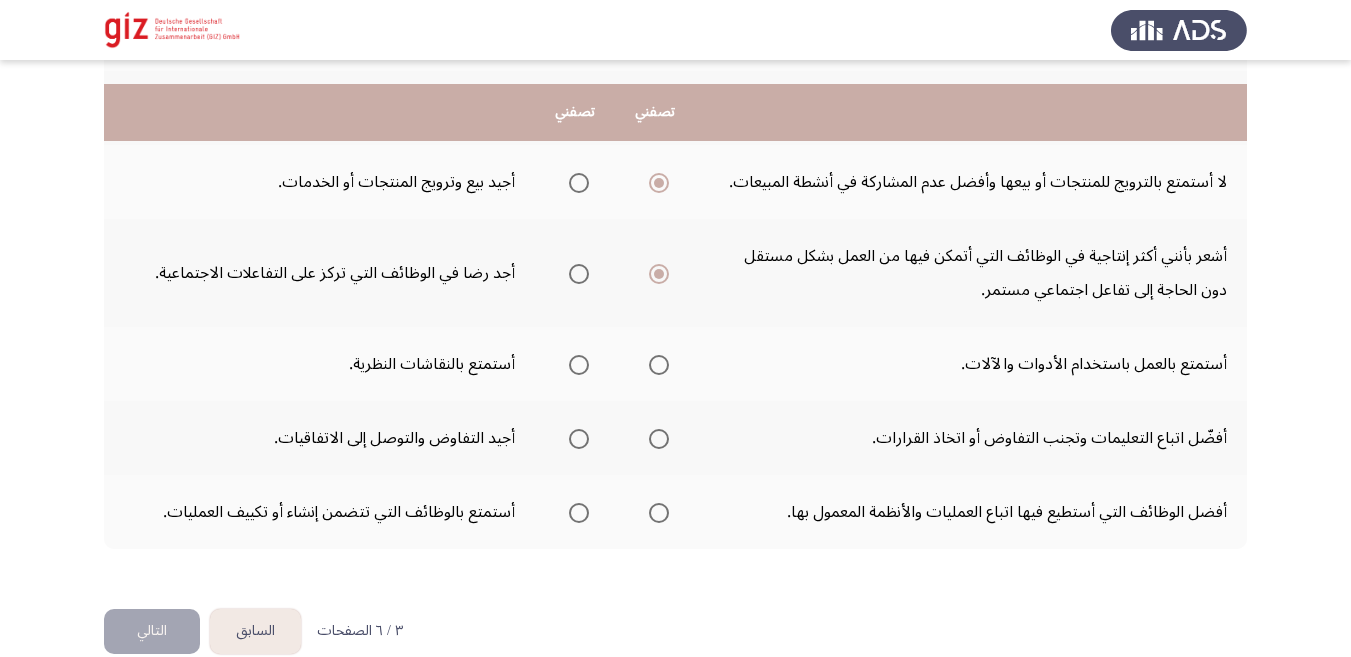 scroll, scrollTop: 688, scrollLeft: 0, axis: vertical 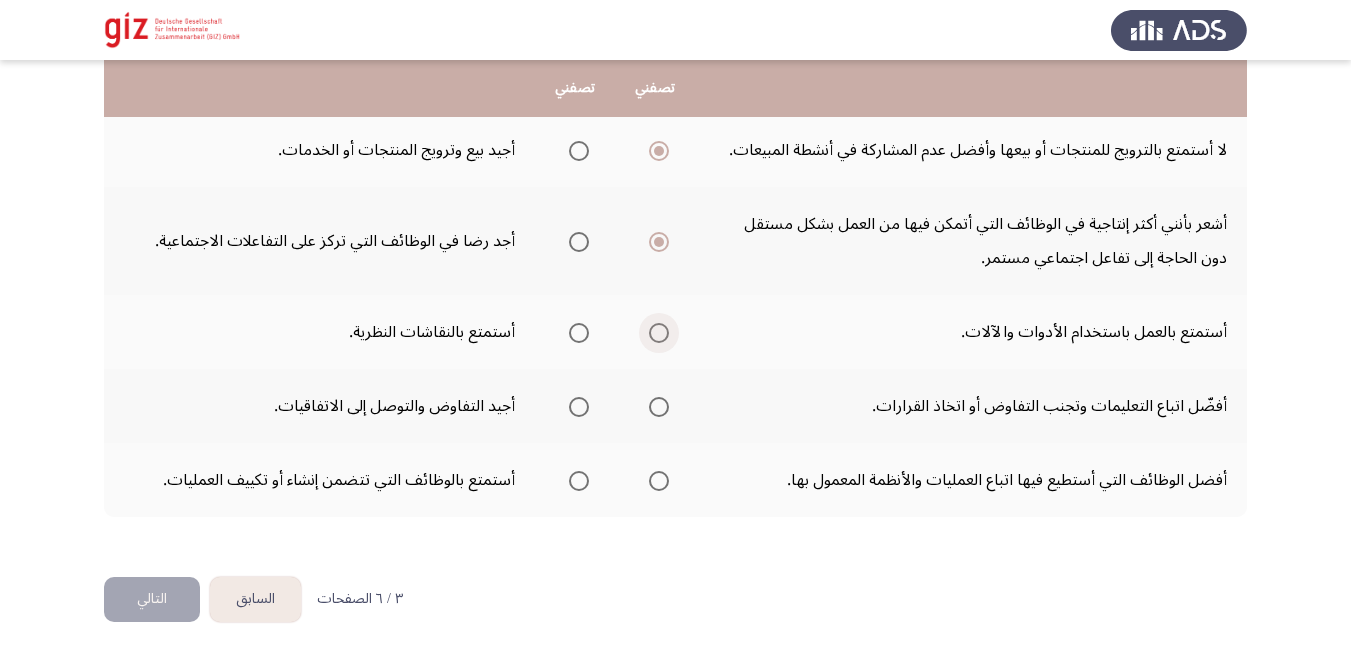 click at bounding box center [659, 333] 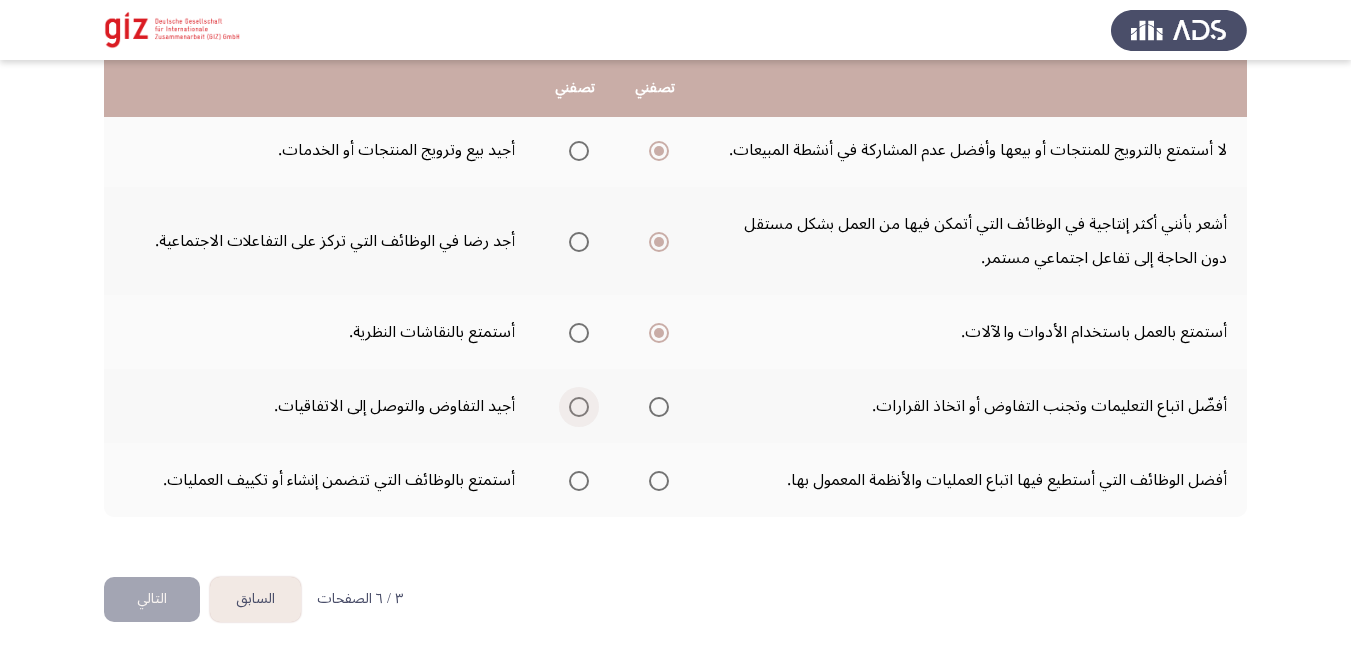 click at bounding box center [579, 407] 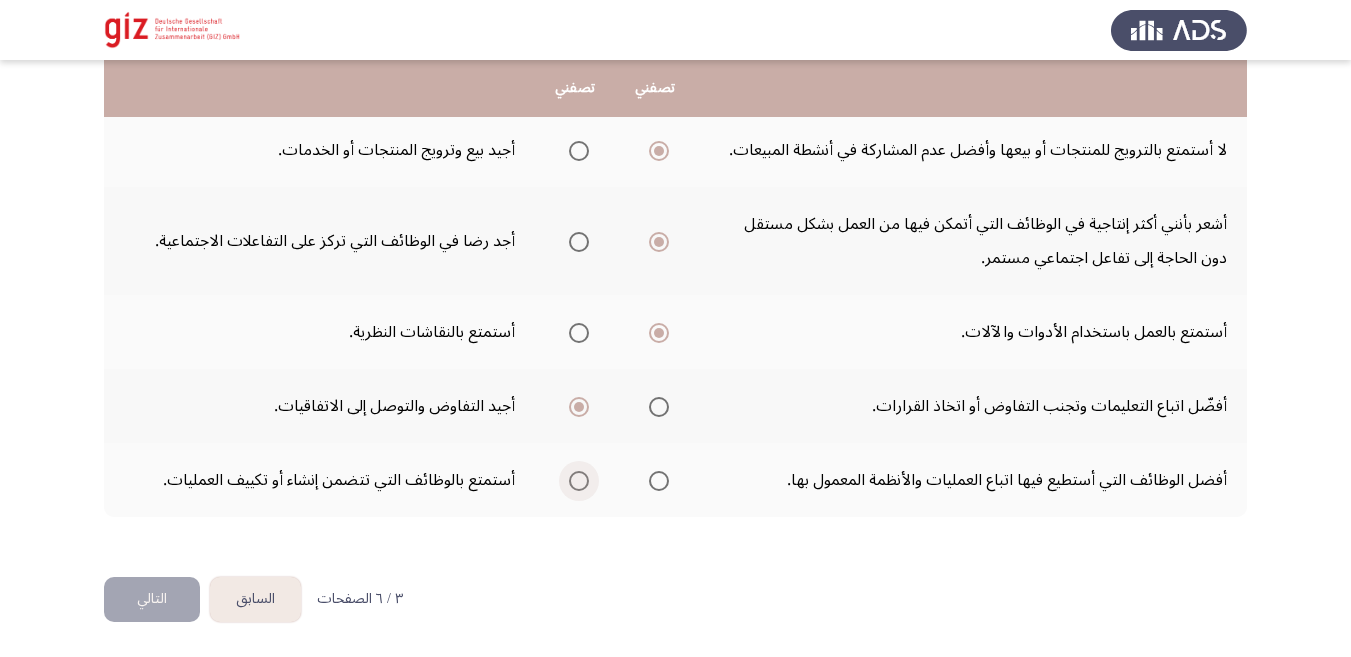 click at bounding box center (579, 481) 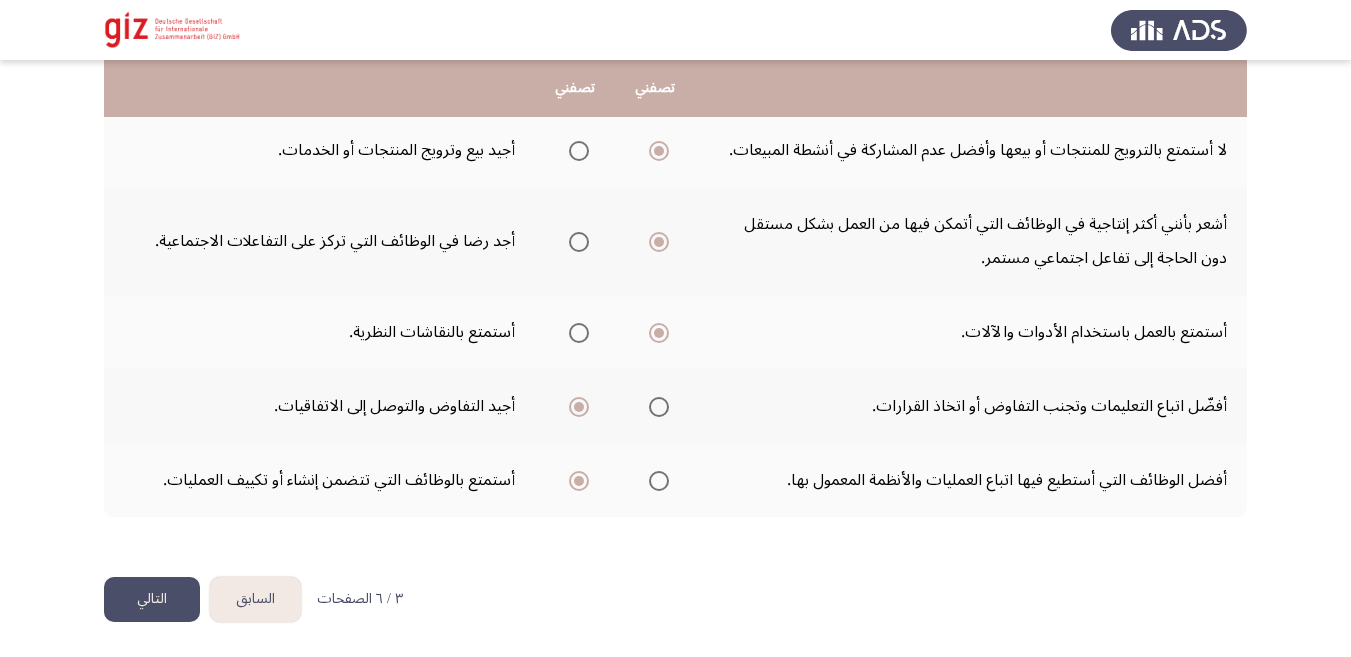 click on "التالي" 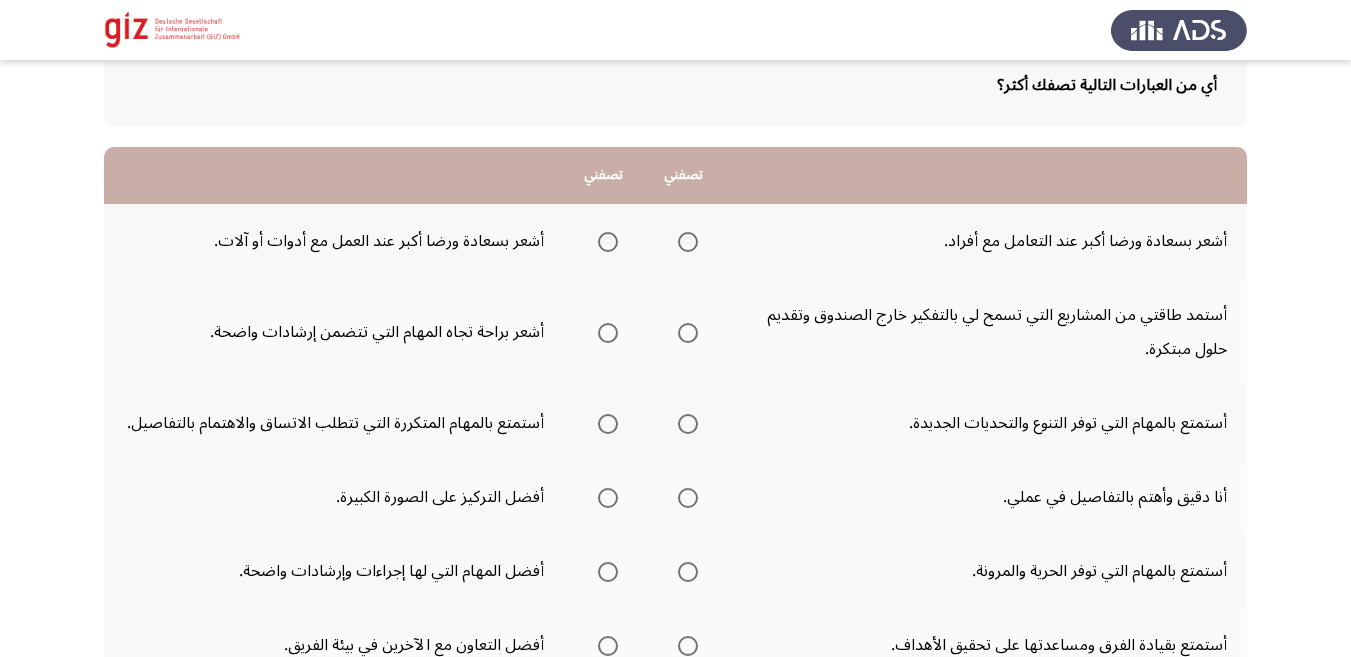 scroll, scrollTop: 134, scrollLeft: 0, axis: vertical 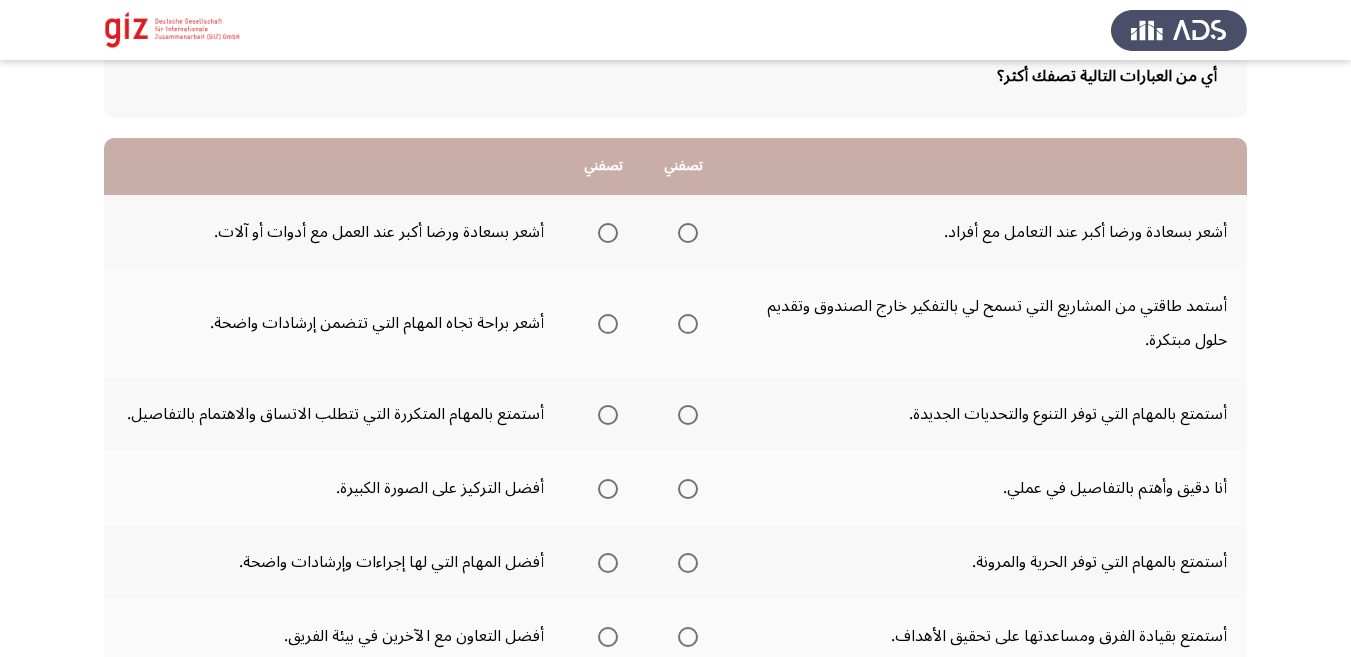 click at bounding box center [608, 233] 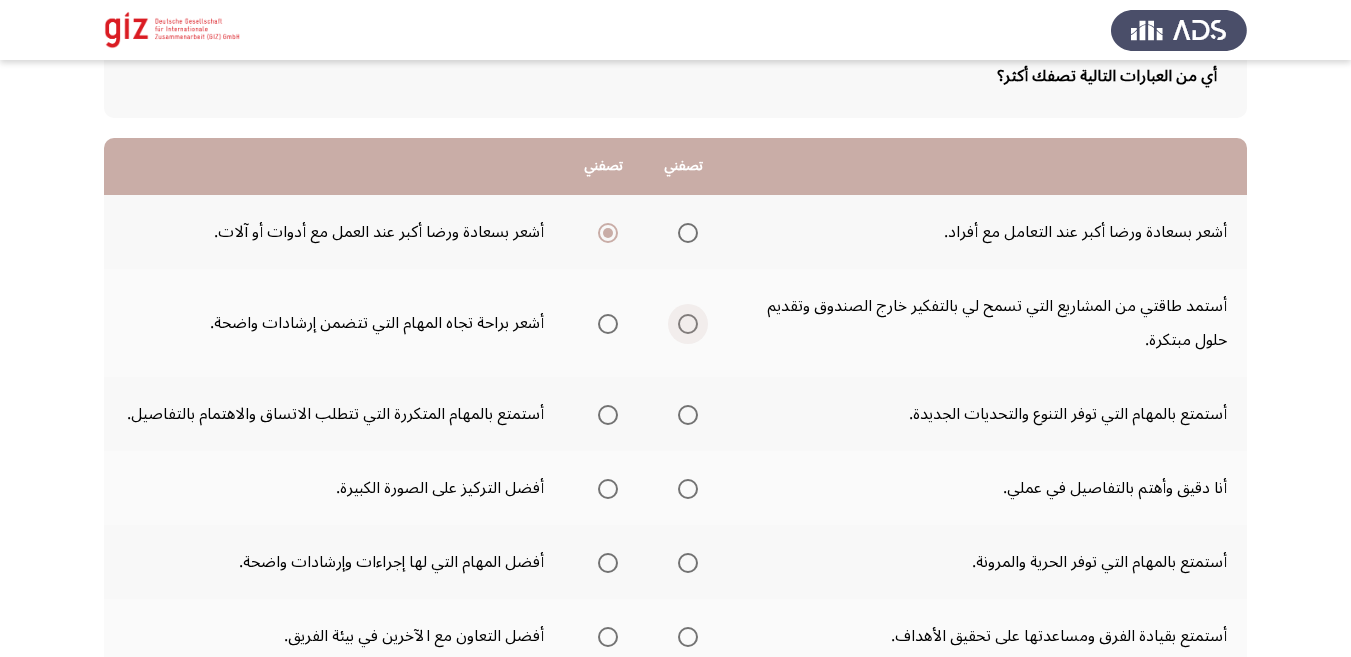 click at bounding box center (688, 324) 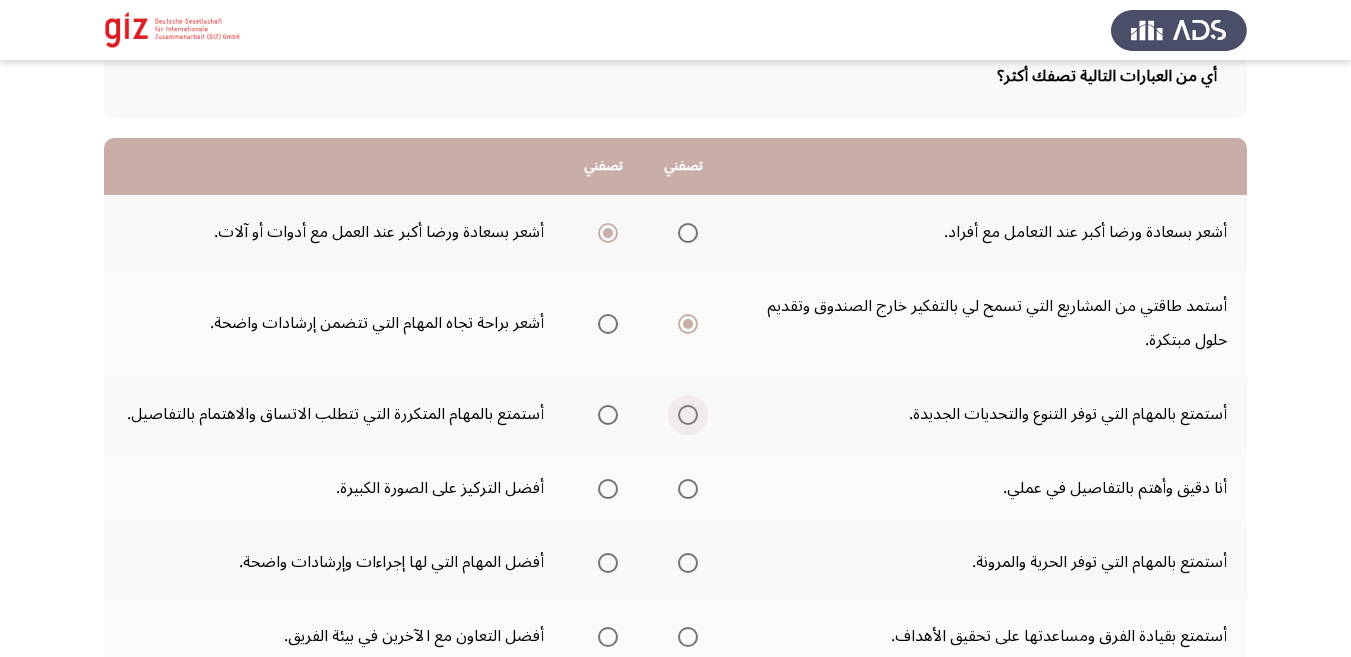 click at bounding box center (688, 415) 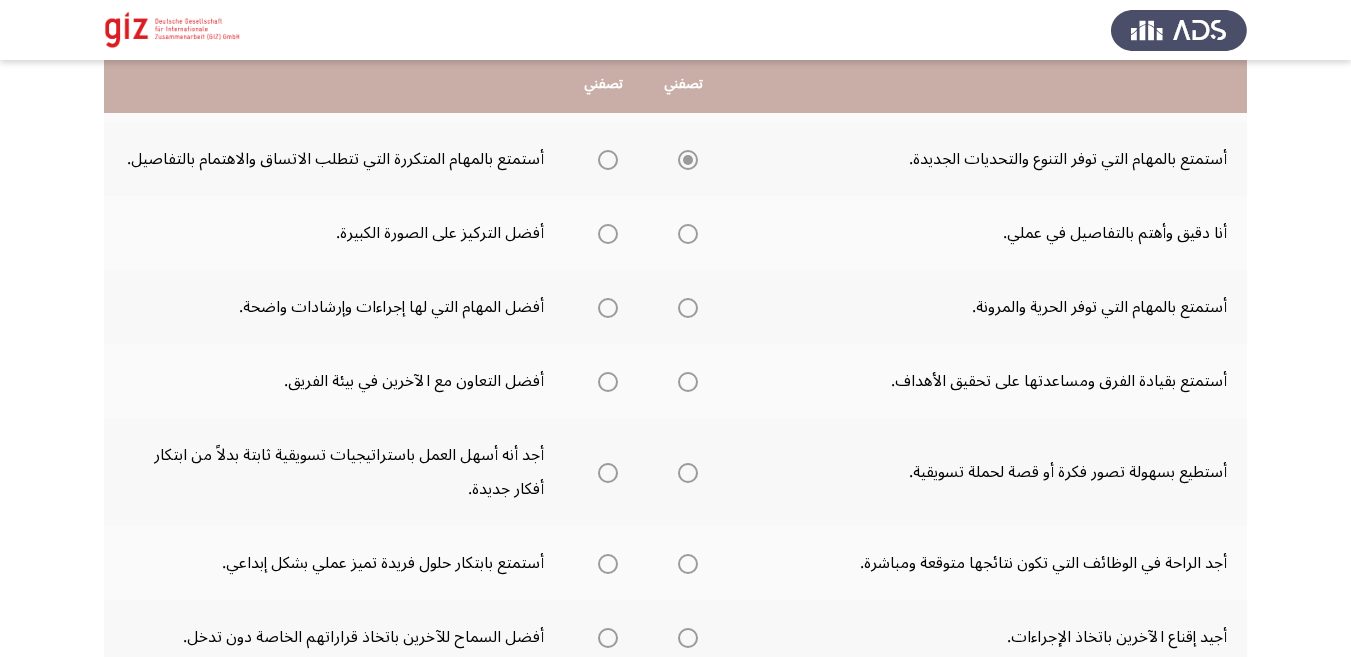 scroll, scrollTop: 399, scrollLeft: 0, axis: vertical 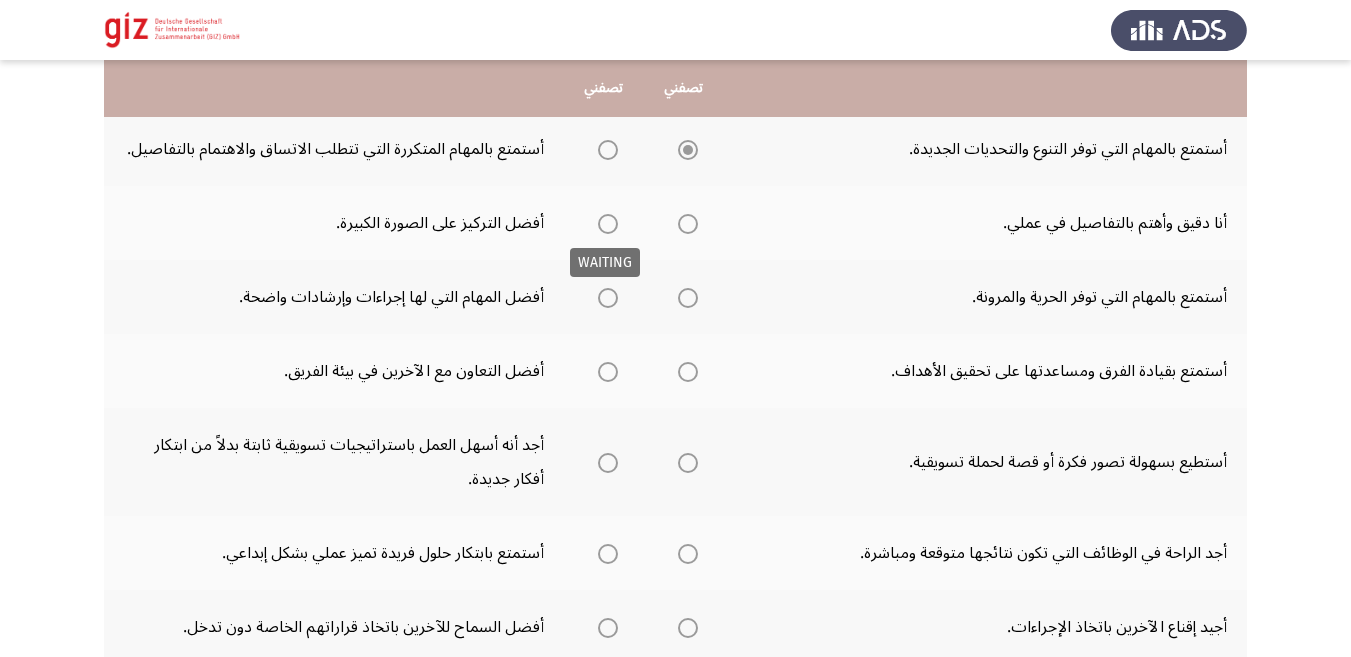 click at bounding box center [608, 224] 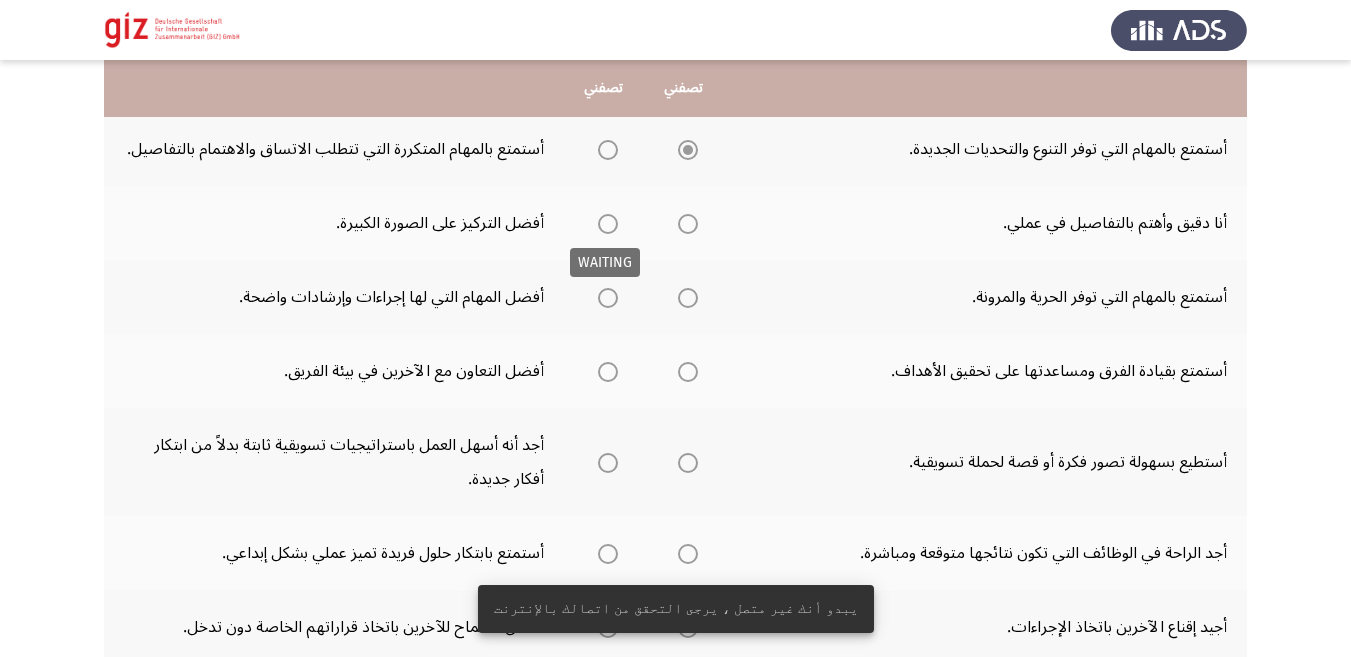 click on "WAITING" at bounding box center [605, 262] 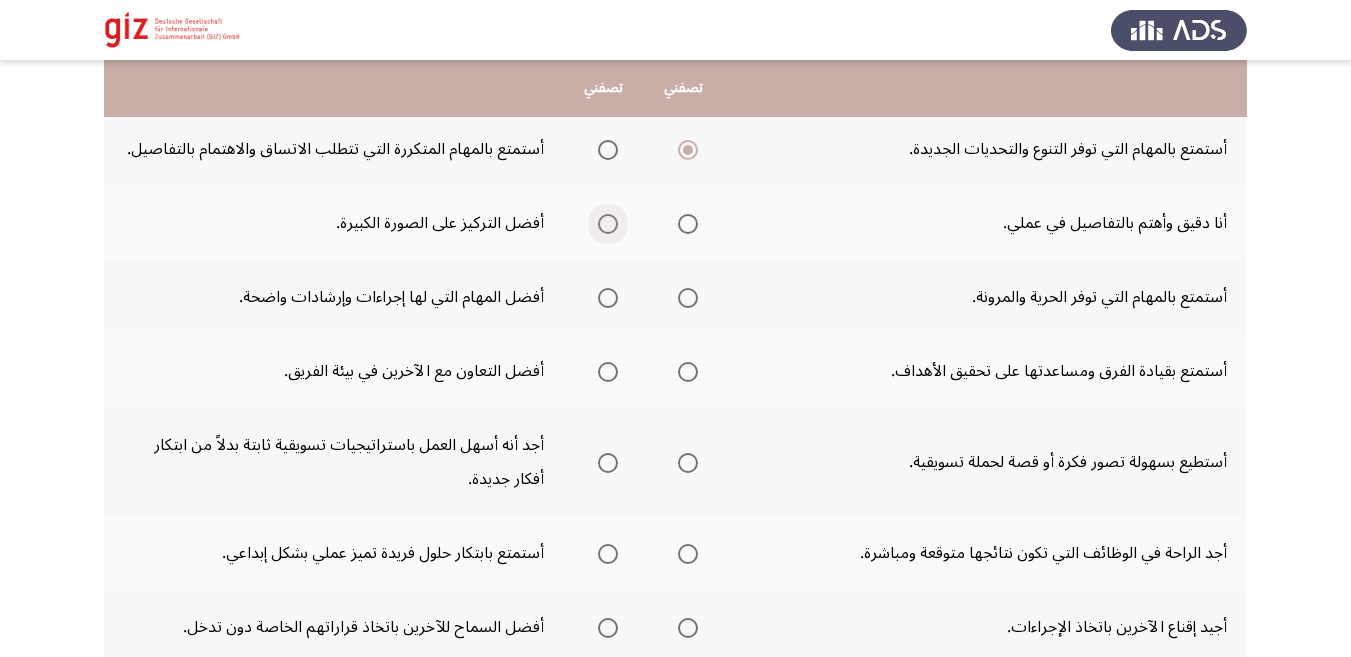 click at bounding box center [608, 224] 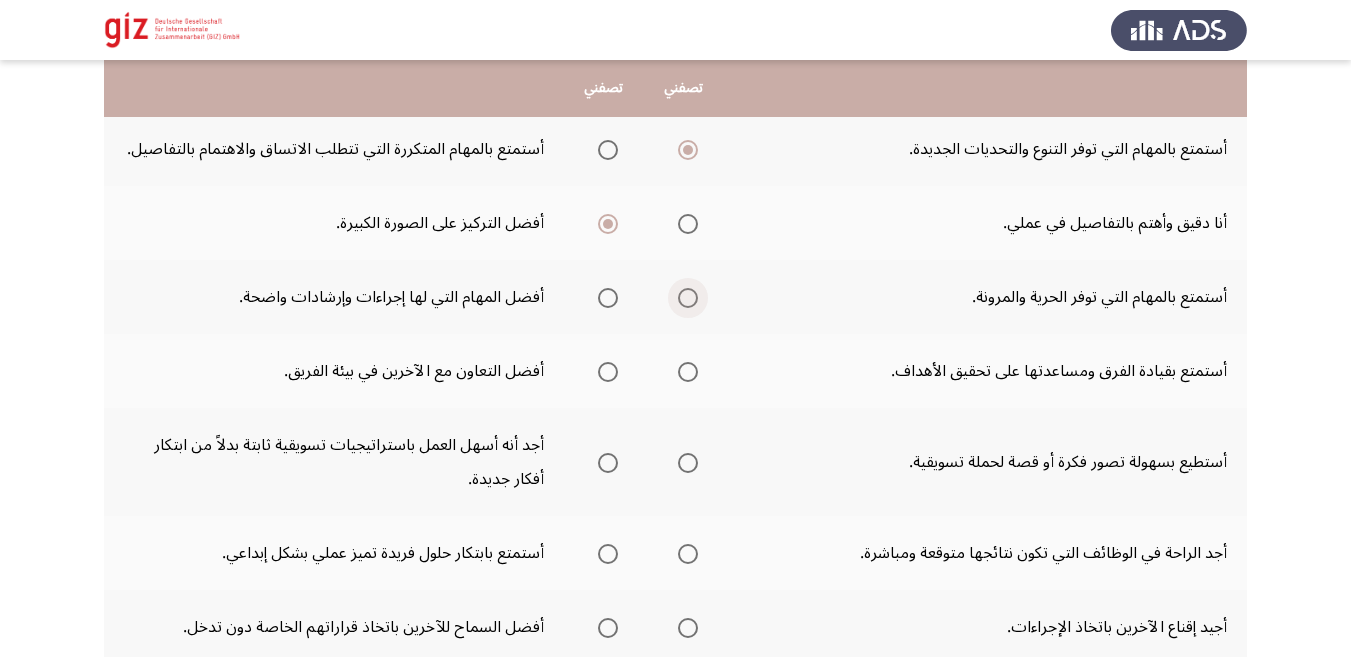 click at bounding box center [688, 298] 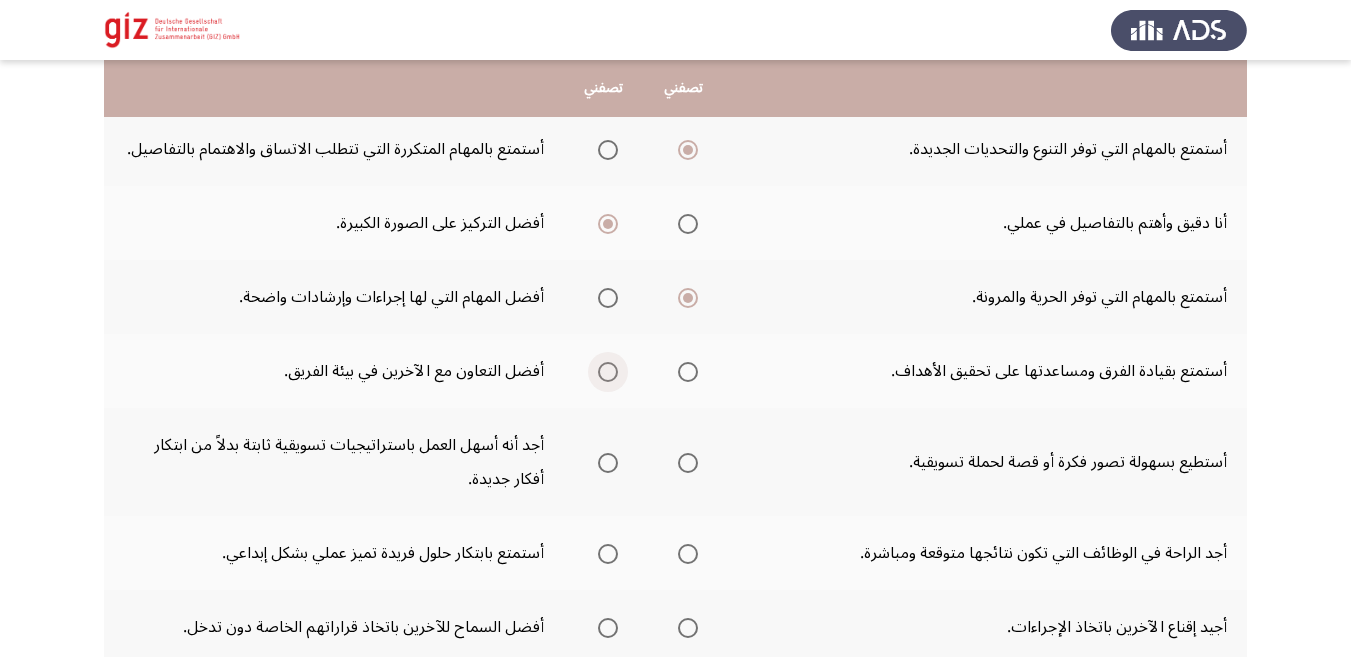 click at bounding box center (608, 372) 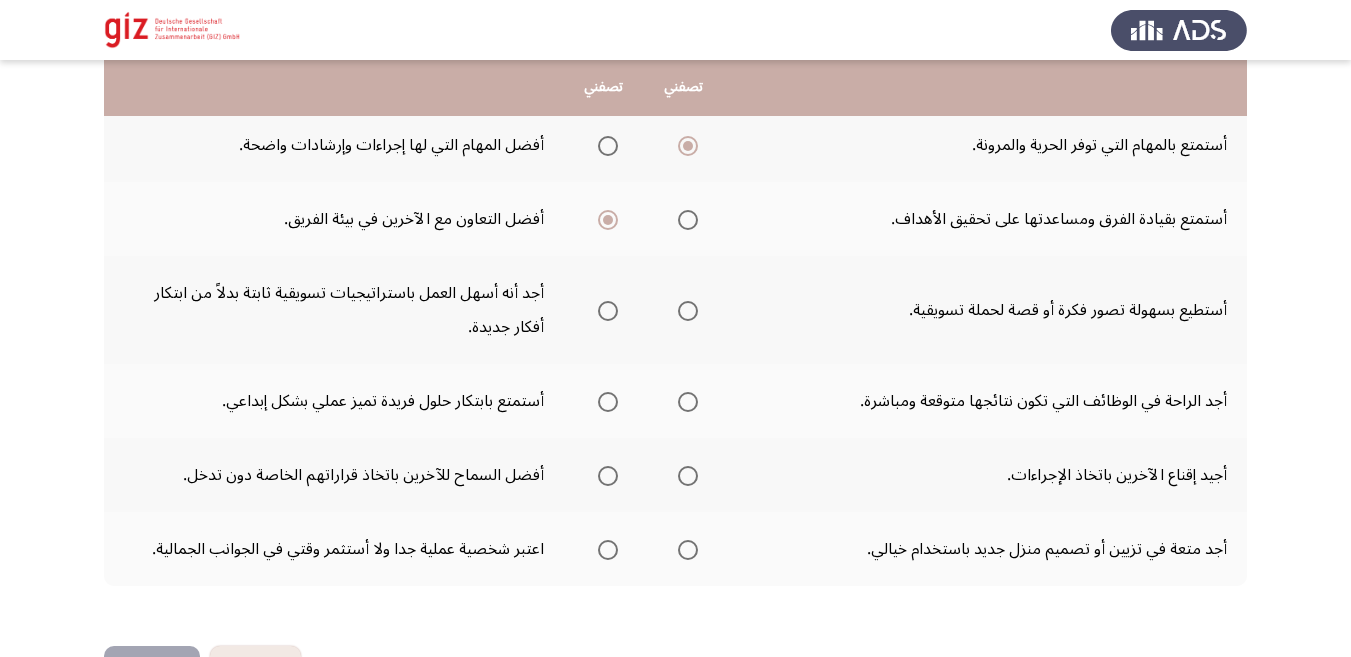 scroll, scrollTop: 552, scrollLeft: 0, axis: vertical 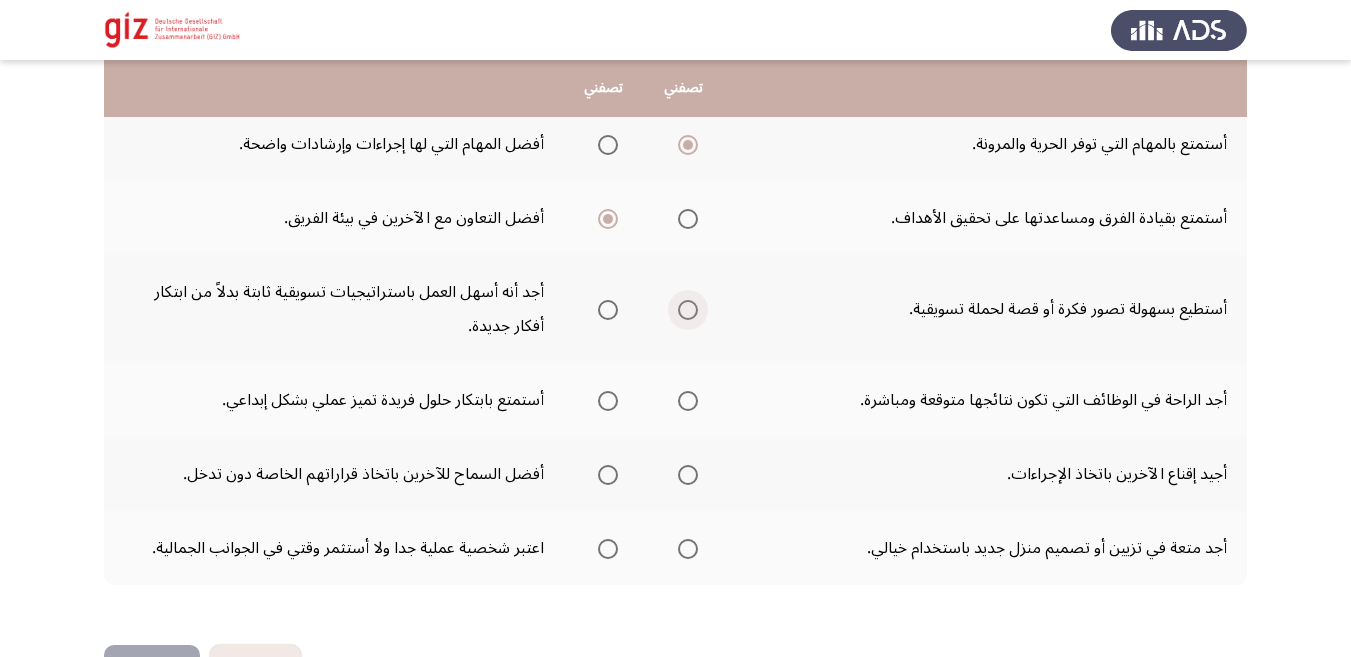 click at bounding box center [688, 310] 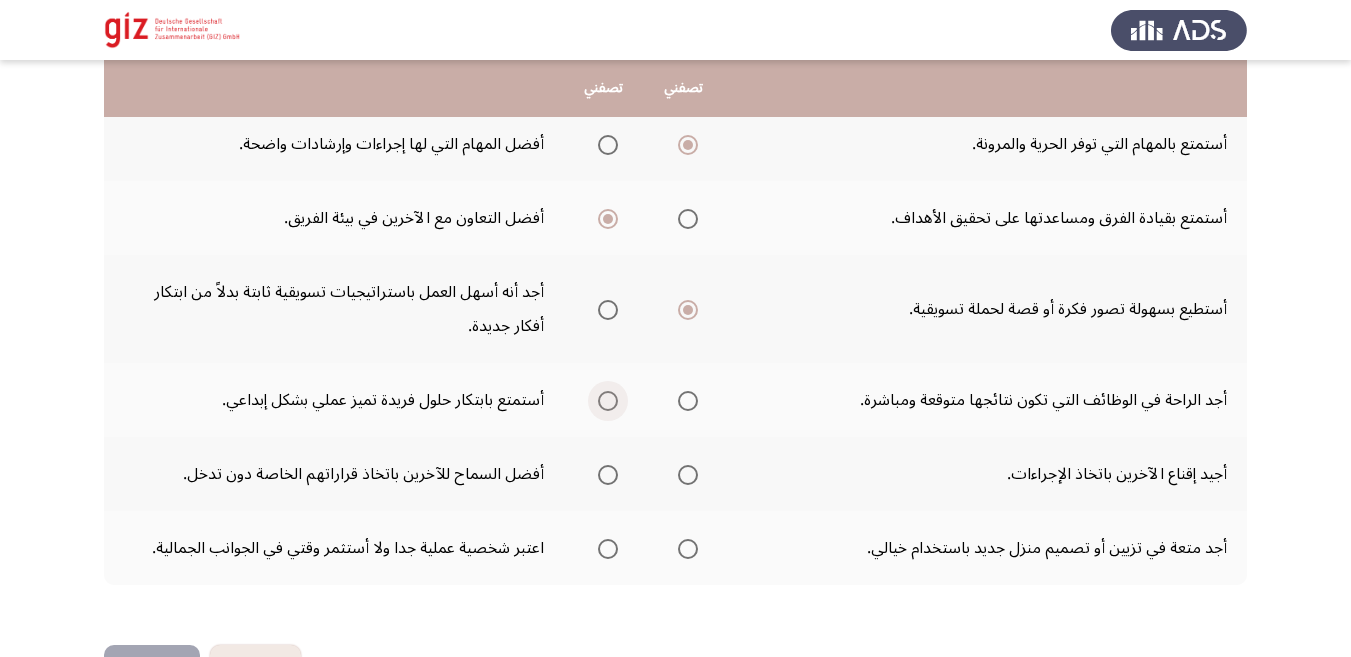 click at bounding box center [608, 401] 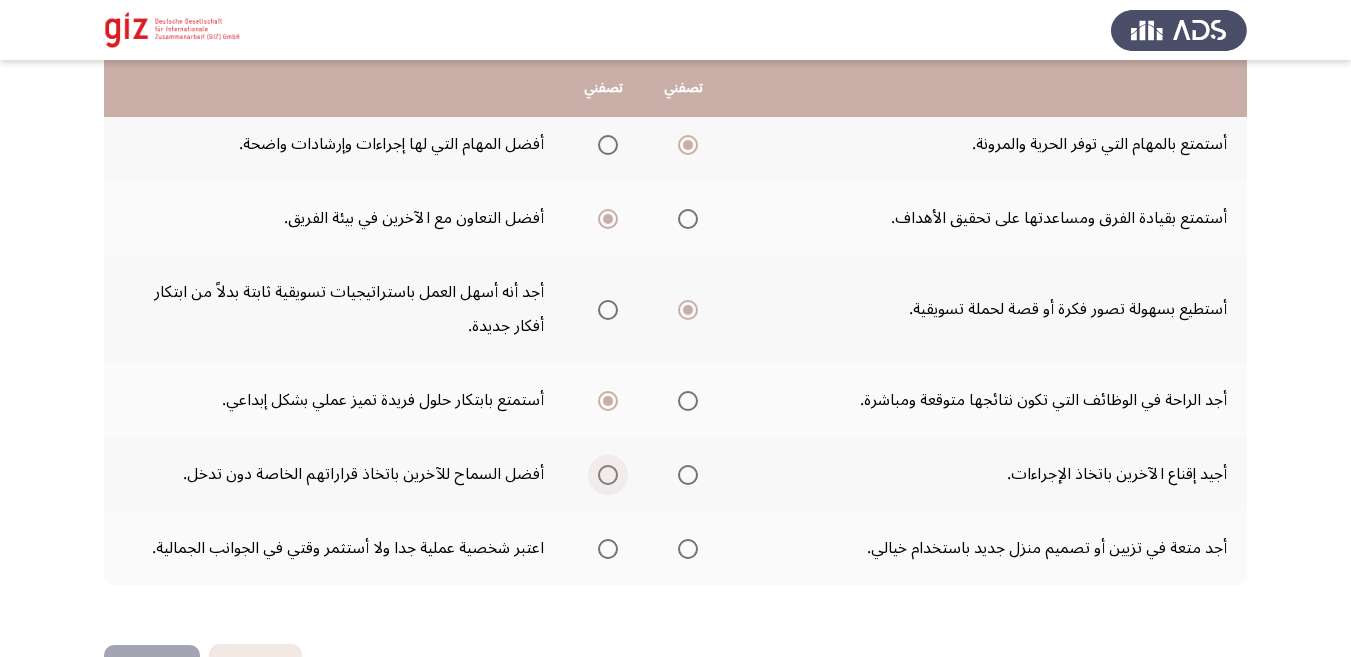 click at bounding box center (608, 475) 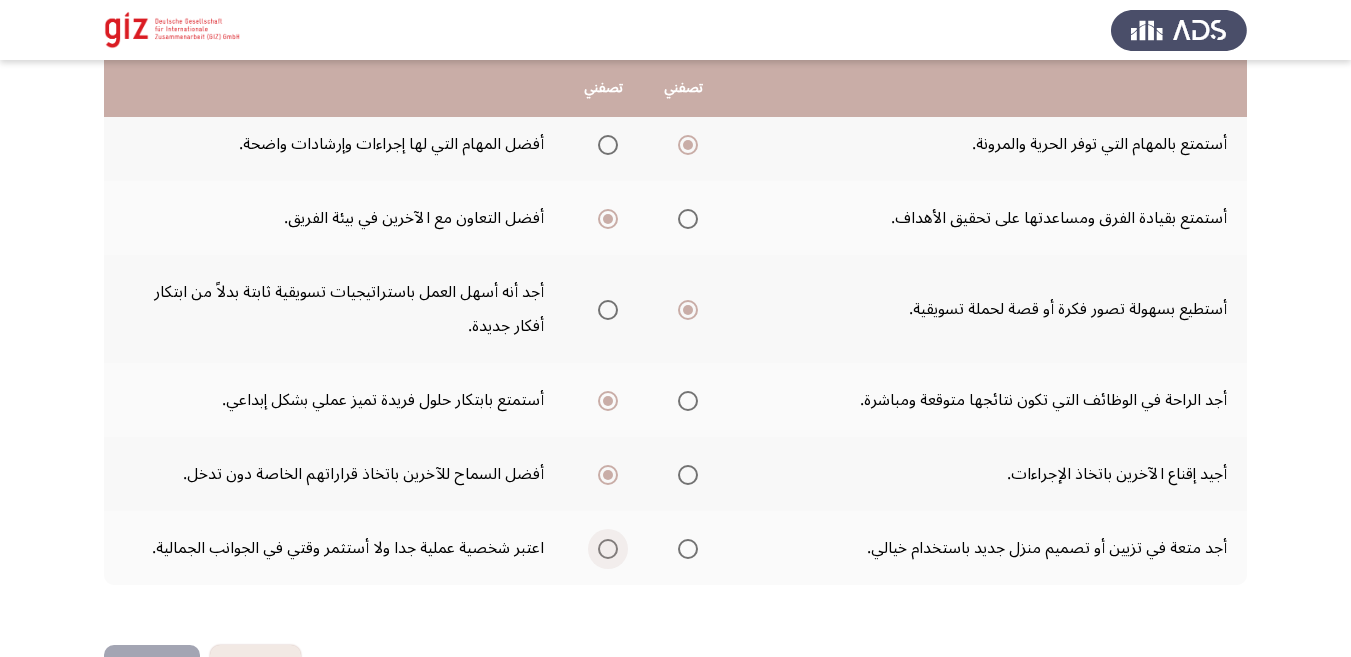 click at bounding box center (608, 549) 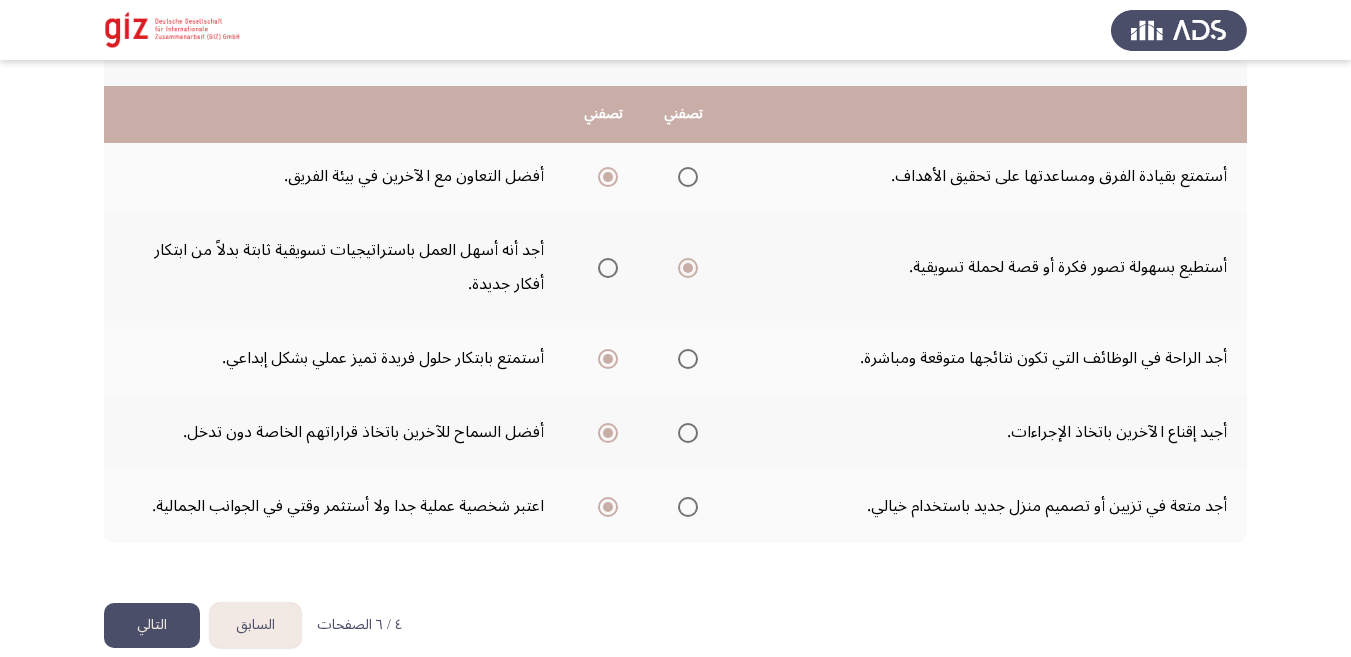 scroll, scrollTop: 620, scrollLeft: 0, axis: vertical 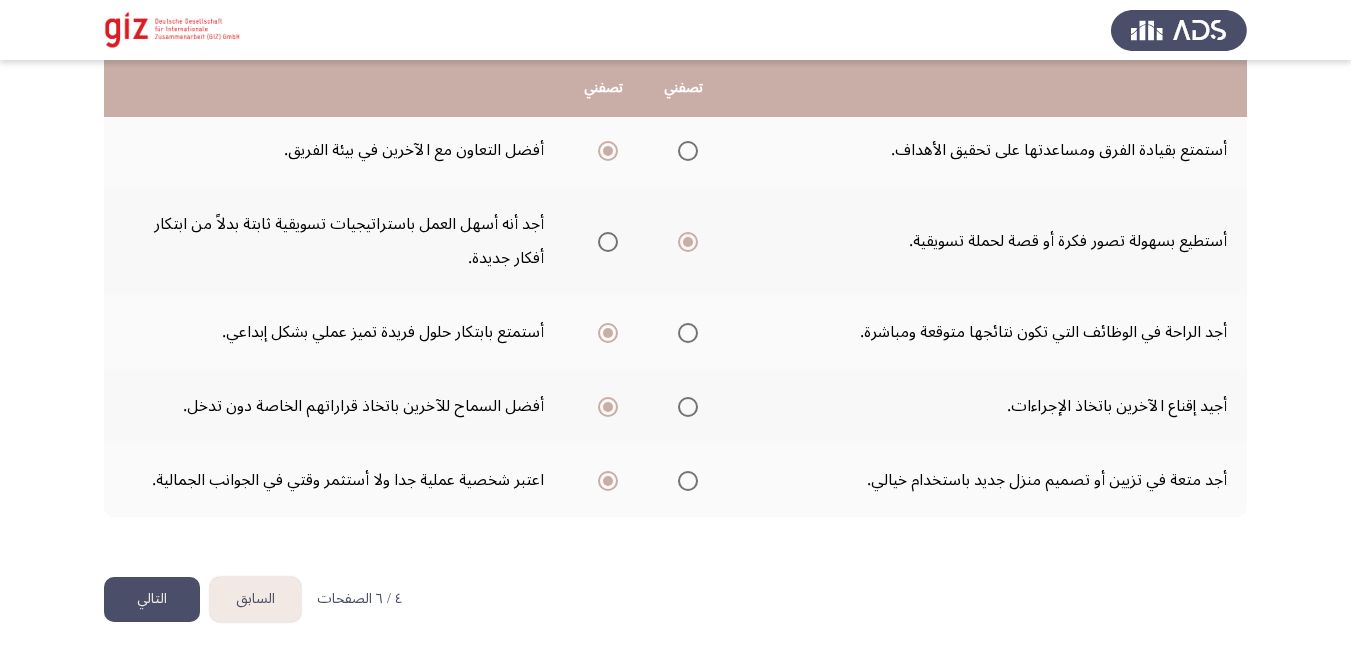 click on "التالي" 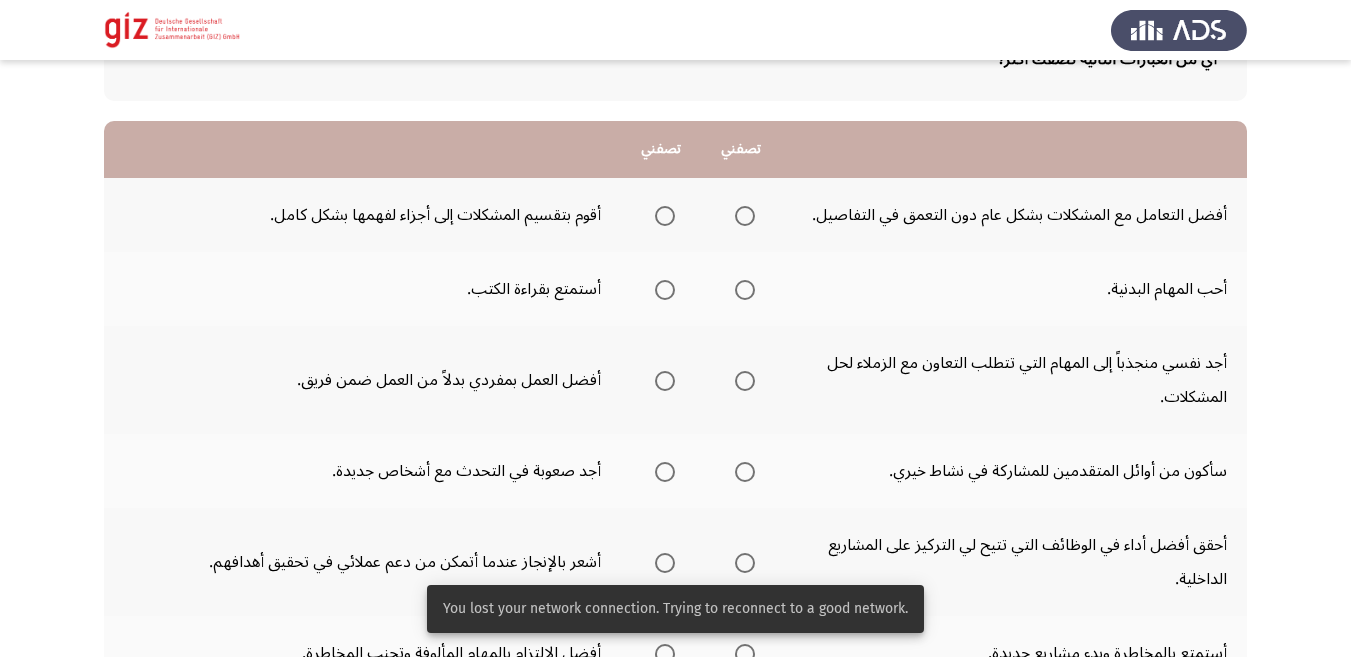 scroll, scrollTop: 152, scrollLeft: 0, axis: vertical 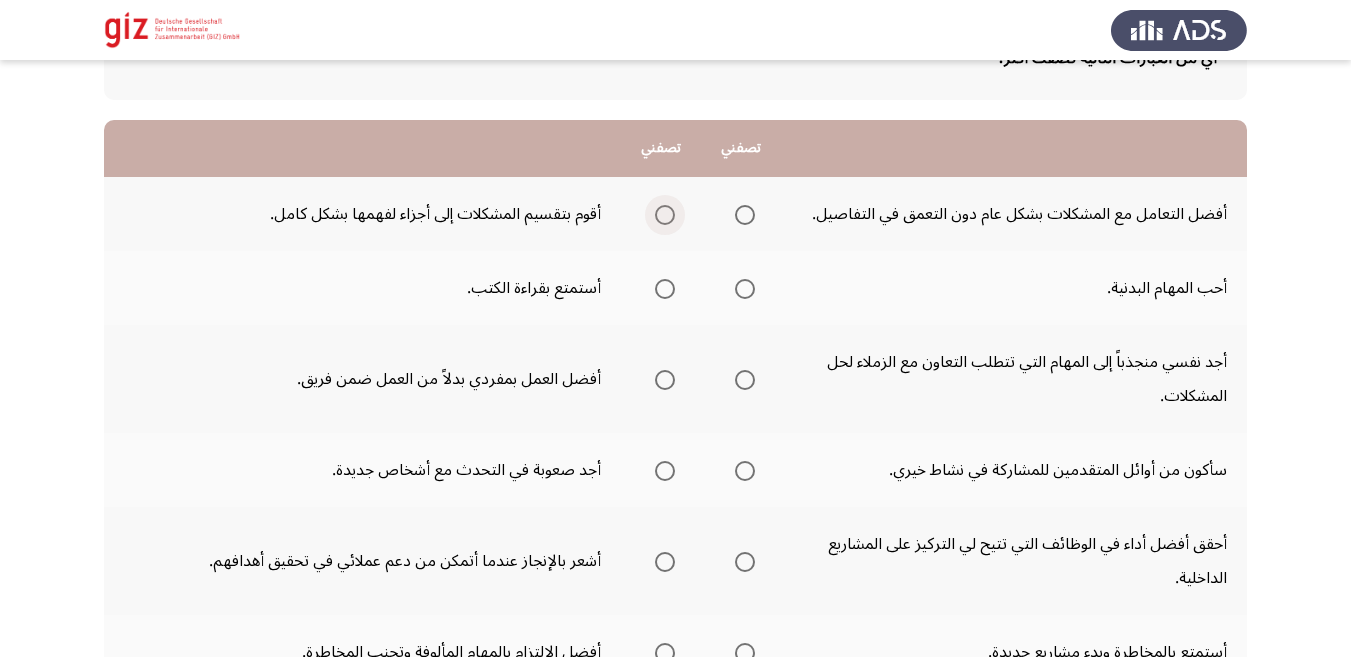 click at bounding box center [665, 215] 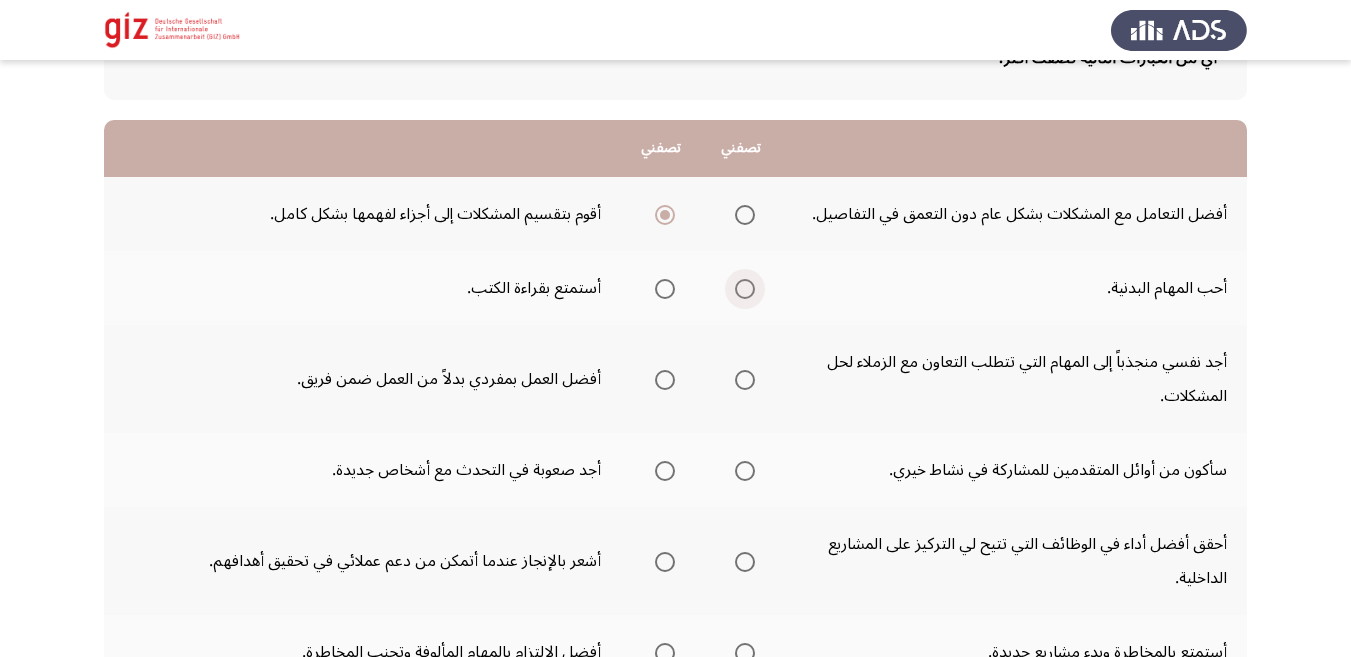 click at bounding box center (745, 289) 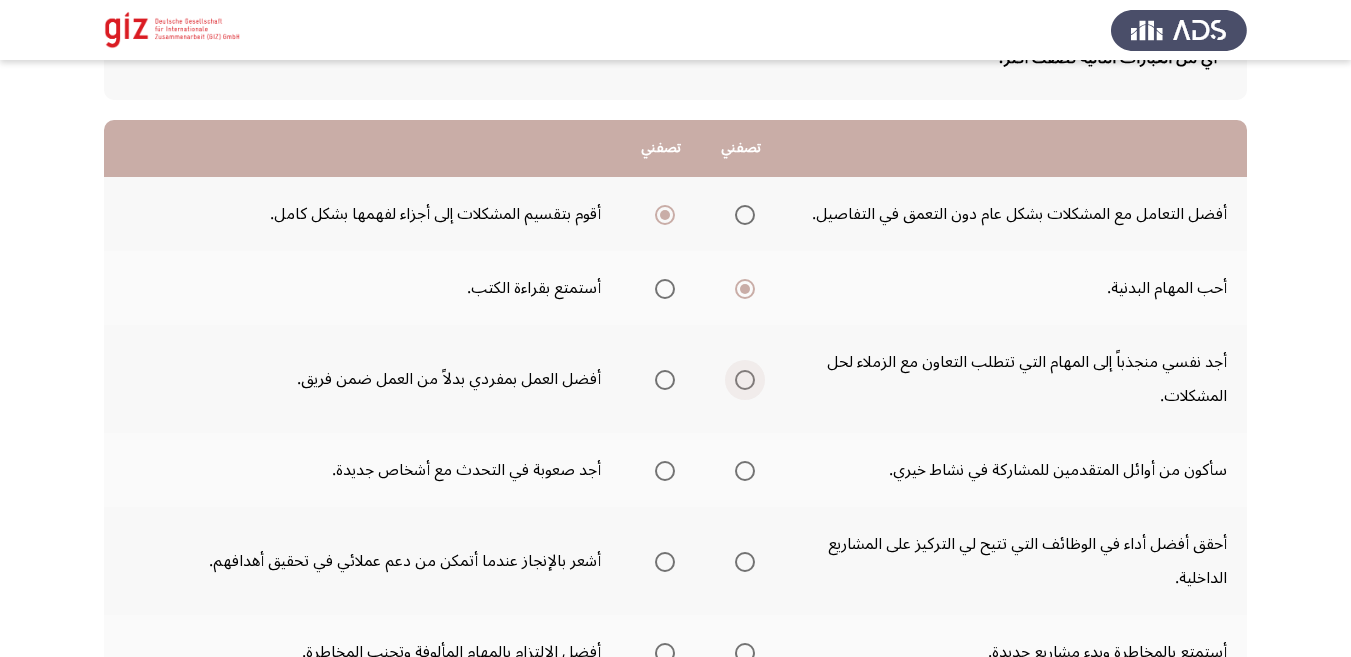 click at bounding box center (745, 380) 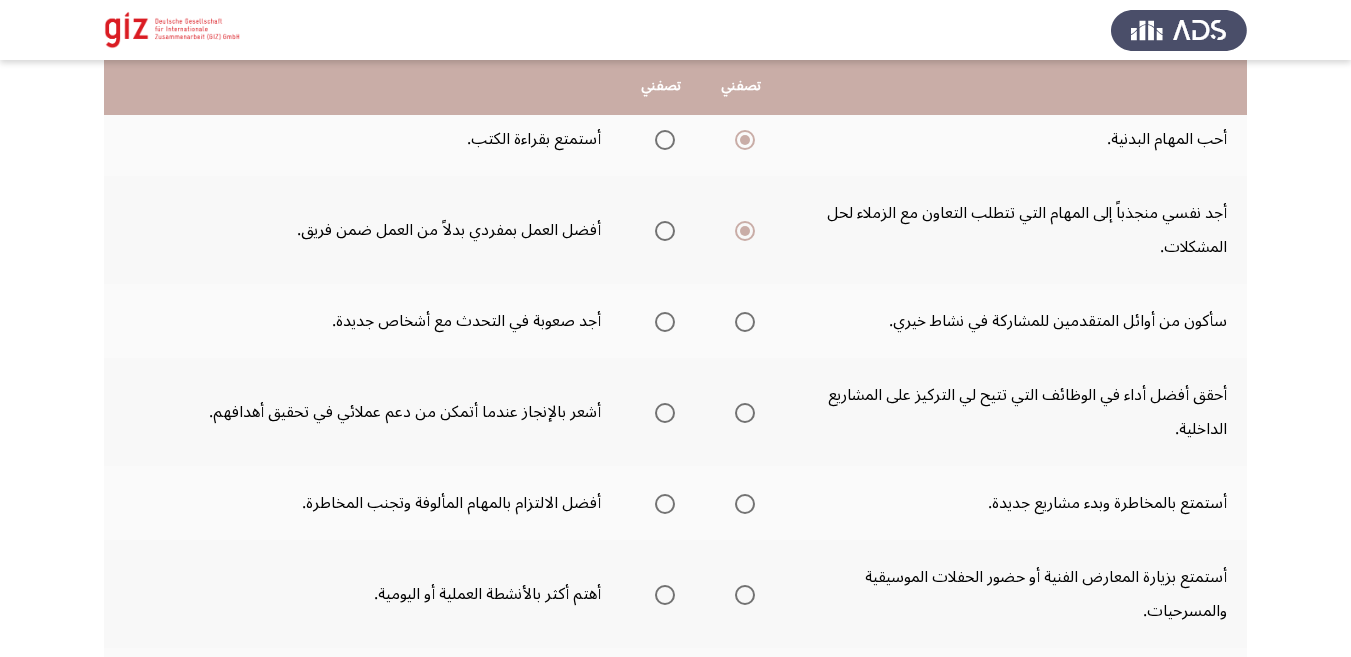 scroll, scrollTop: 307, scrollLeft: 0, axis: vertical 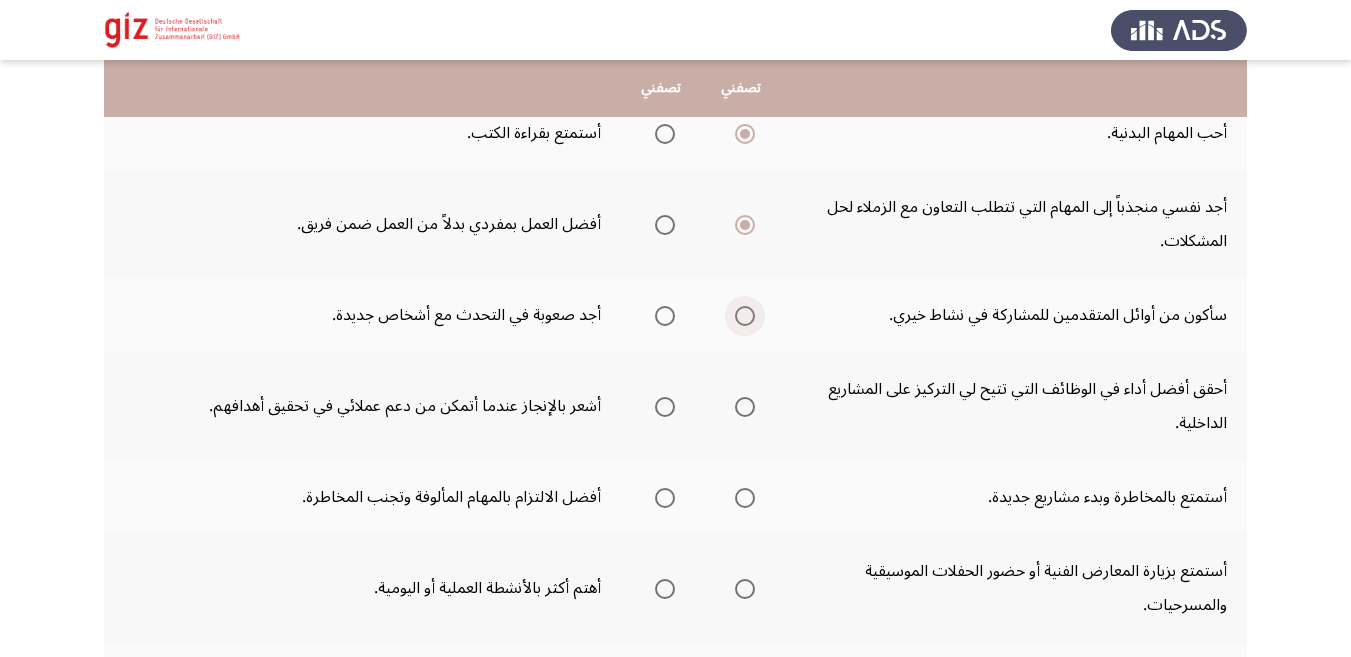 click at bounding box center (745, 316) 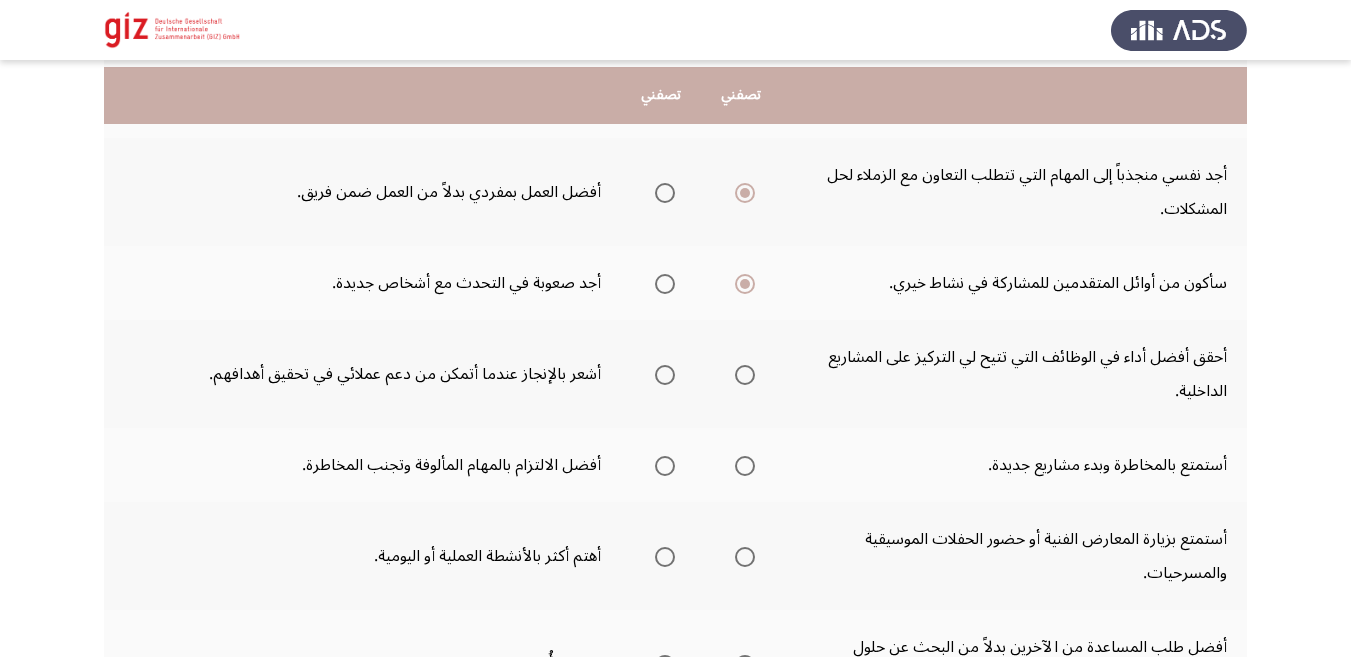 scroll, scrollTop: 378, scrollLeft: 0, axis: vertical 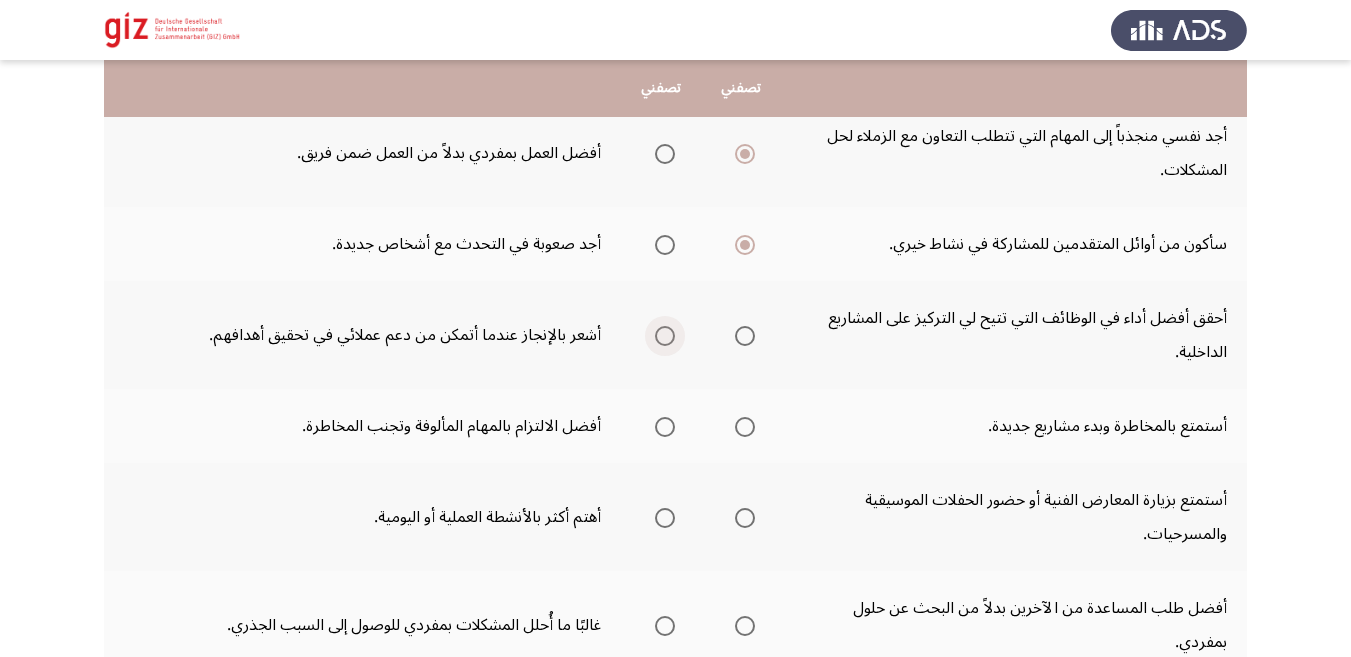 click at bounding box center [665, 336] 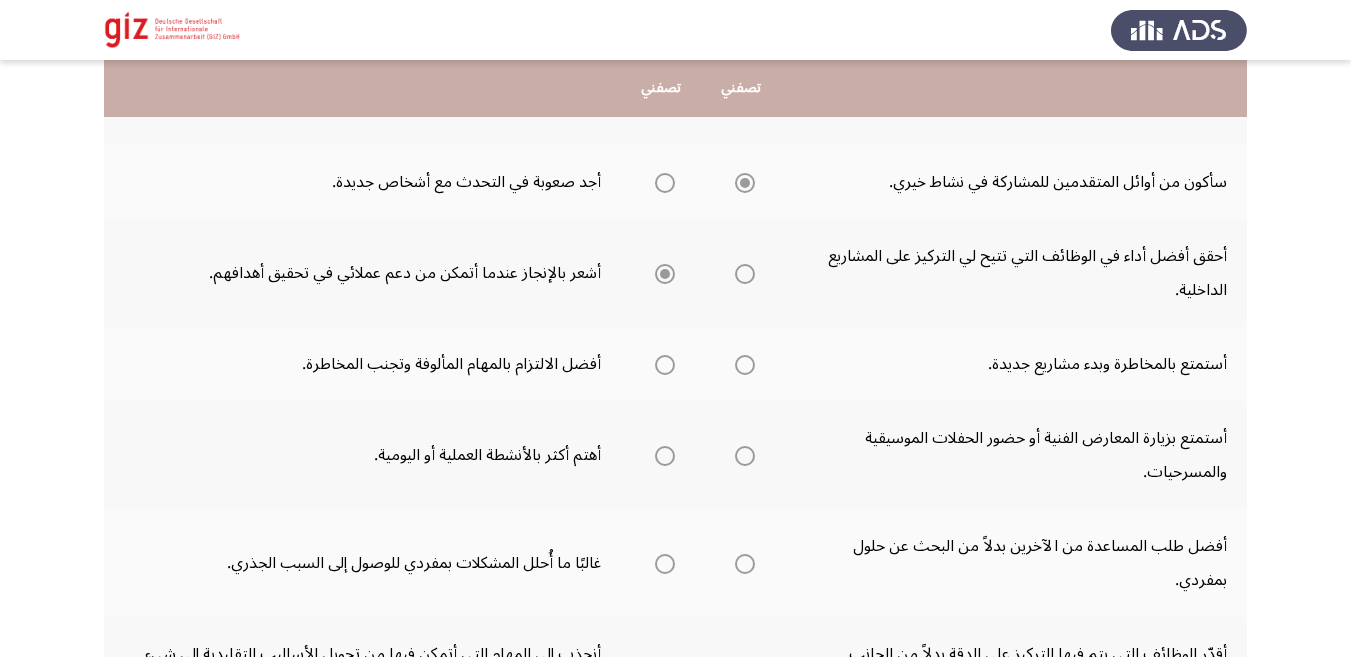 scroll, scrollTop: 441, scrollLeft: 0, axis: vertical 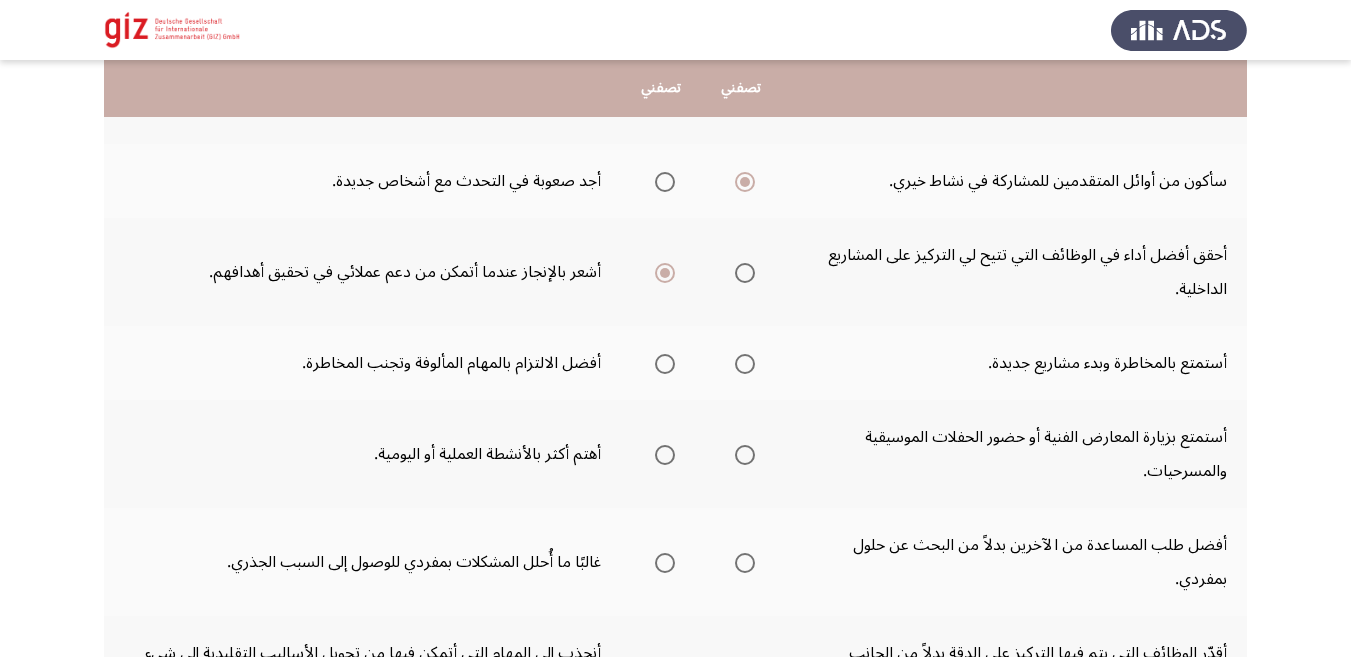 click 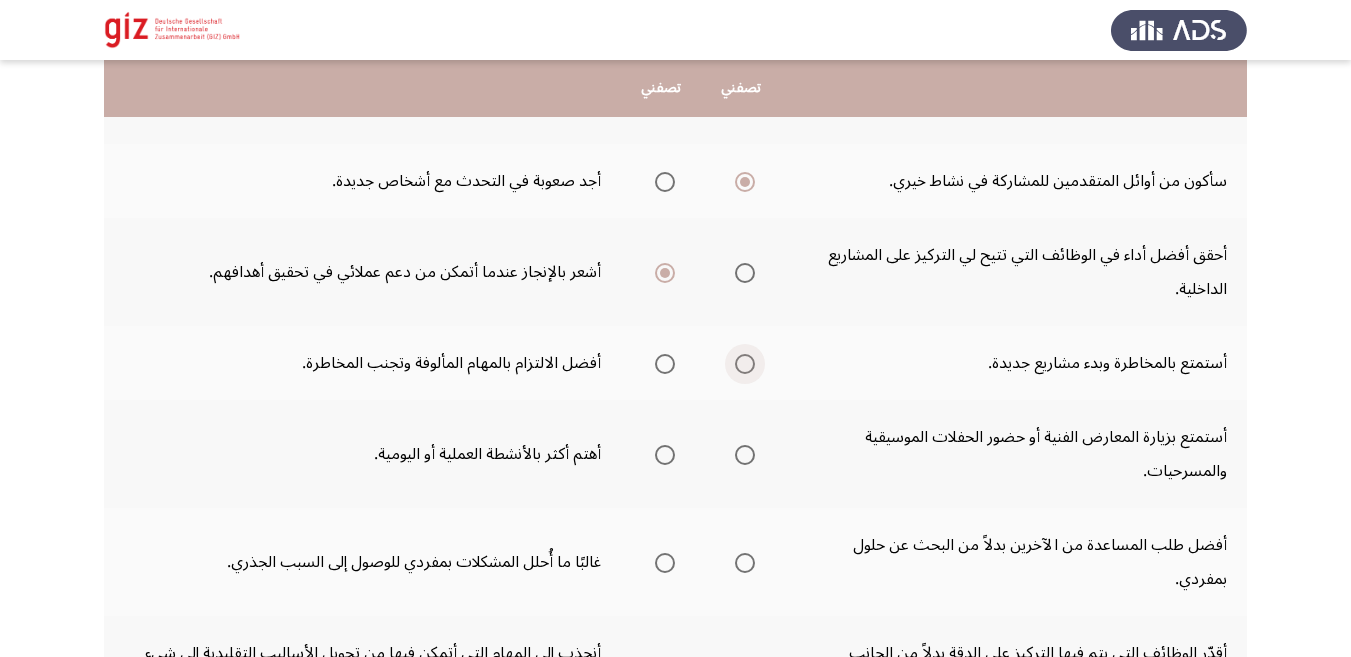 click at bounding box center [745, 364] 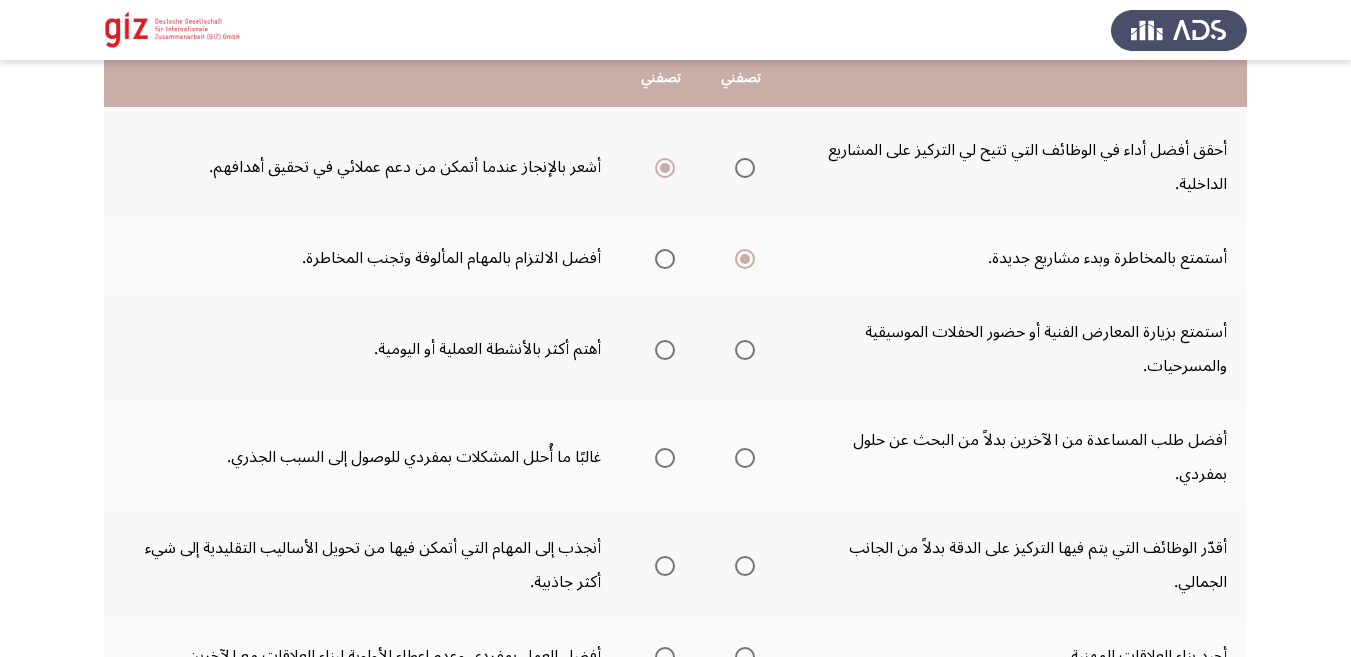 scroll, scrollTop: 547, scrollLeft: 0, axis: vertical 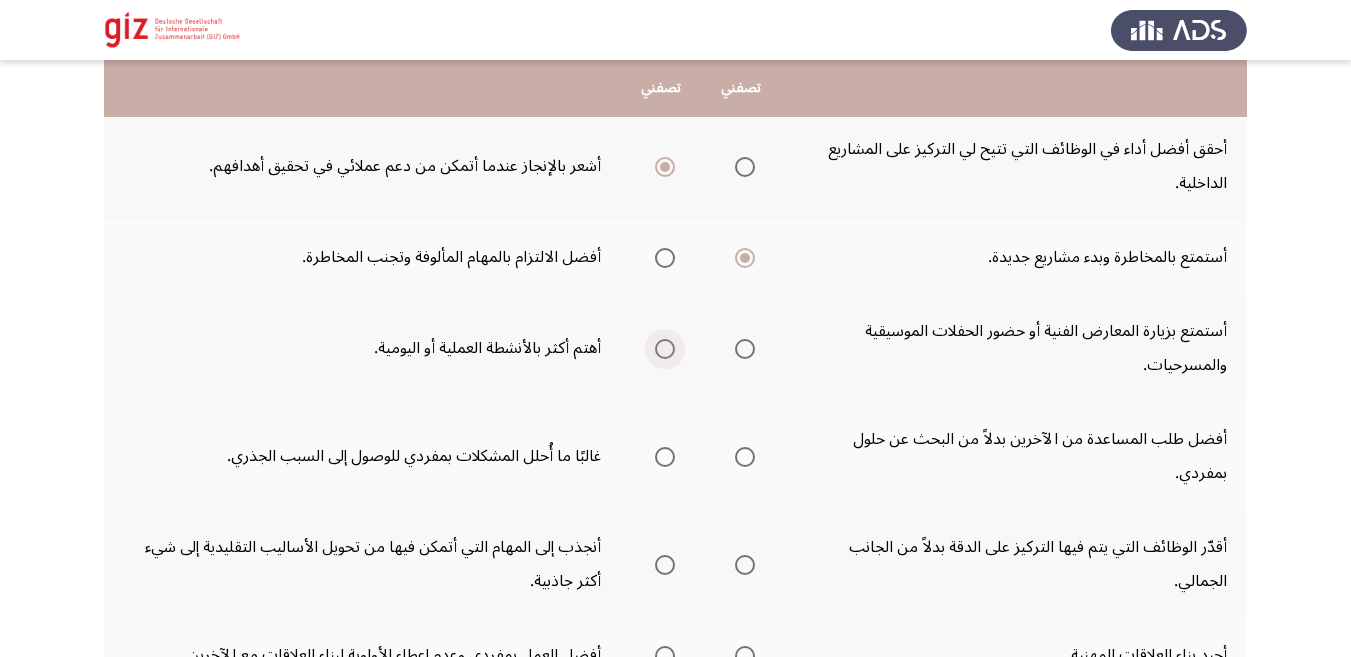 click at bounding box center [665, 349] 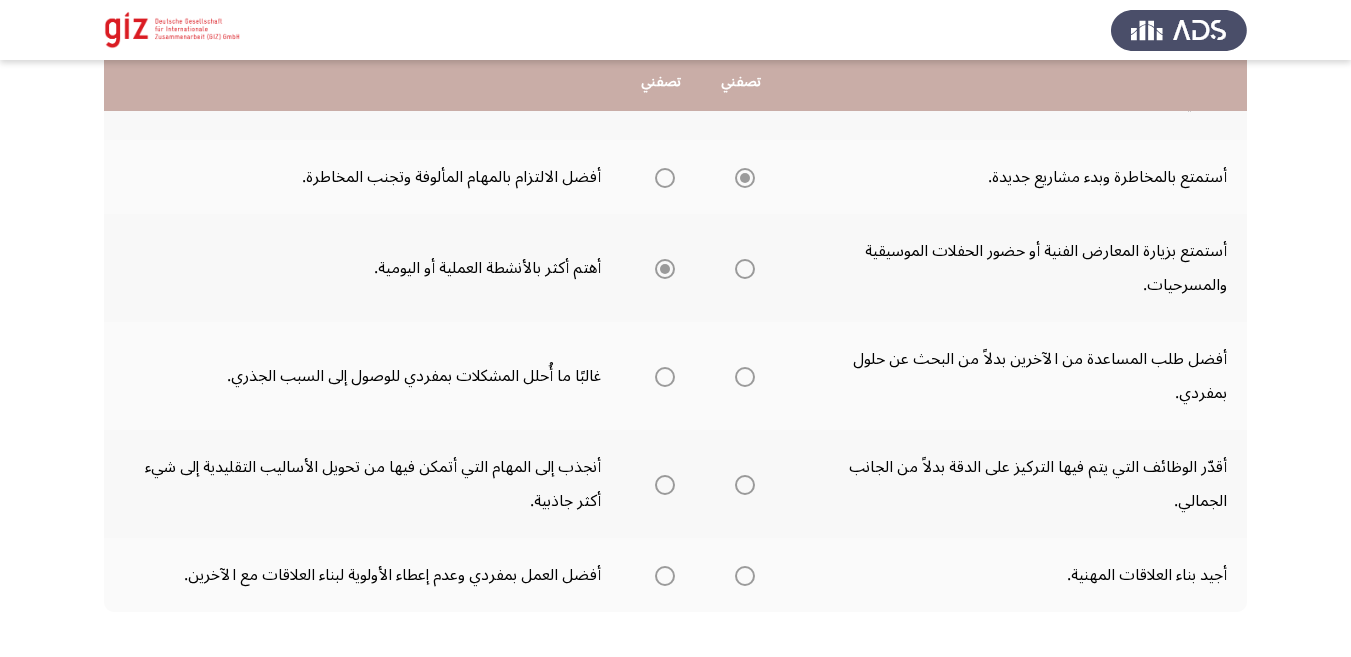 scroll, scrollTop: 630, scrollLeft: 0, axis: vertical 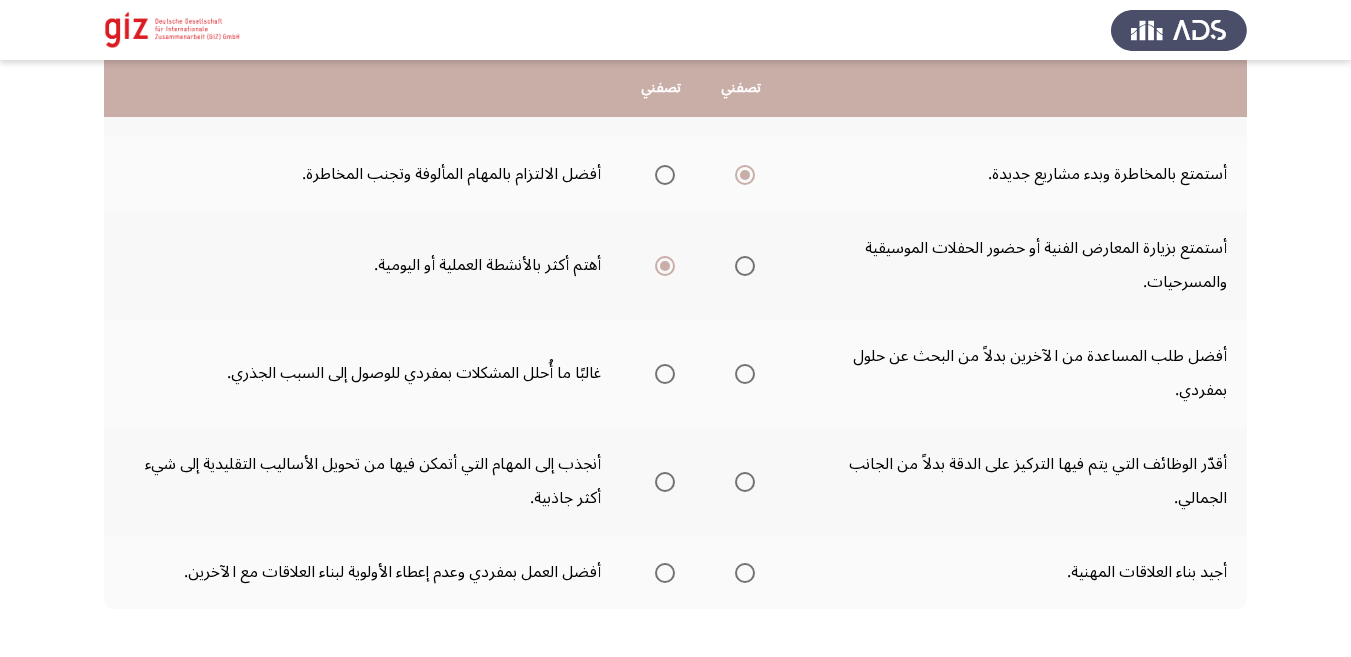 click 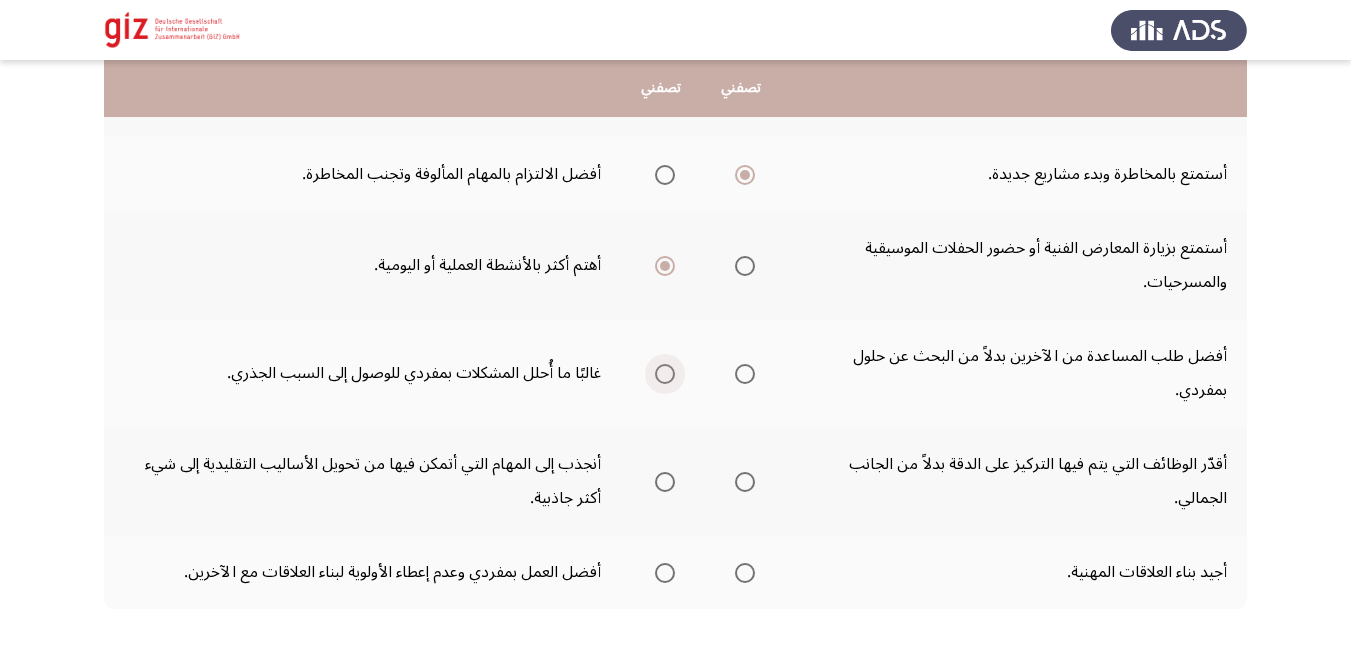 click at bounding box center (665, 374) 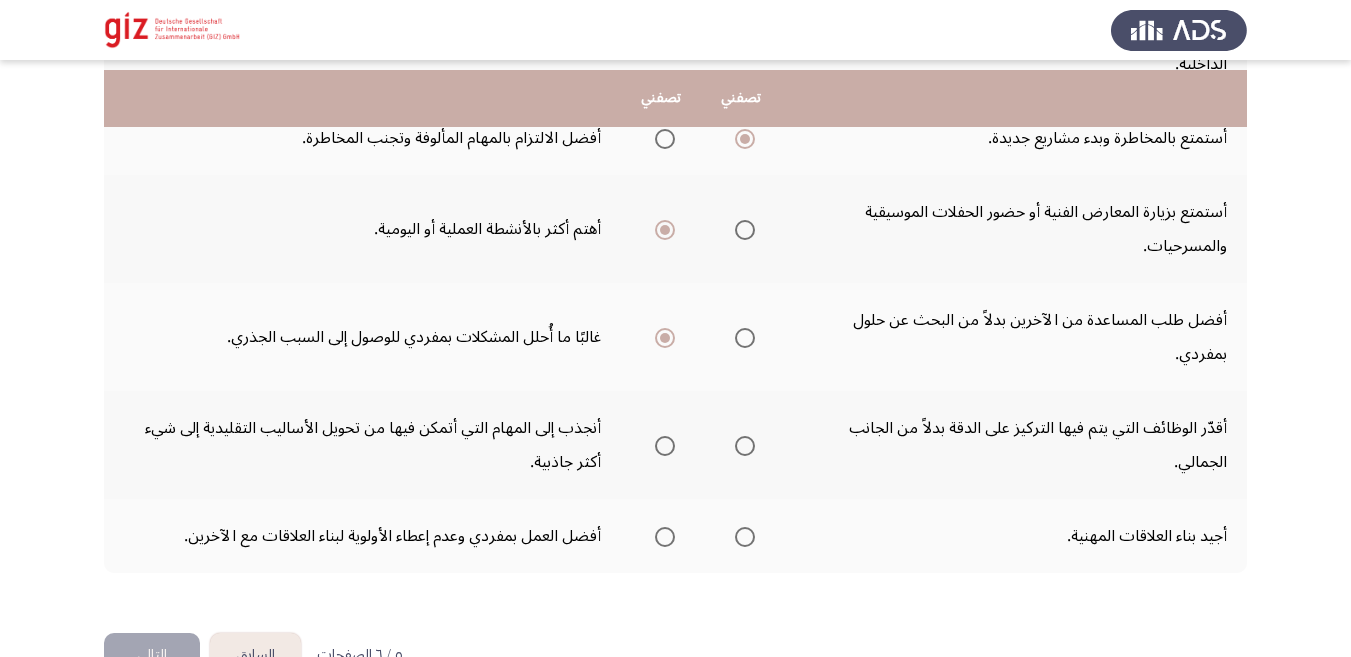 scroll, scrollTop: 680, scrollLeft: 0, axis: vertical 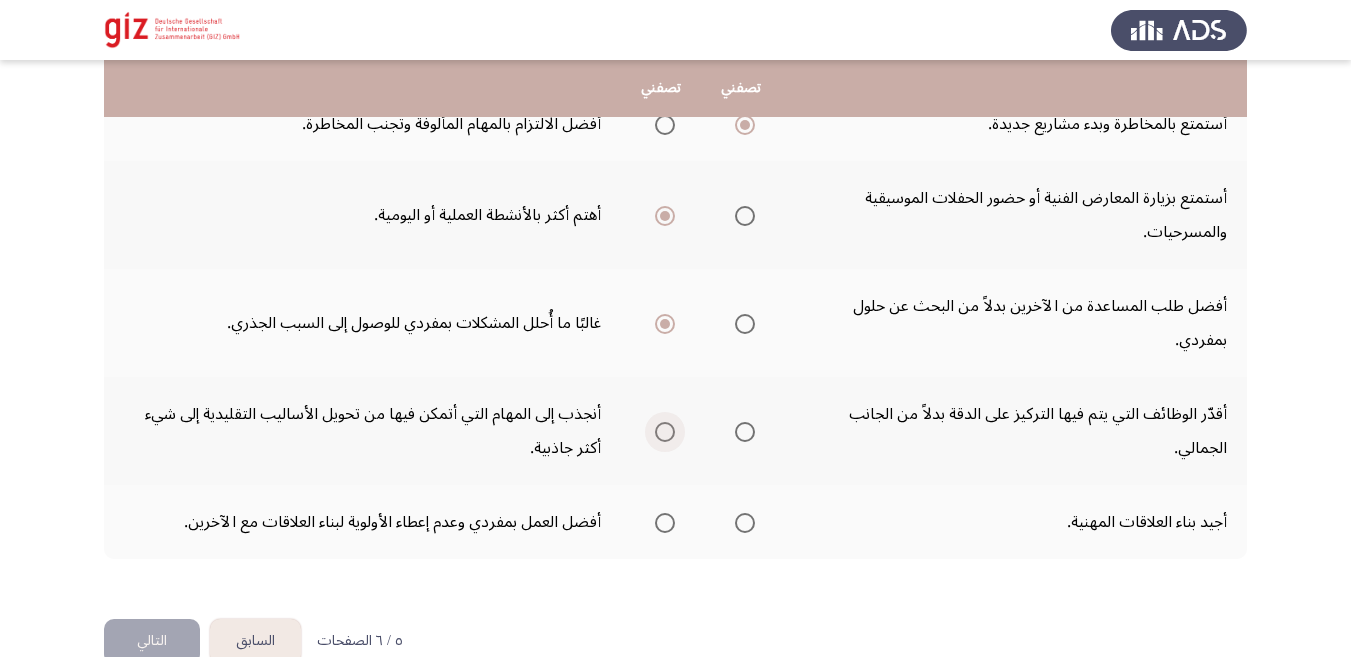 click at bounding box center (665, 432) 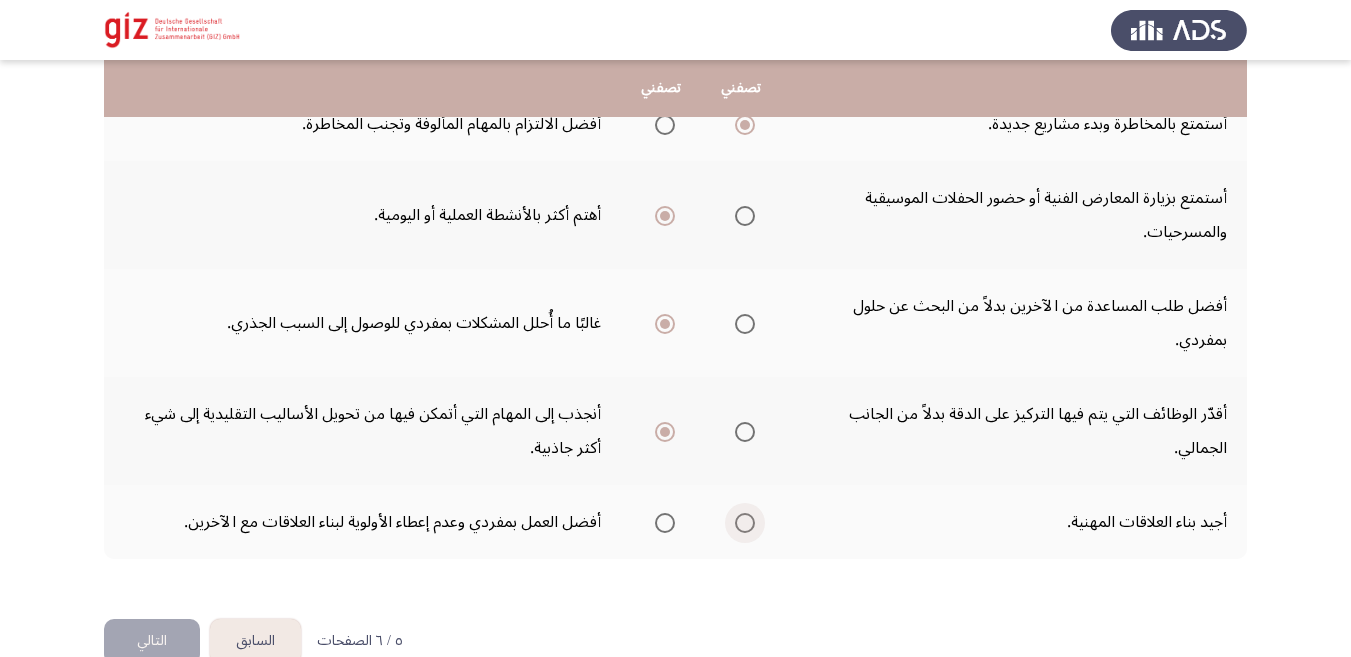 click at bounding box center (745, 523) 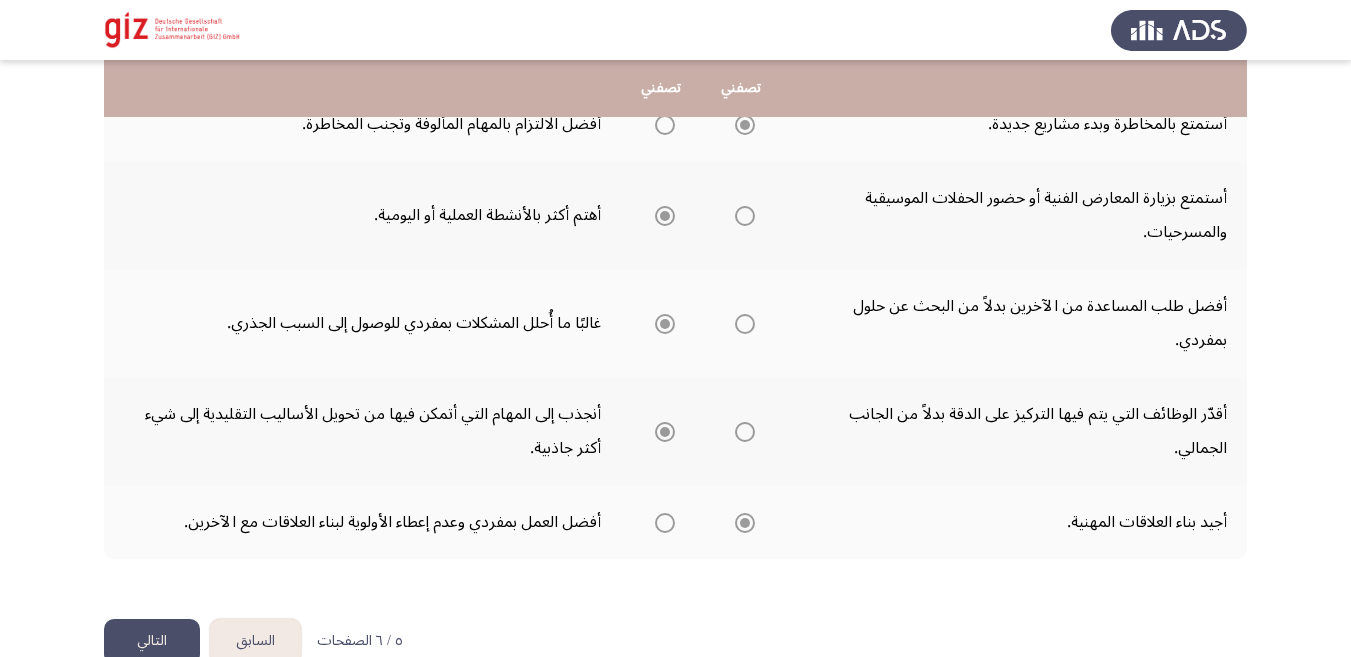 click on "التالي" 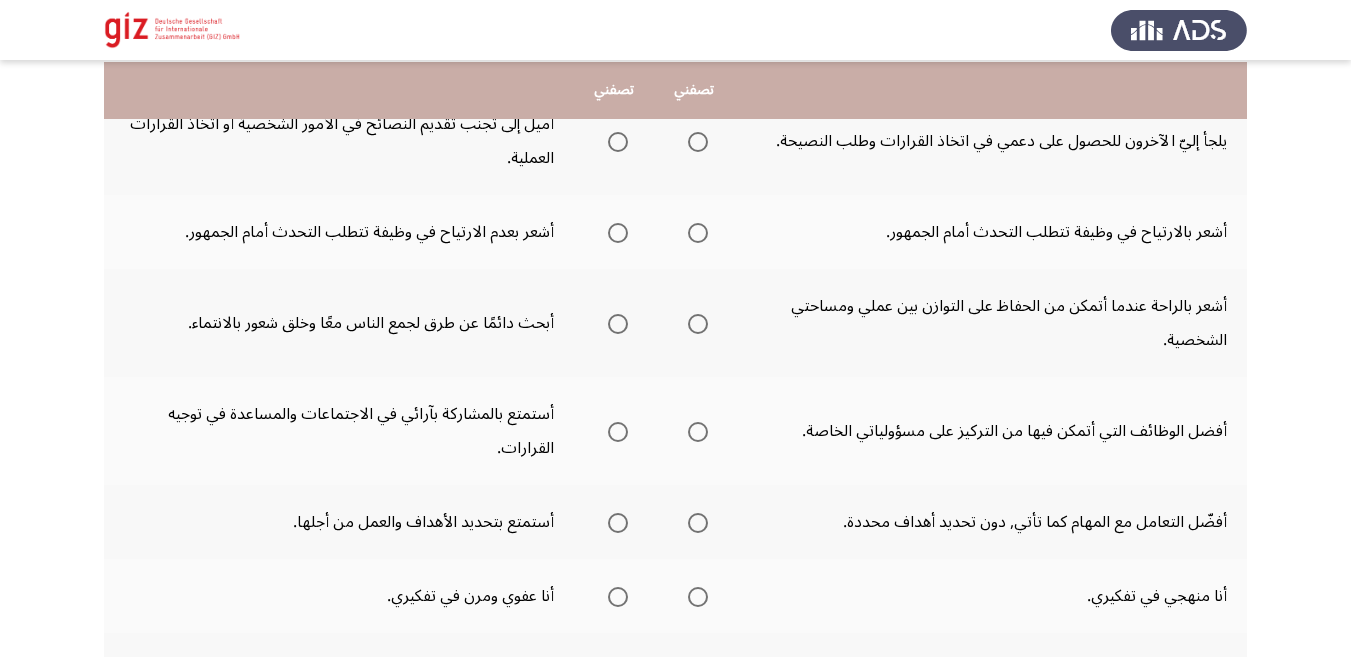 scroll, scrollTop: 247, scrollLeft: 0, axis: vertical 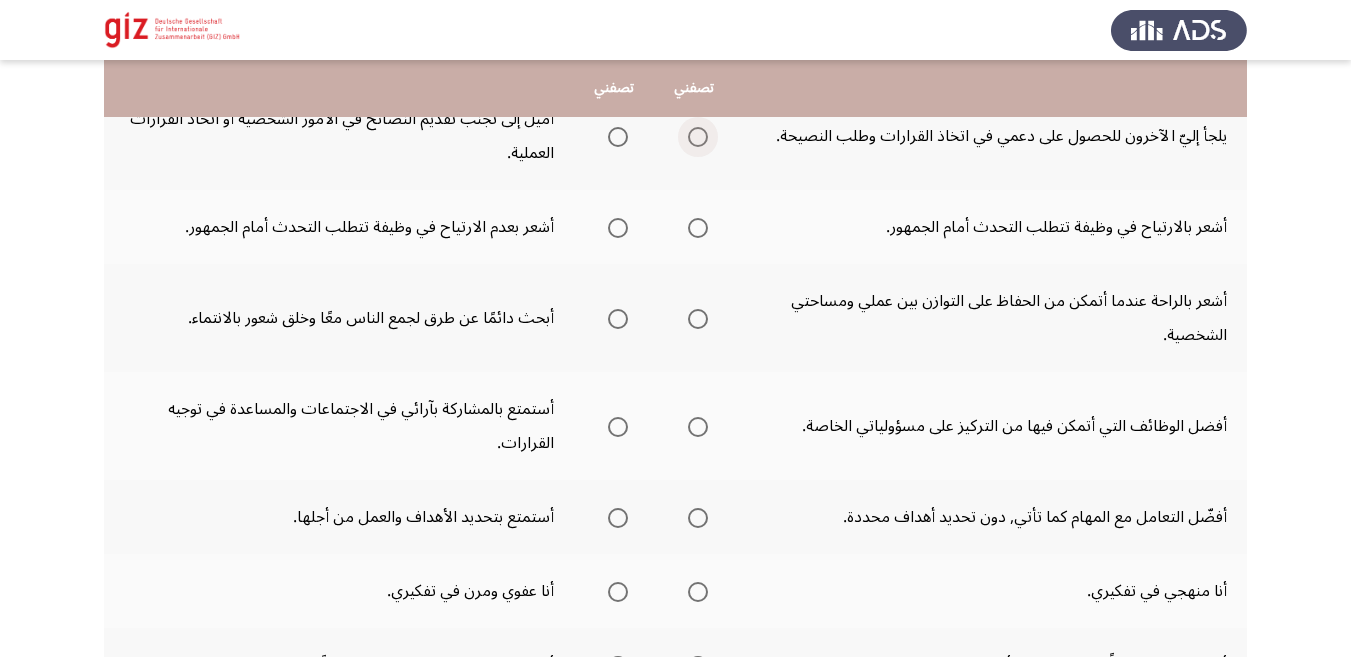 click at bounding box center [698, 137] 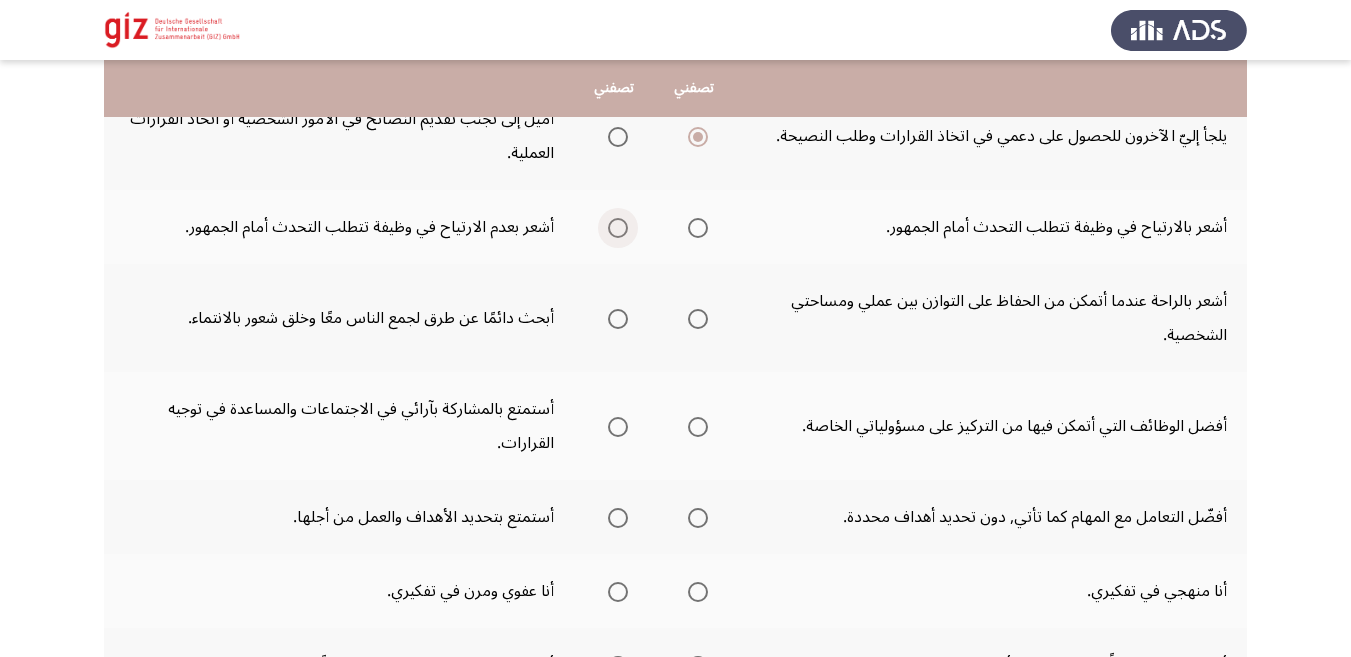 click at bounding box center (618, 228) 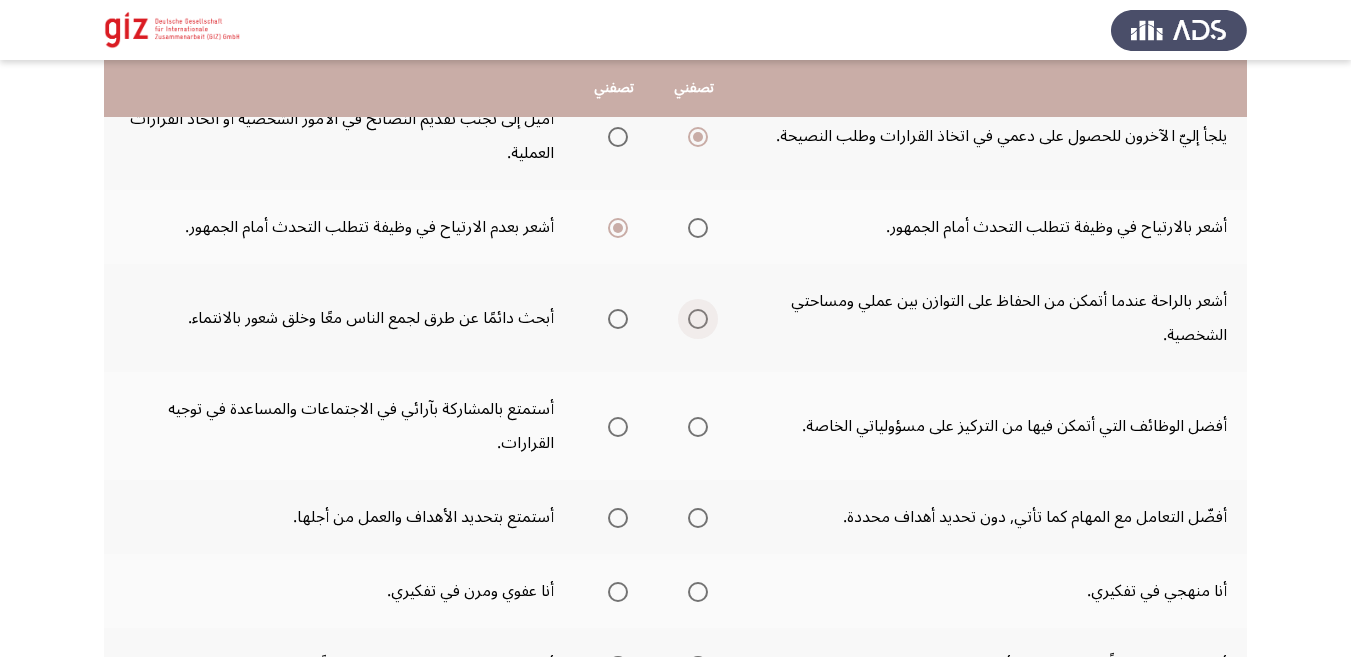 click at bounding box center [698, 319] 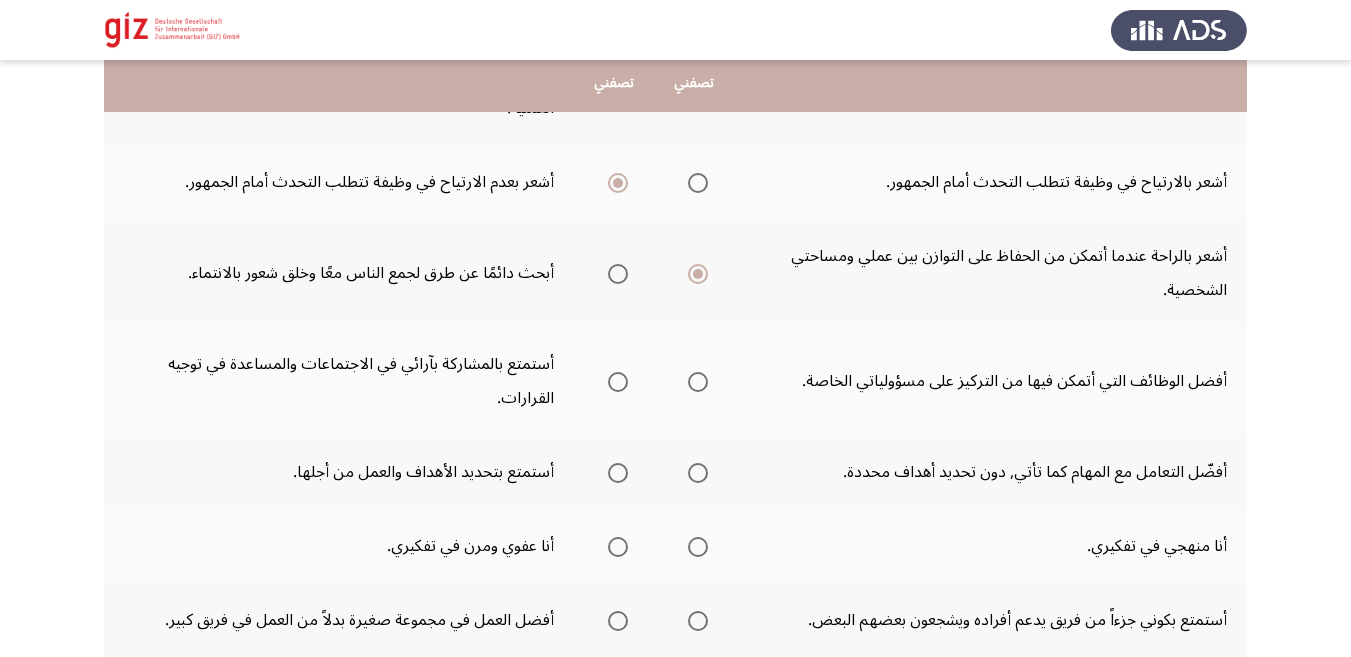 scroll, scrollTop: 307, scrollLeft: 0, axis: vertical 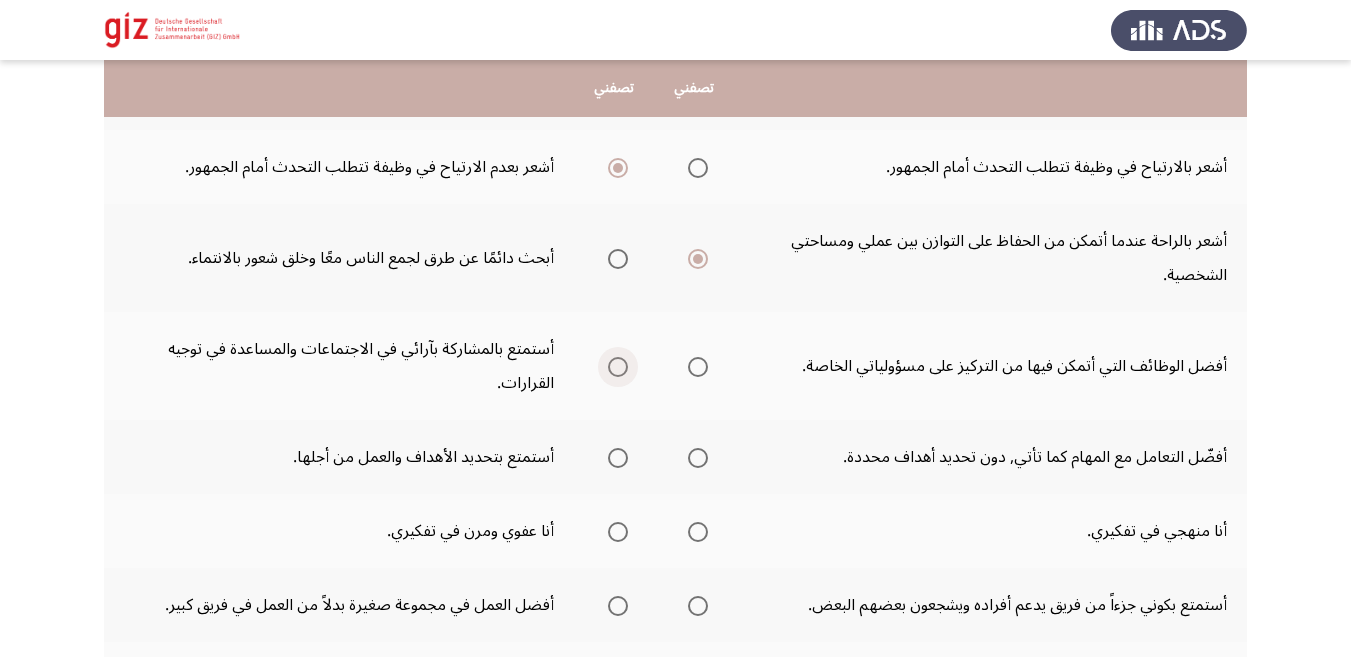 click at bounding box center [618, 367] 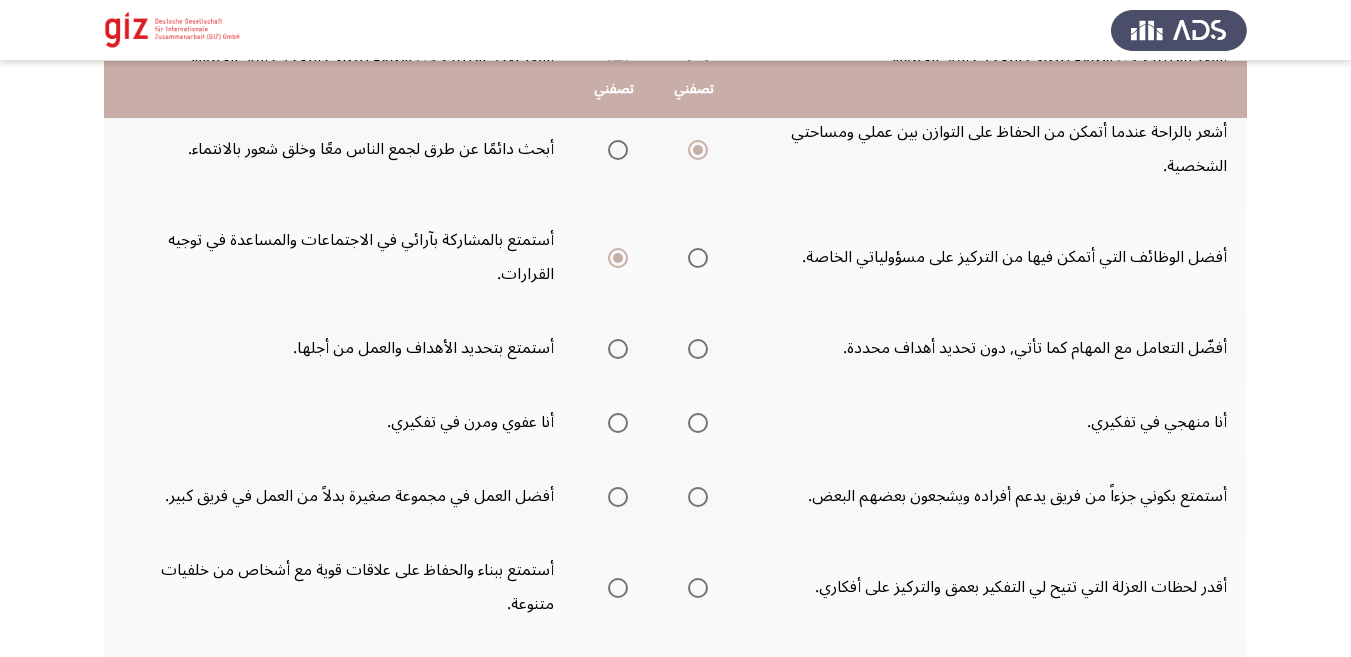 scroll, scrollTop: 417, scrollLeft: 0, axis: vertical 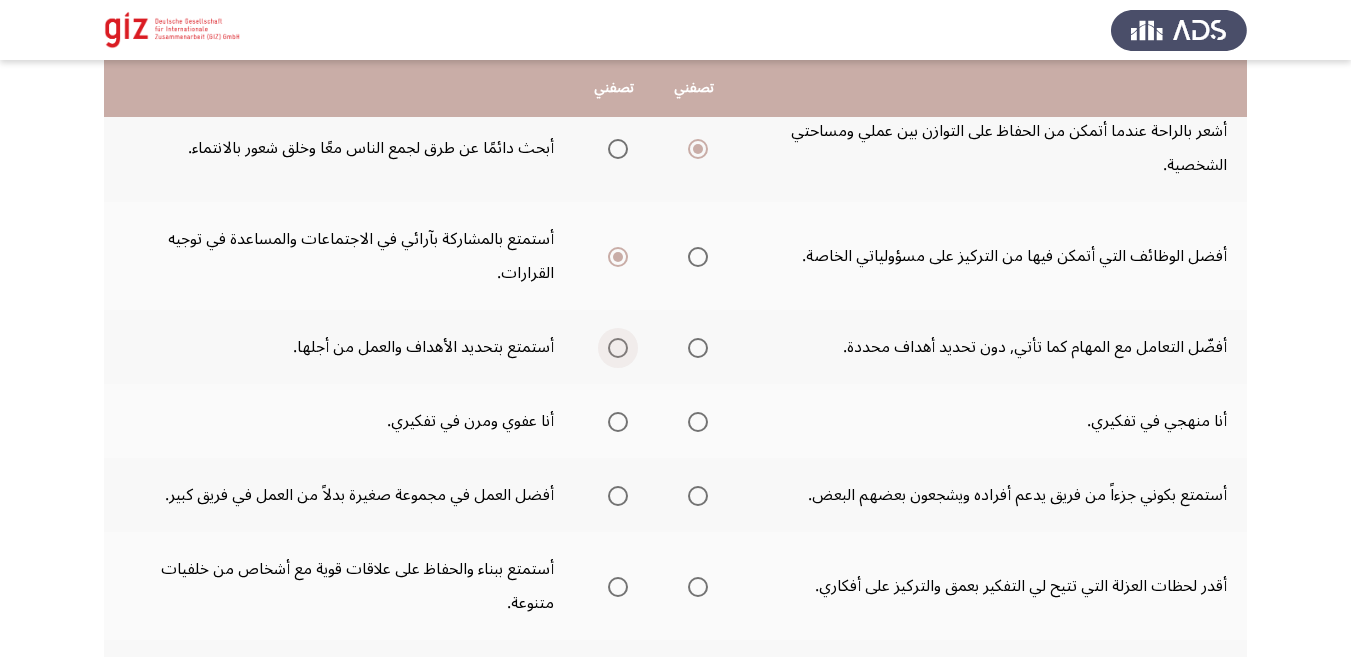 click at bounding box center [618, 348] 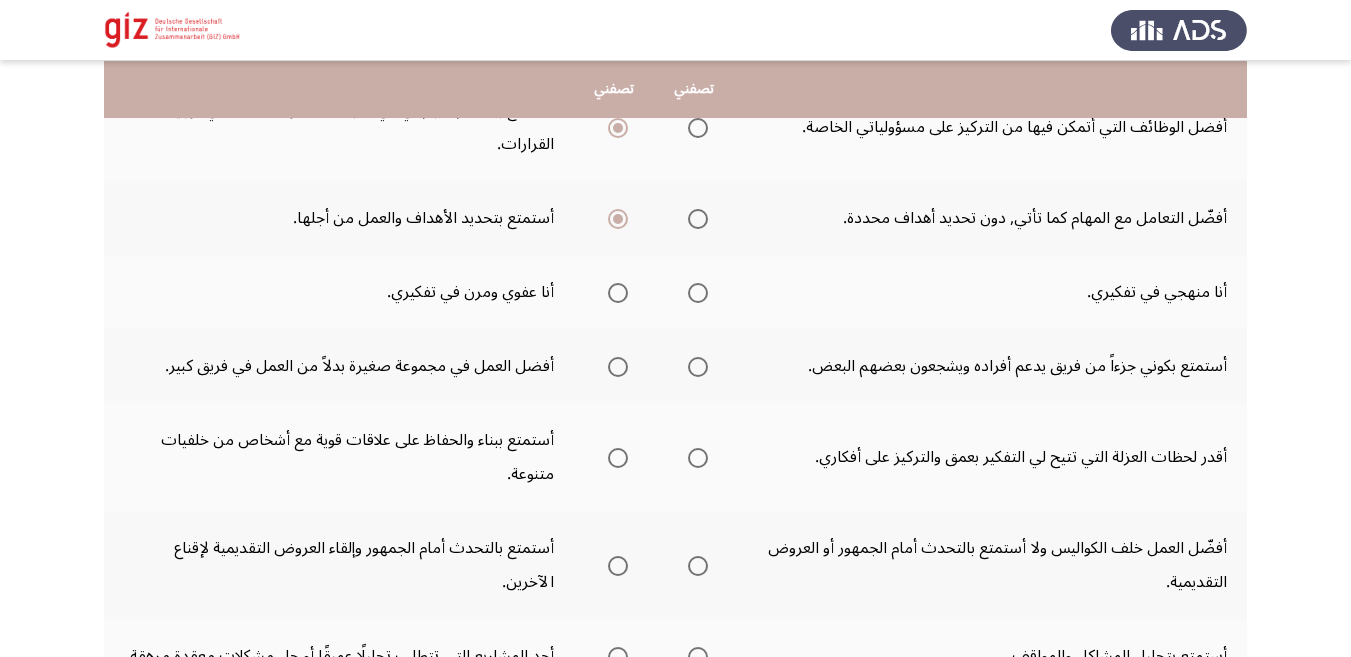 scroll, scrollTop: 547, scrollLeft: 0, axis: vertical 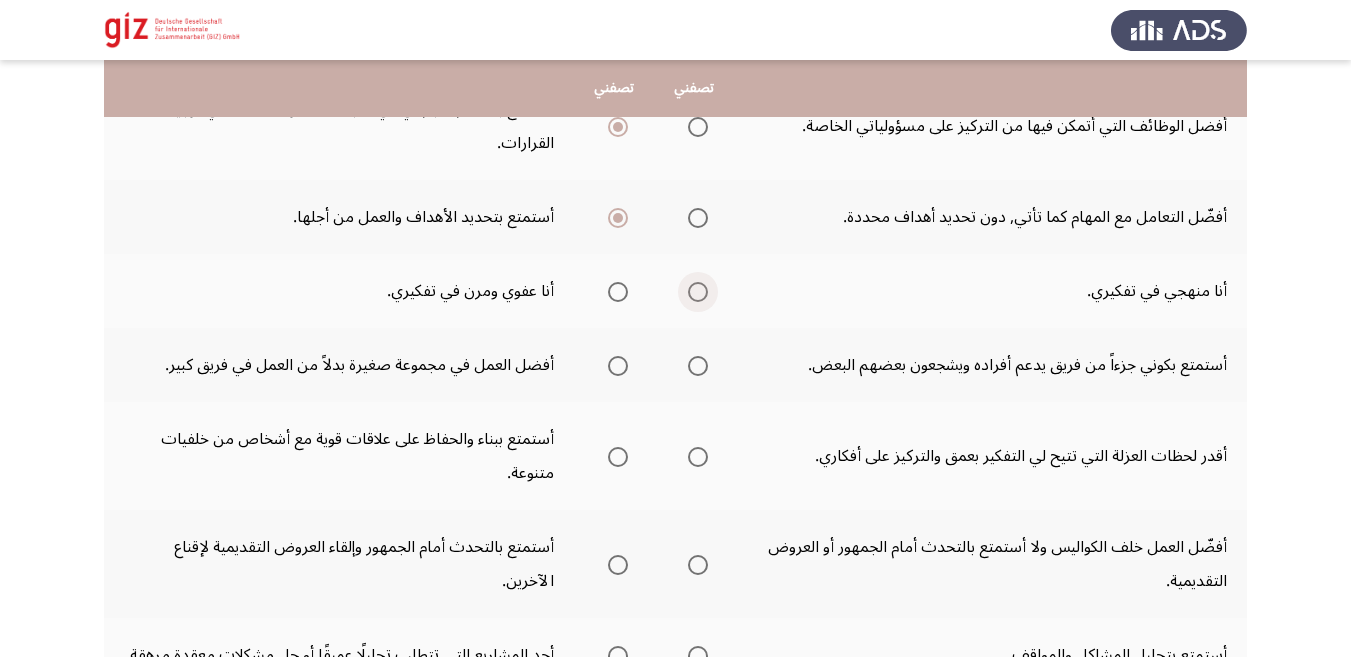 click at bounding box center [698, 292] 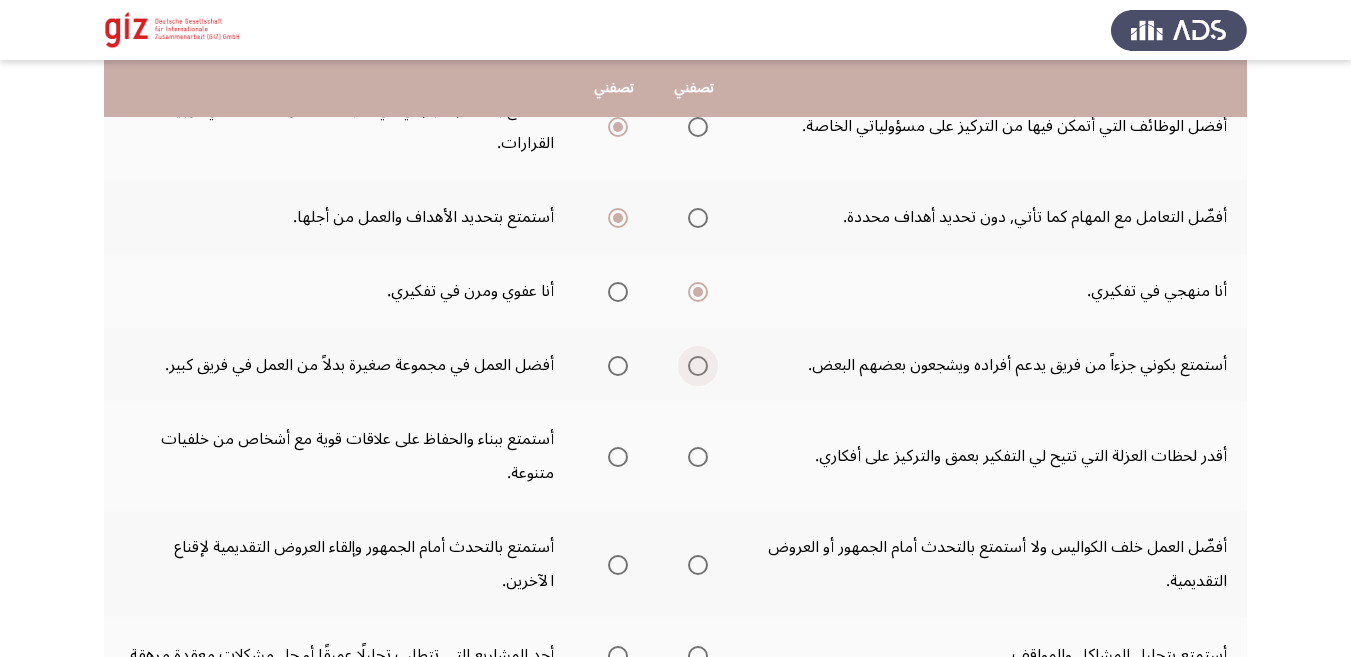 click at bounding box center (698, 366) 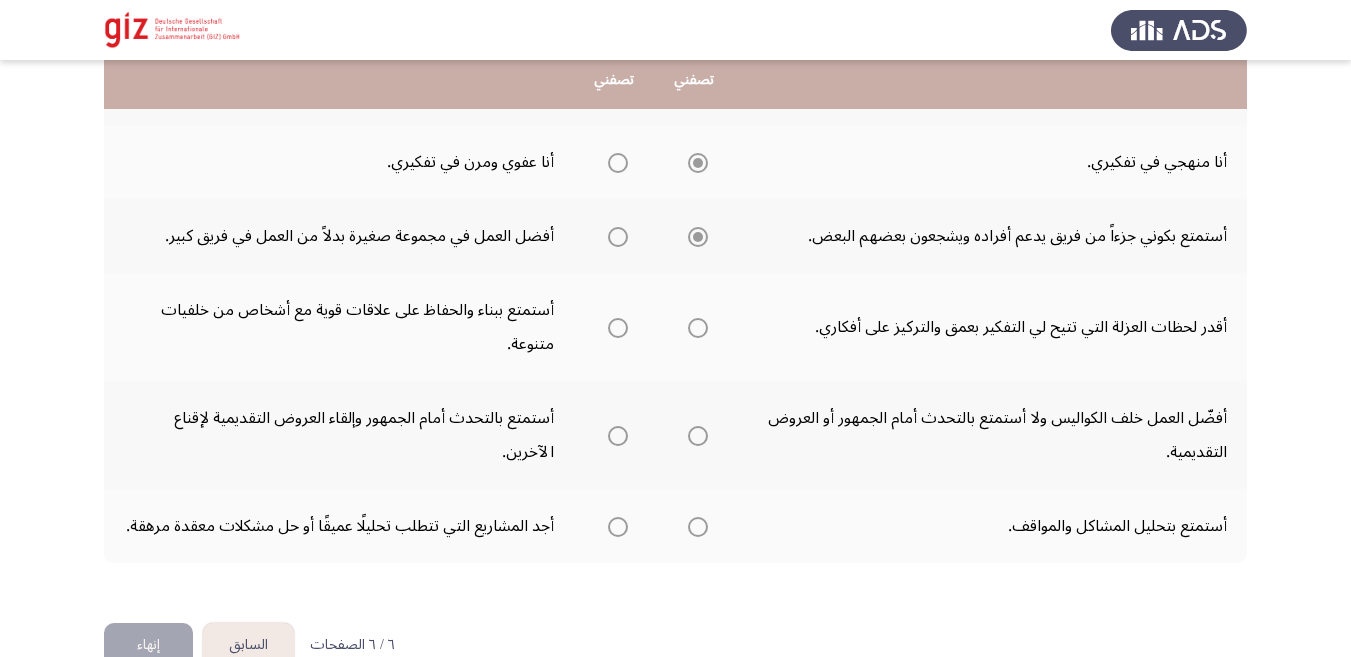 scroll, scrollTop: 679, scrollLeft: 0, axis: vertical 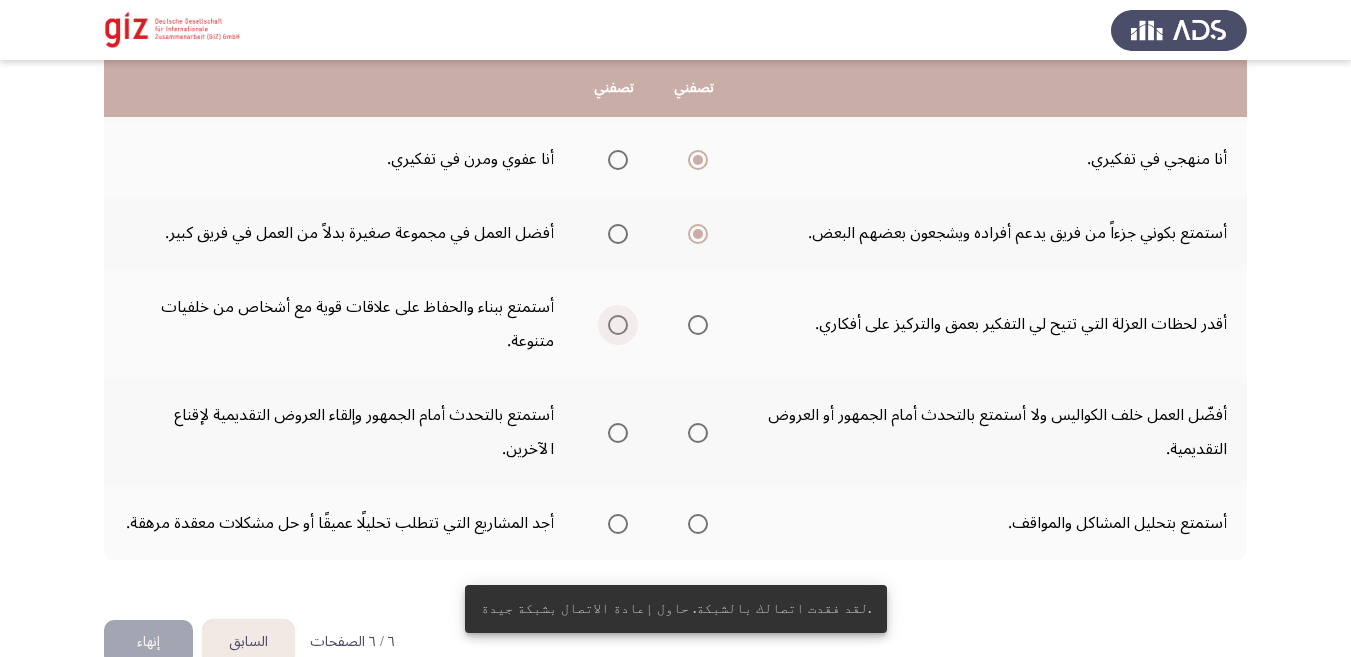 click at bounding box center [618, 325] 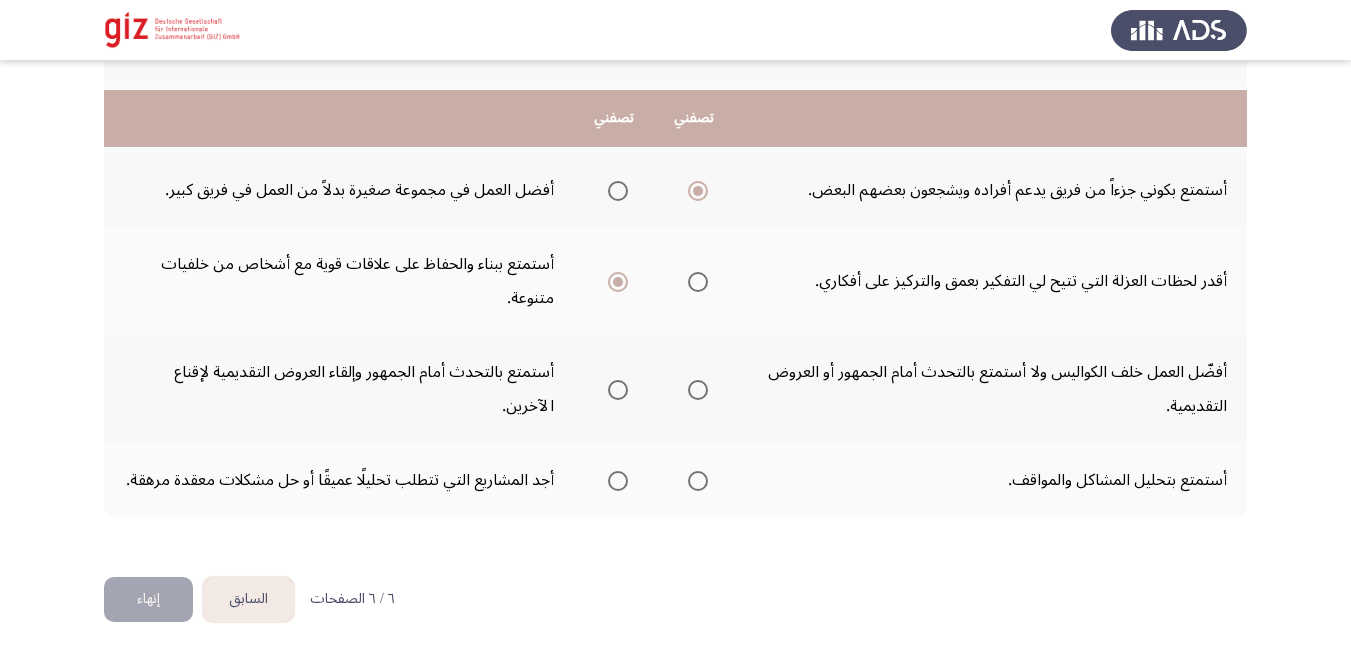 scroll, scrollTop: 752, scrollLeft: 0, axis: vertical 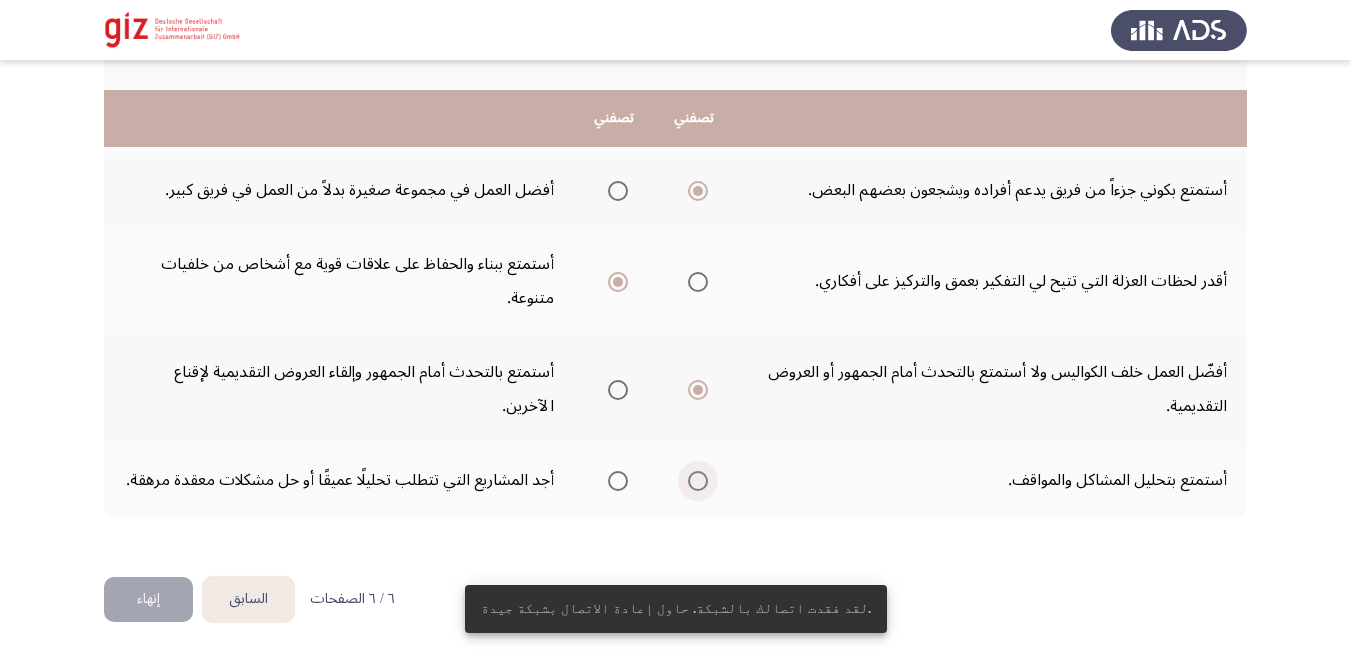 click at bounding box center [698, 481] 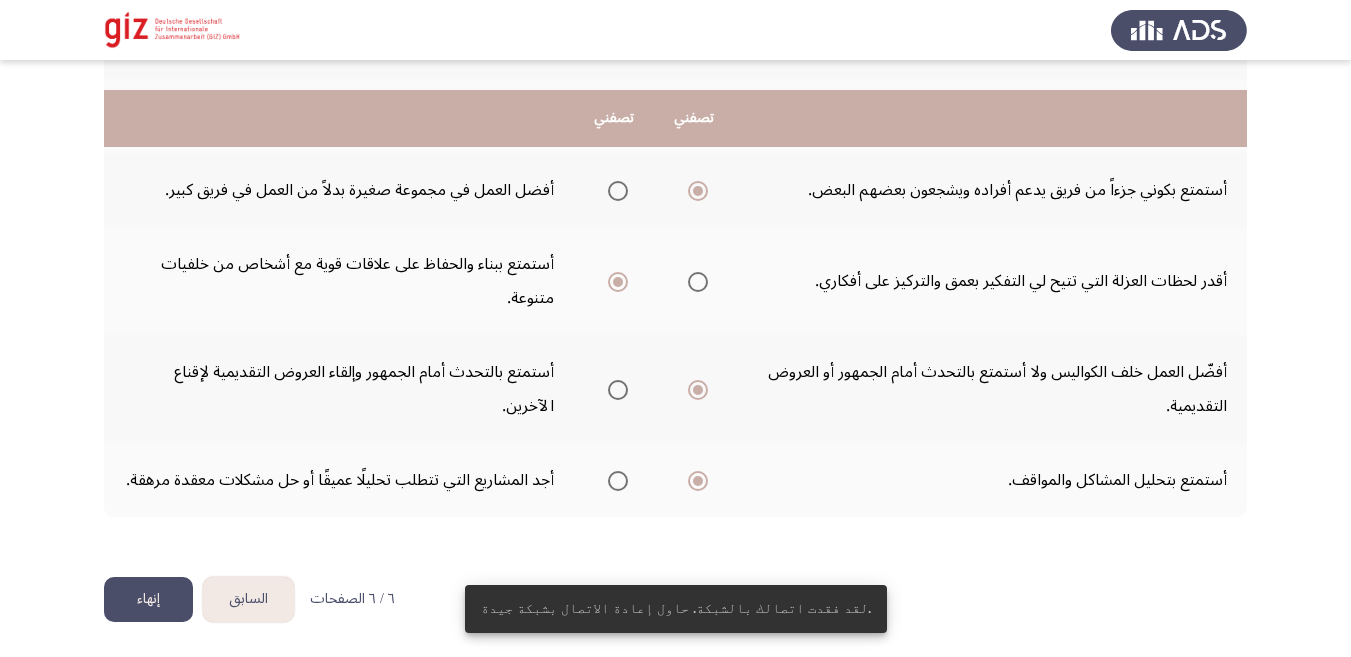click on "إنهاء" 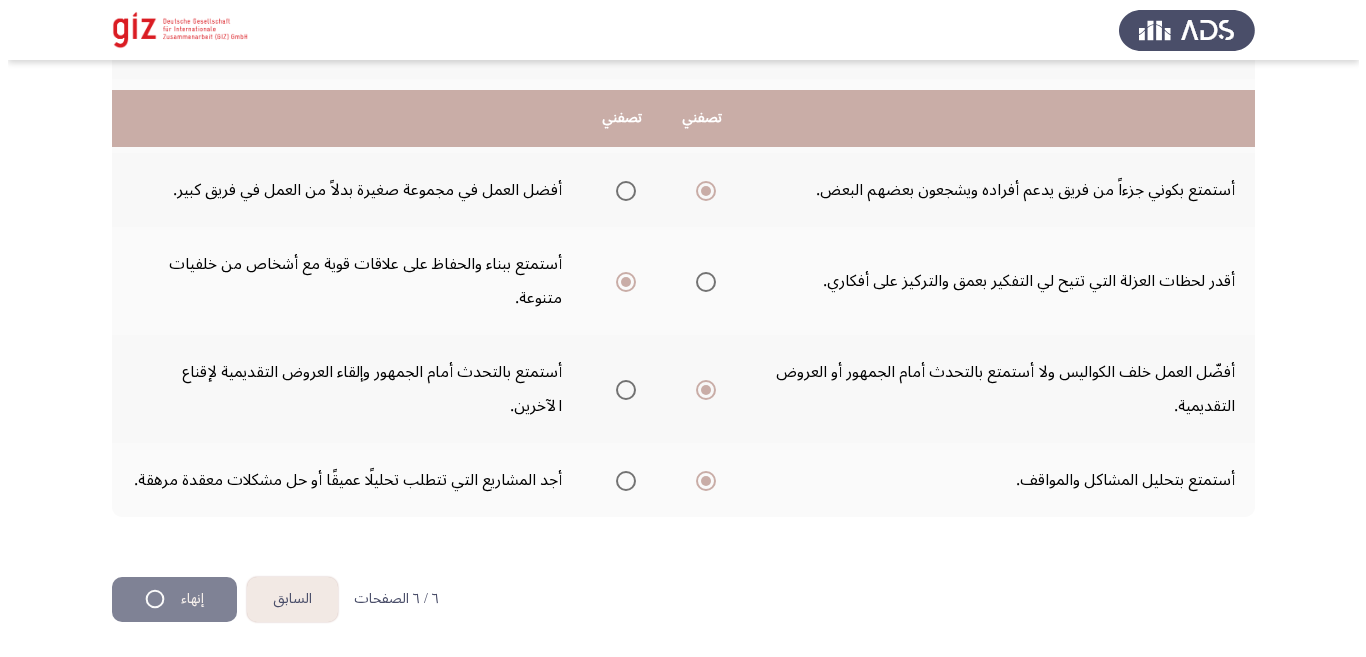 scroll, scrollTop: 0, scrollLeft: 0, axis: both 